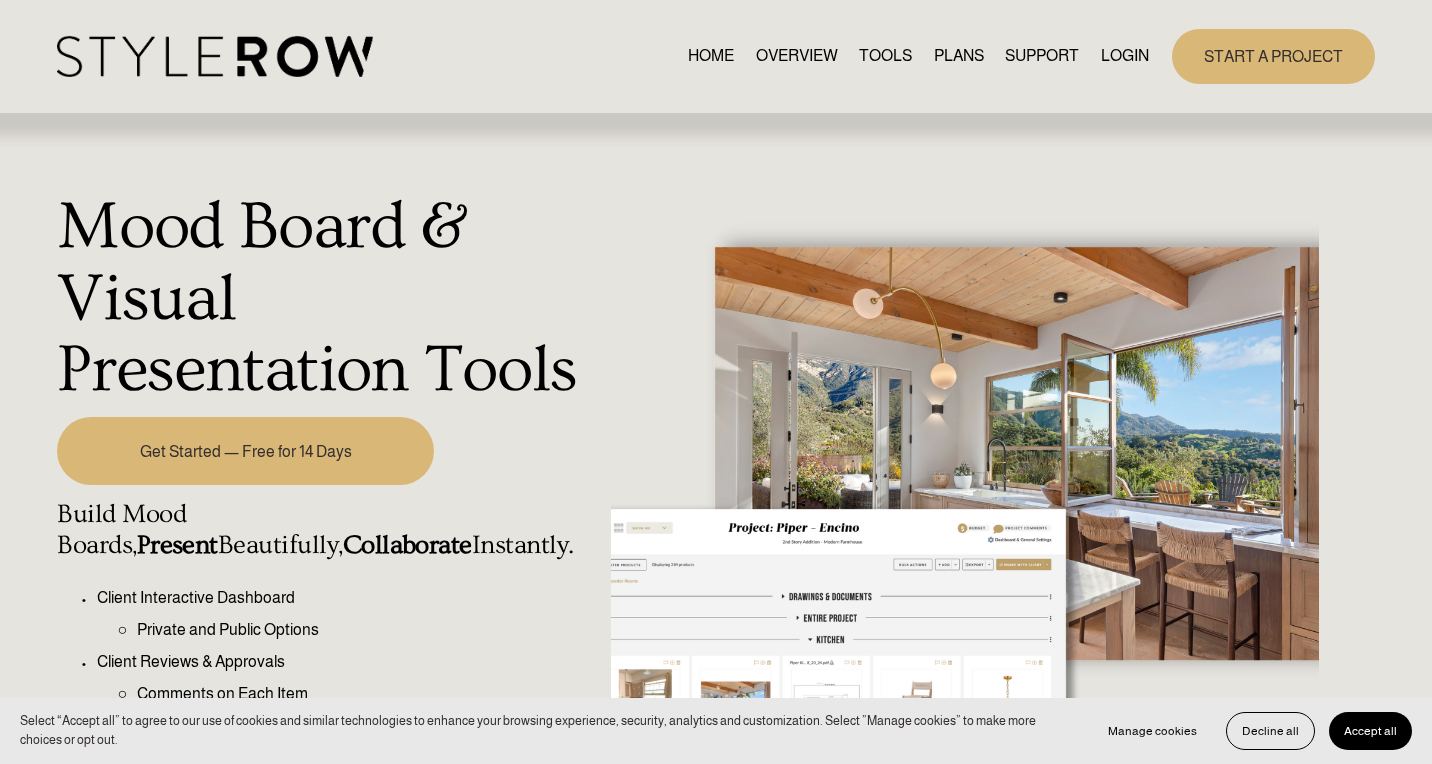 scroll, scrollTop: 0, scrollLeft: 0, axis: both 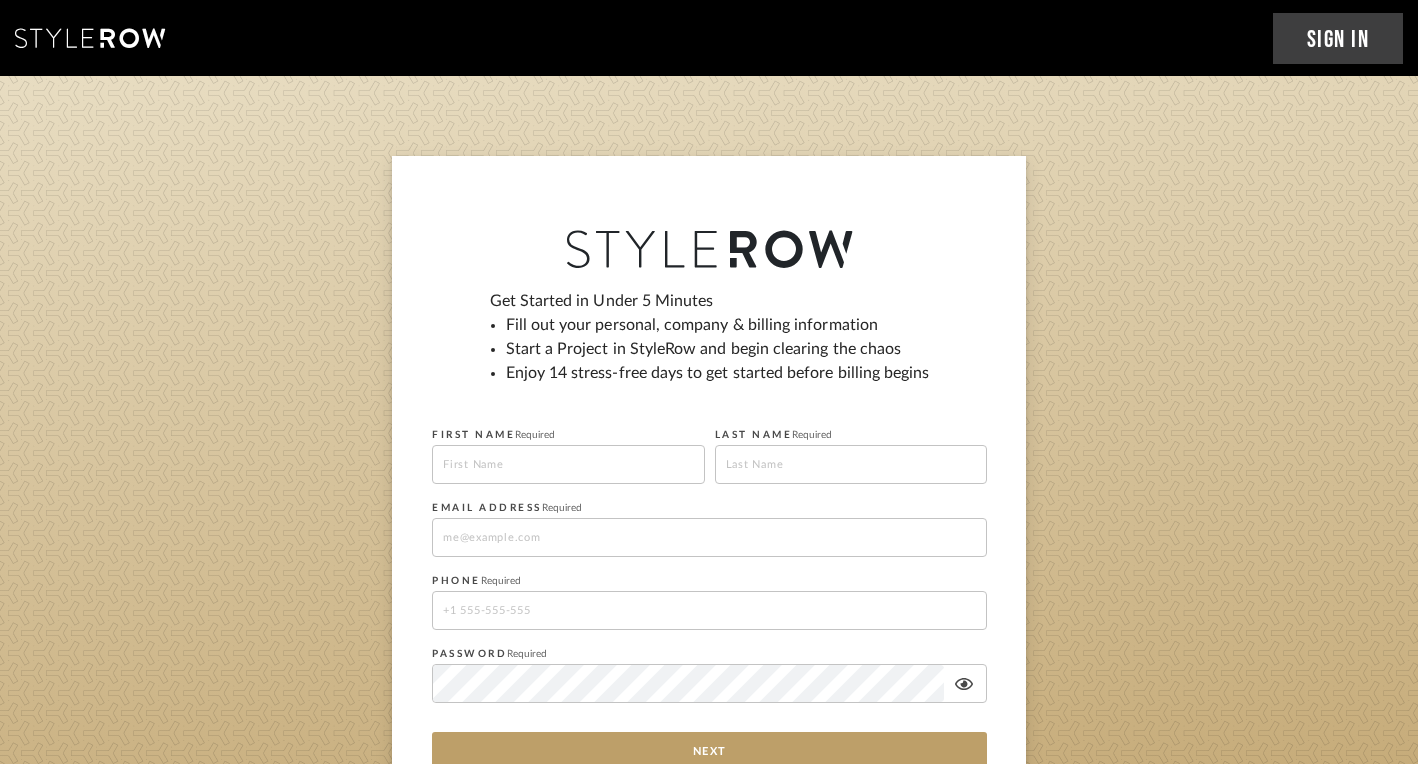 click at bounding box center [568, 464] 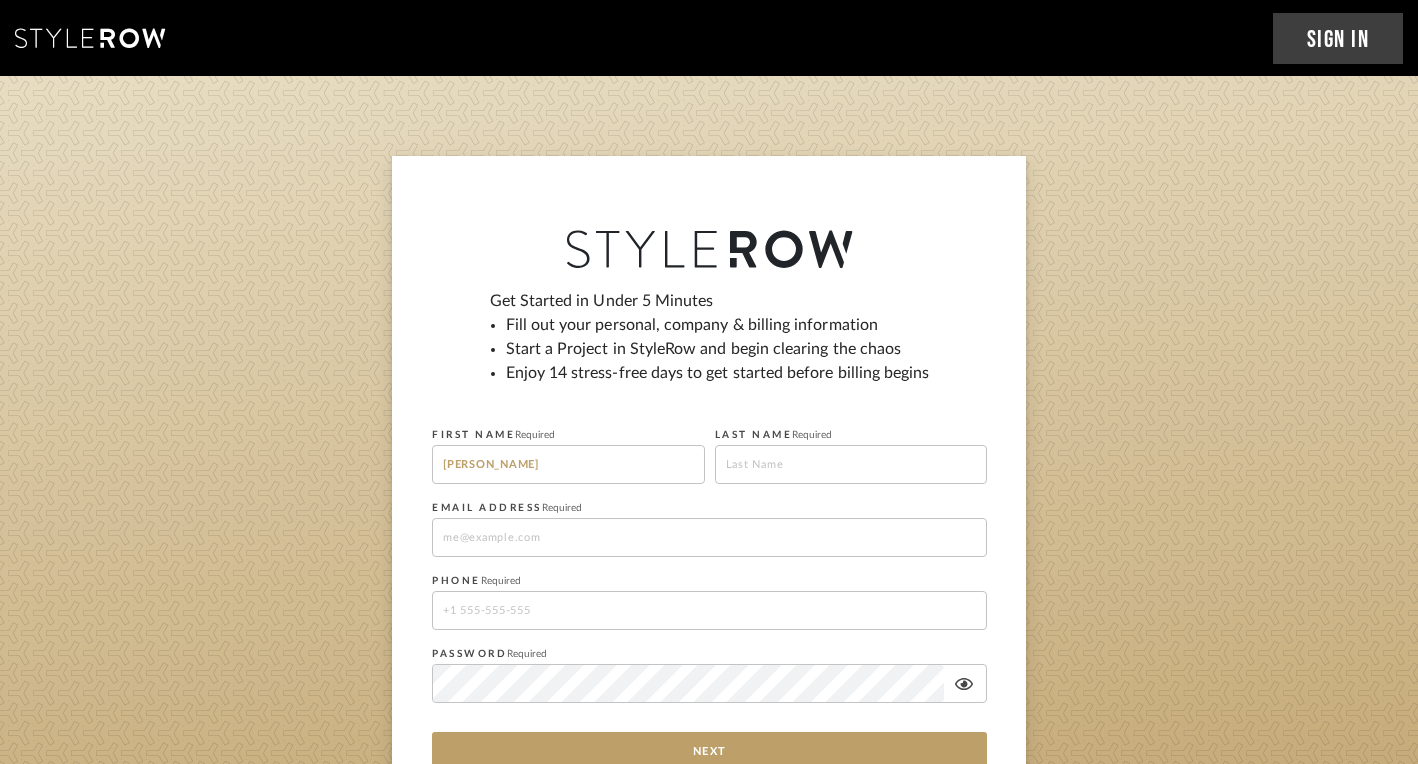 type on "Pitcher" 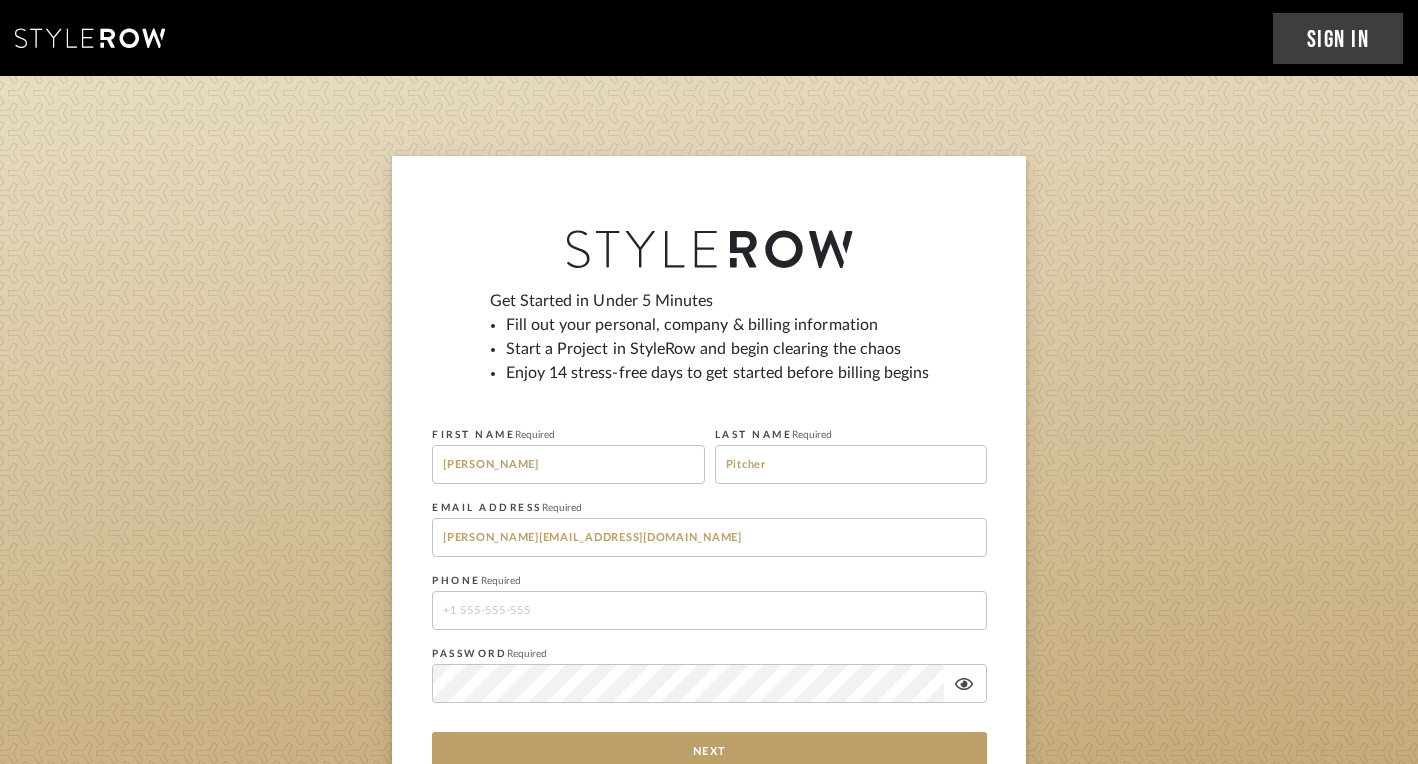 type on "8432094278" 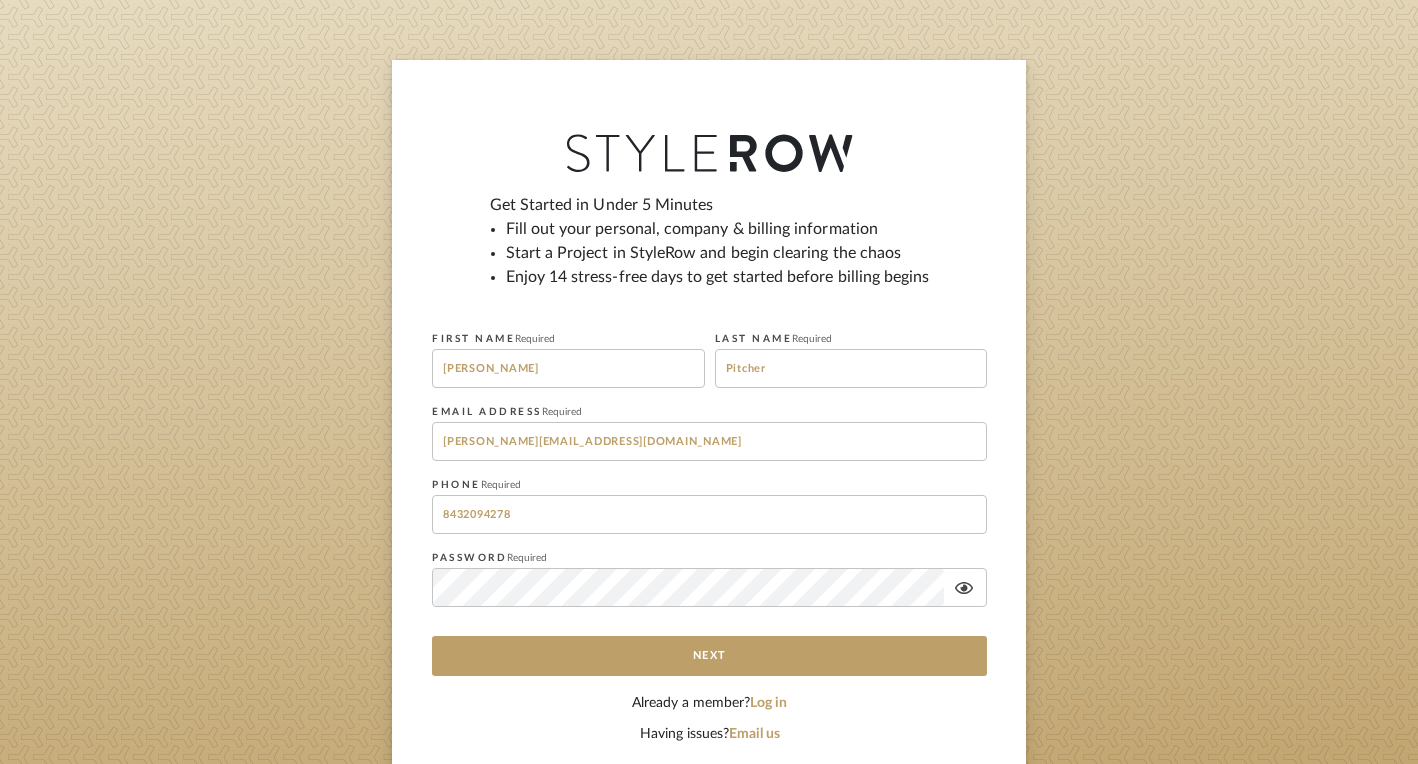 scroll, scrollTop: 98, scrollLeft: 0, axis: vertical 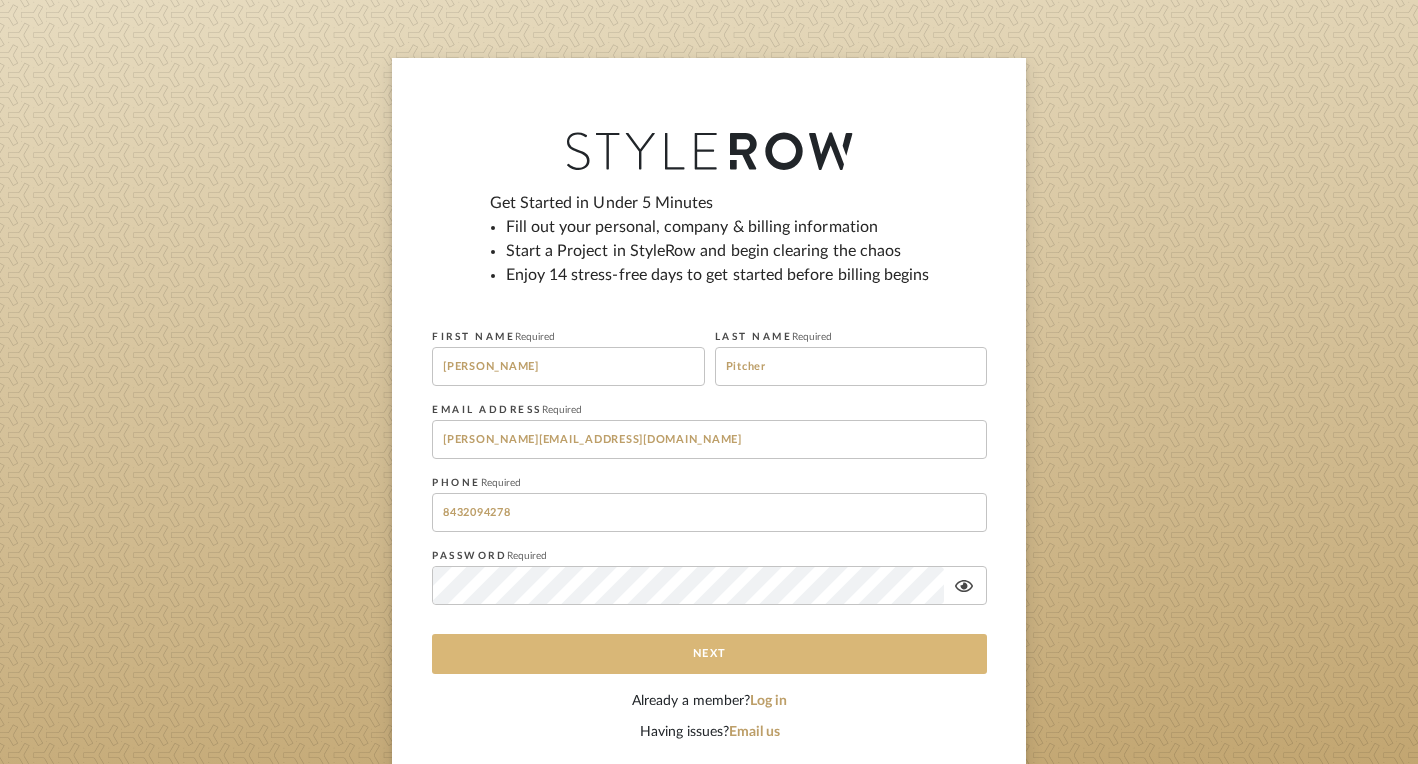 click on "Next" at bounding box center (709, 654) 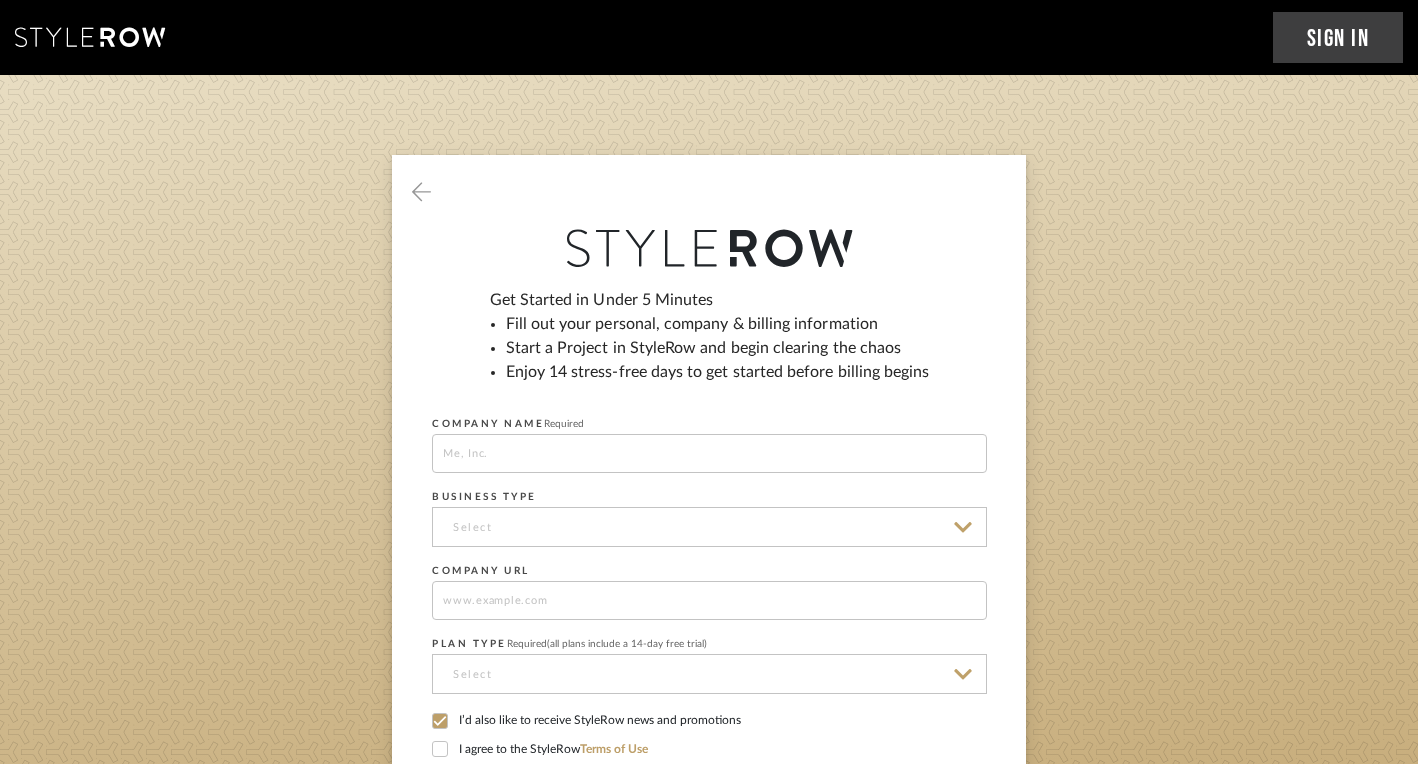 scroll, scrollTop: 0, scrollLeft: 0, axis: both 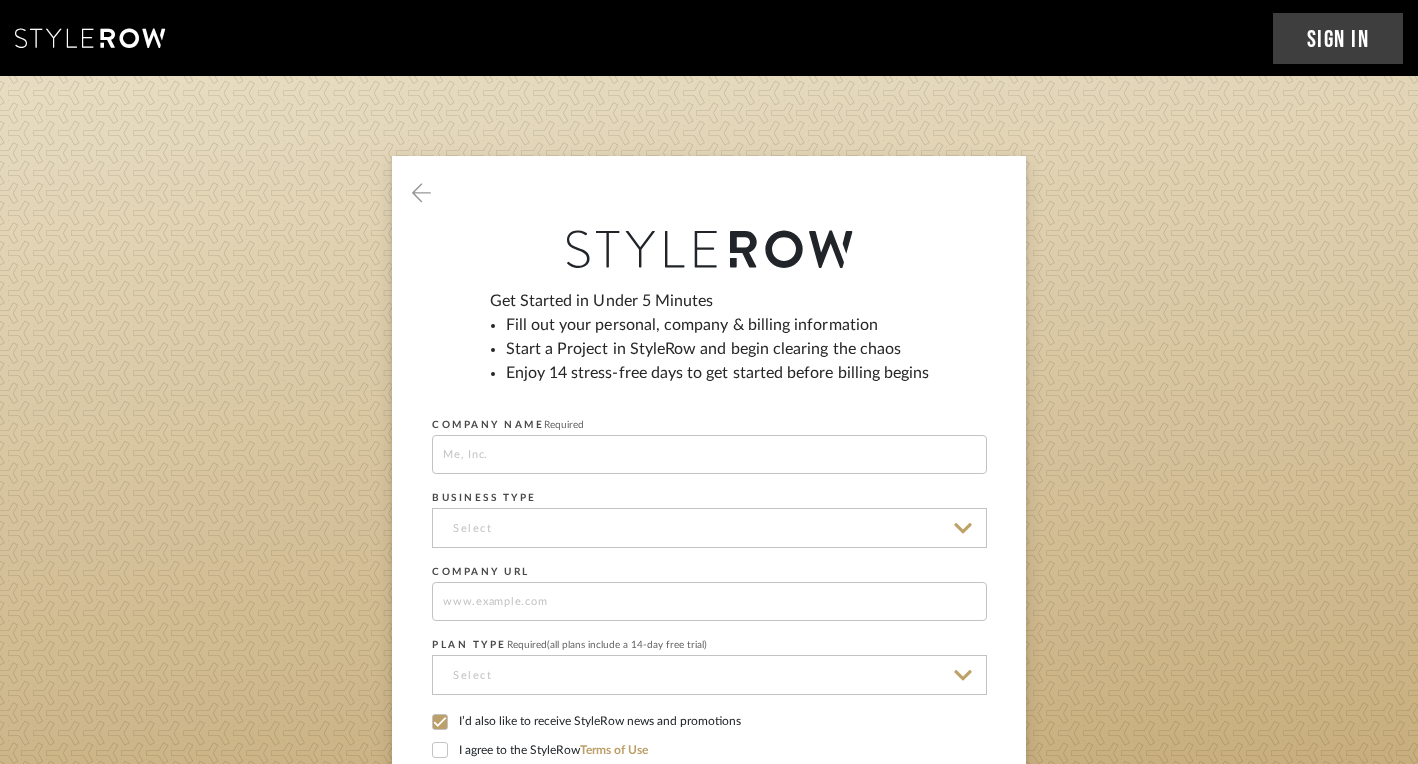 click at bounding box center [709, 454] 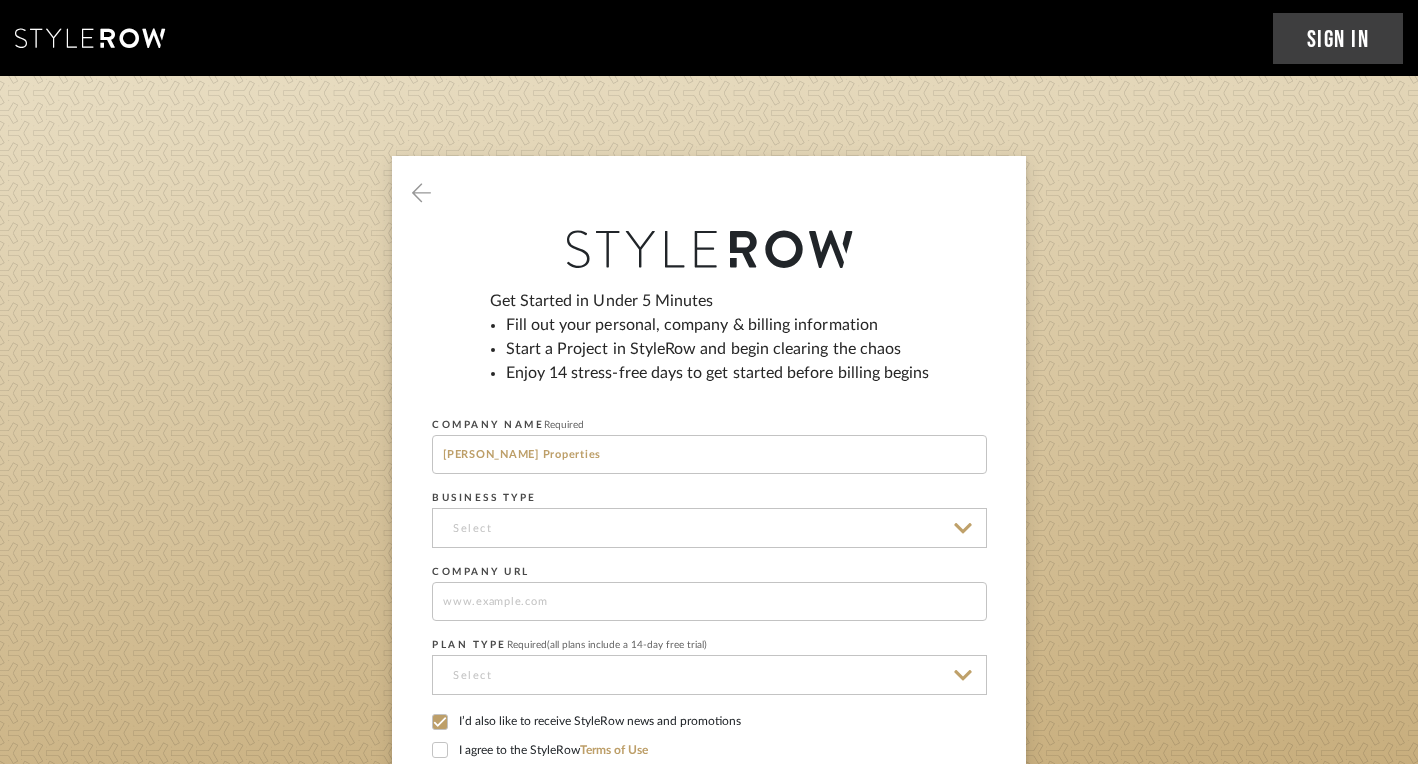 click at bounding box center (709, 528) 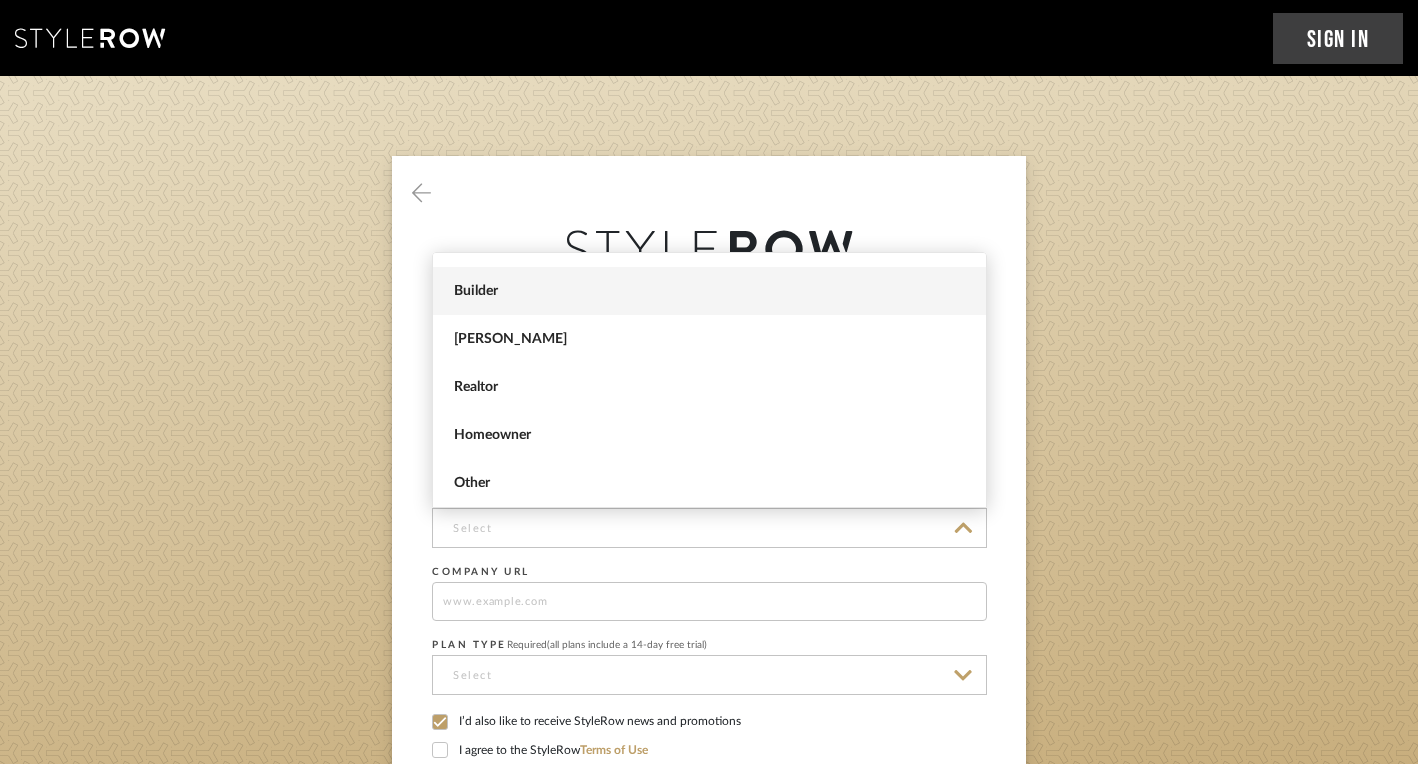 scroll, scrollTop: 0, scrollLeft: 0, axis: both 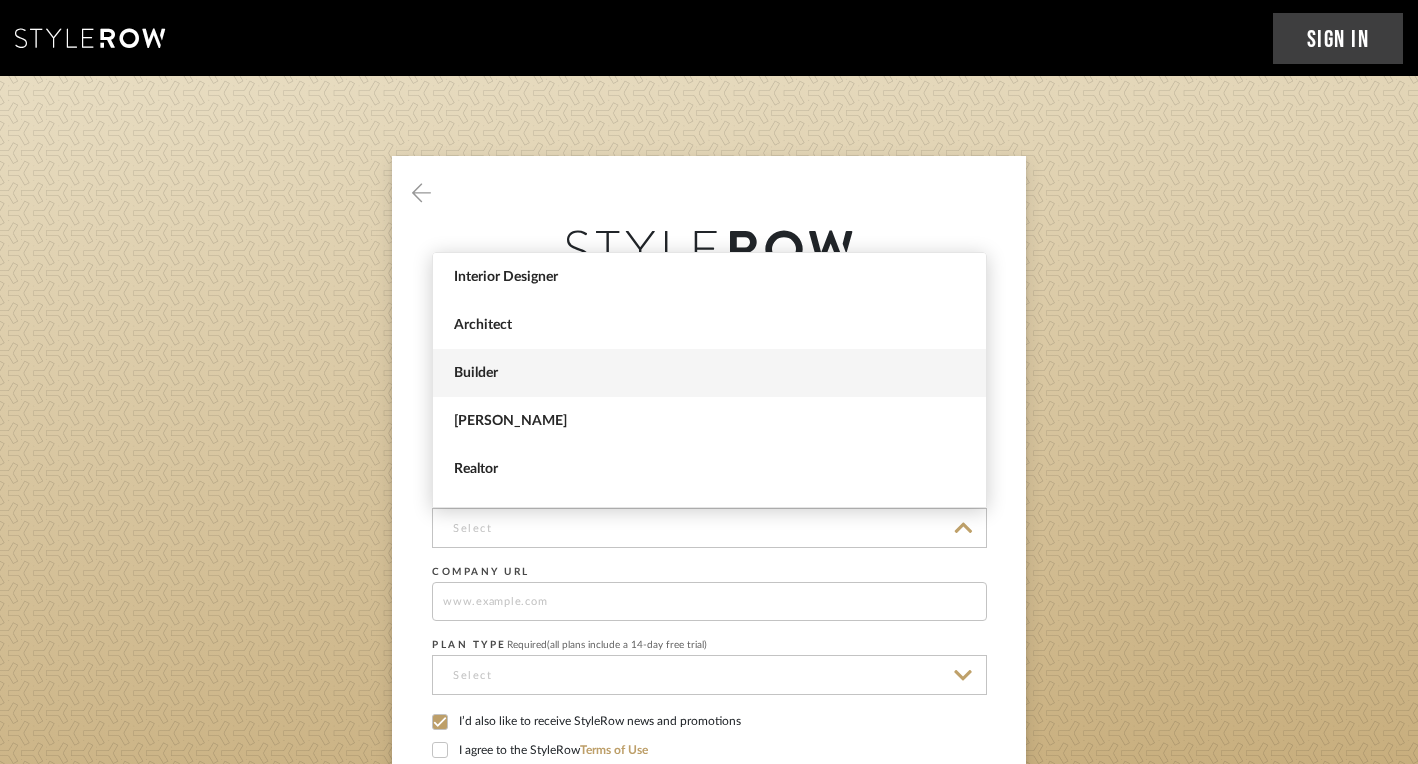 click on "Builder" at bounding box center (712, 373) 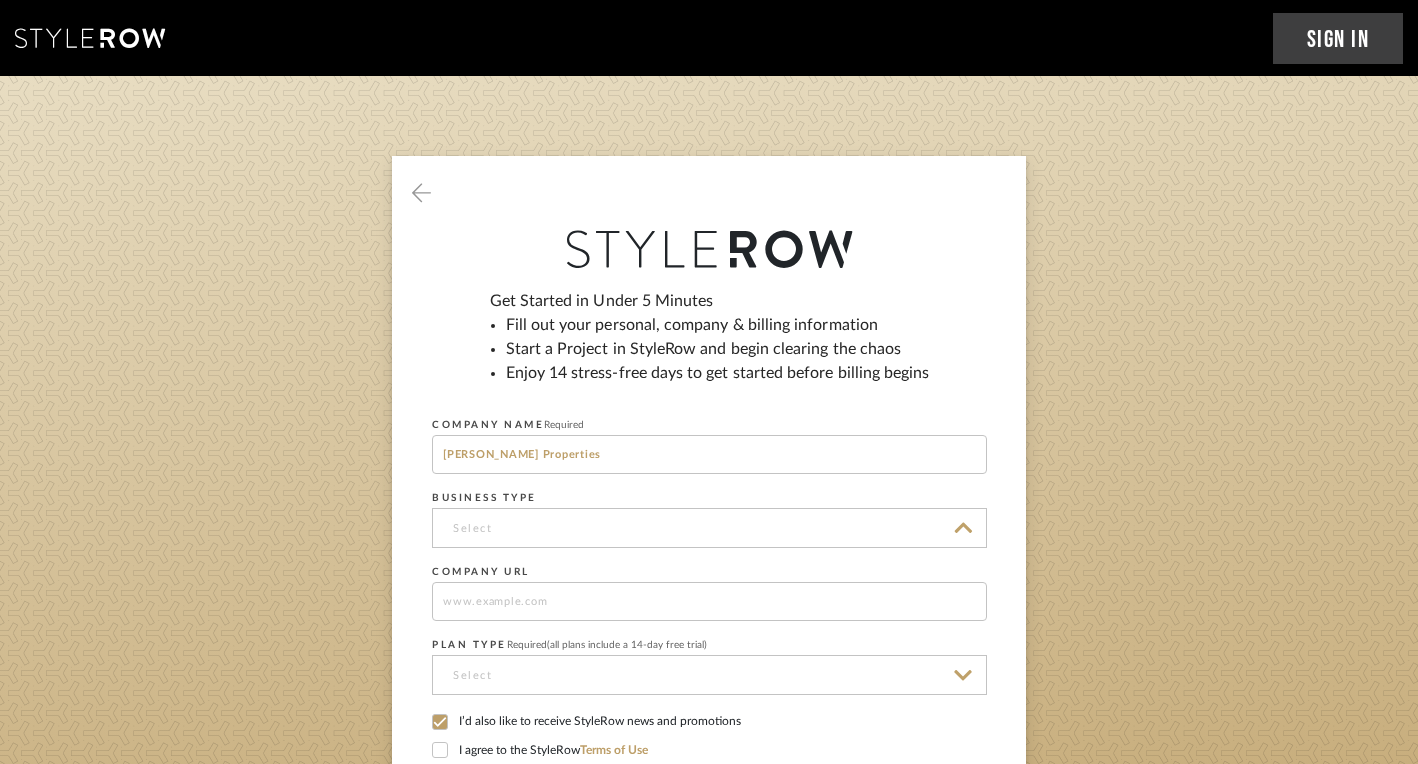 type on "Builder" 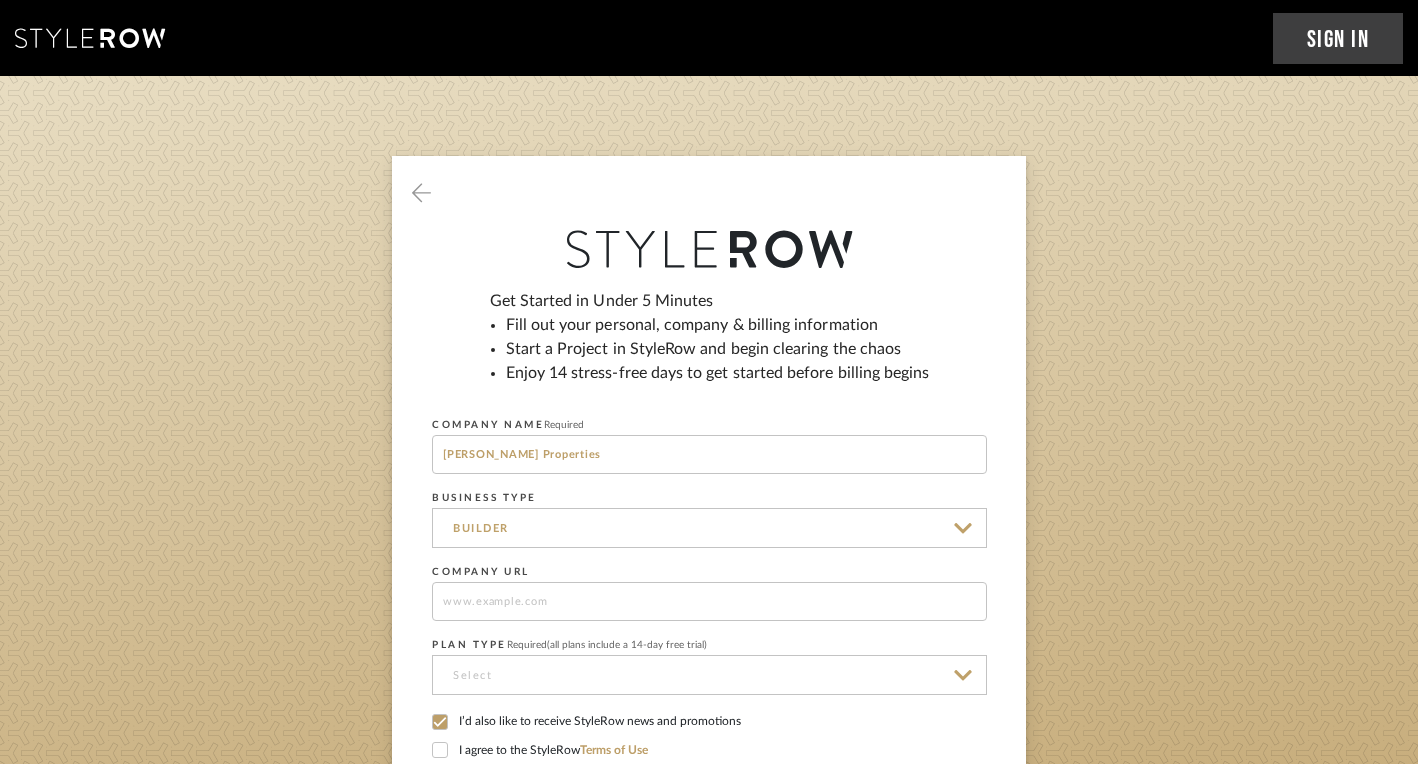 click at bounding box center (709, 601) 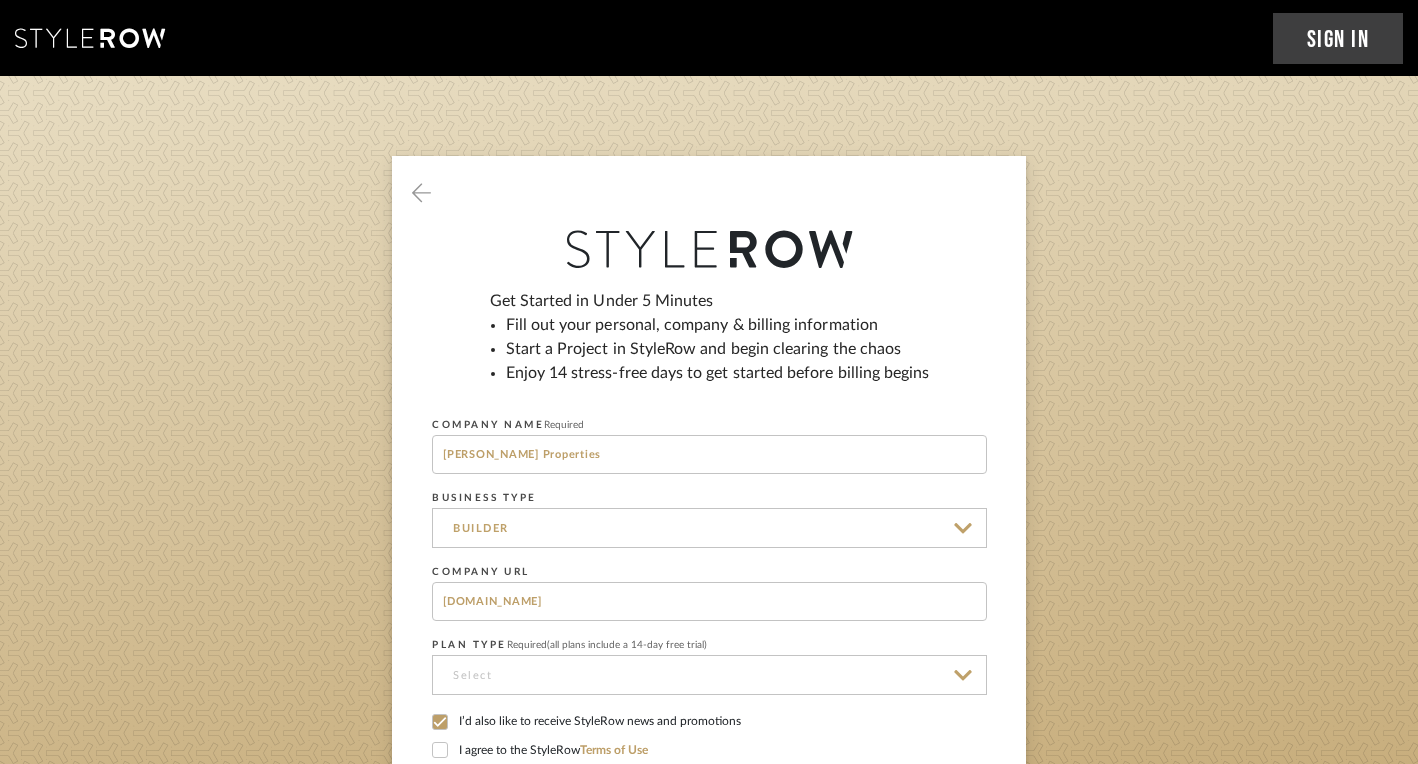 type on "dgilpinproperties.com" 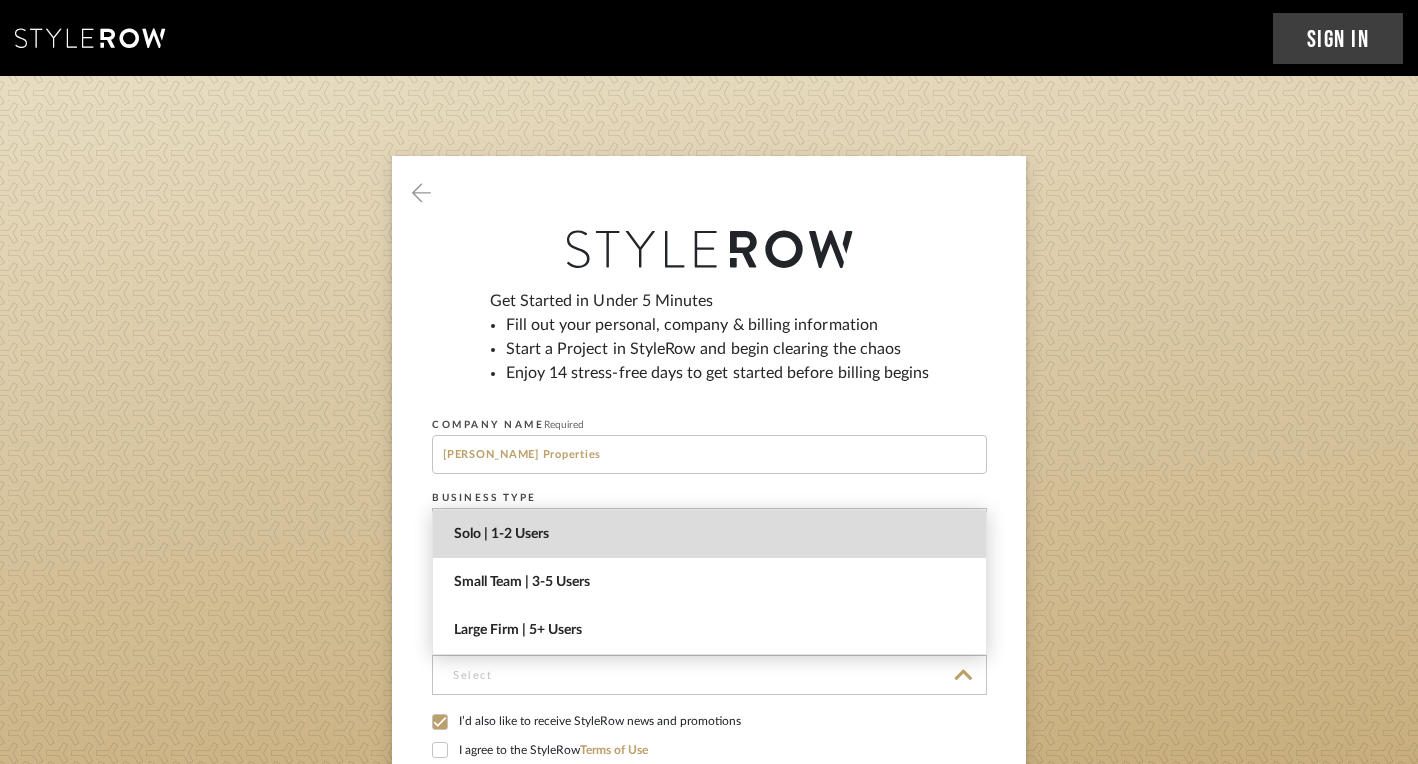 click on "Solo | 1-2 Users" at bounding box center [712, 534] 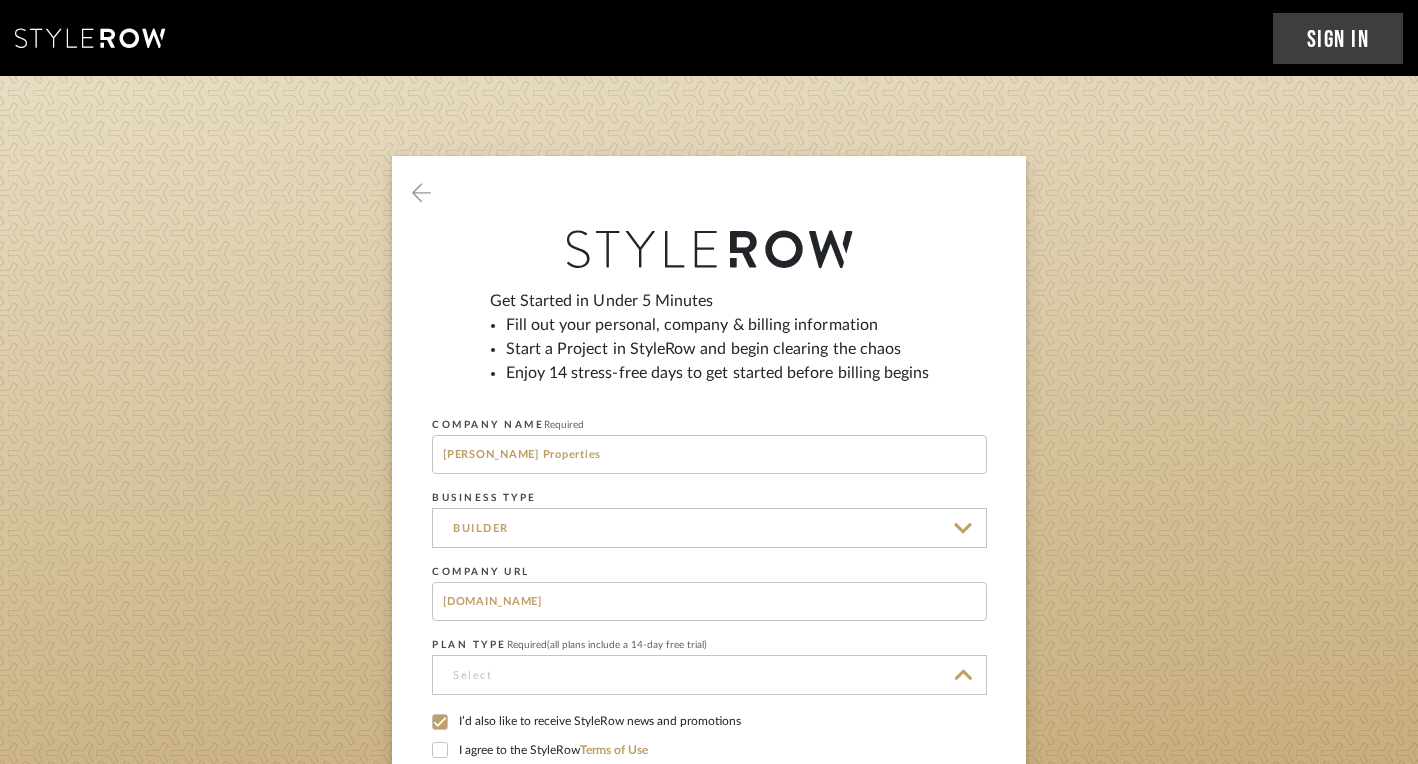 type on "Solo | 1-2 Users" 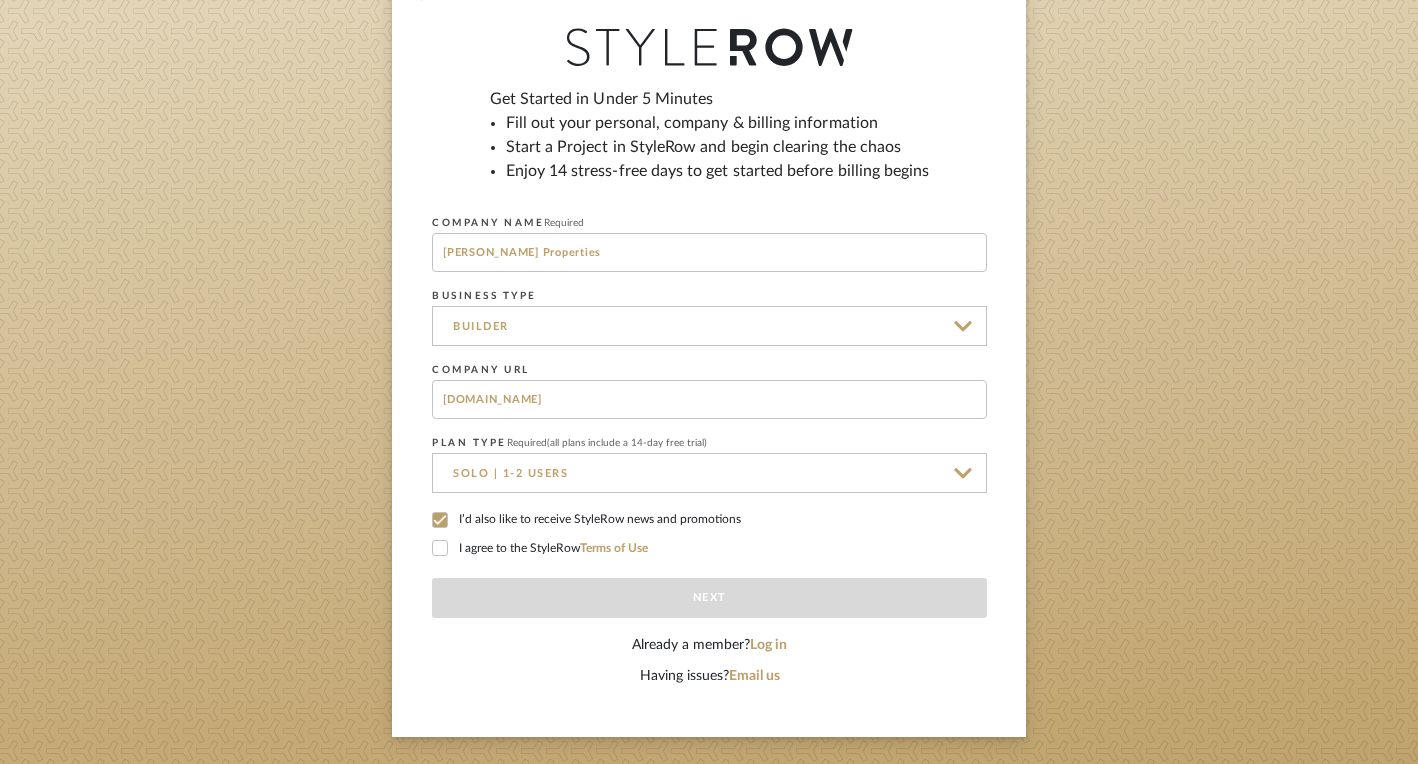 scroll, scrollTop: 206, scrollLeft: 0, axis: vertical 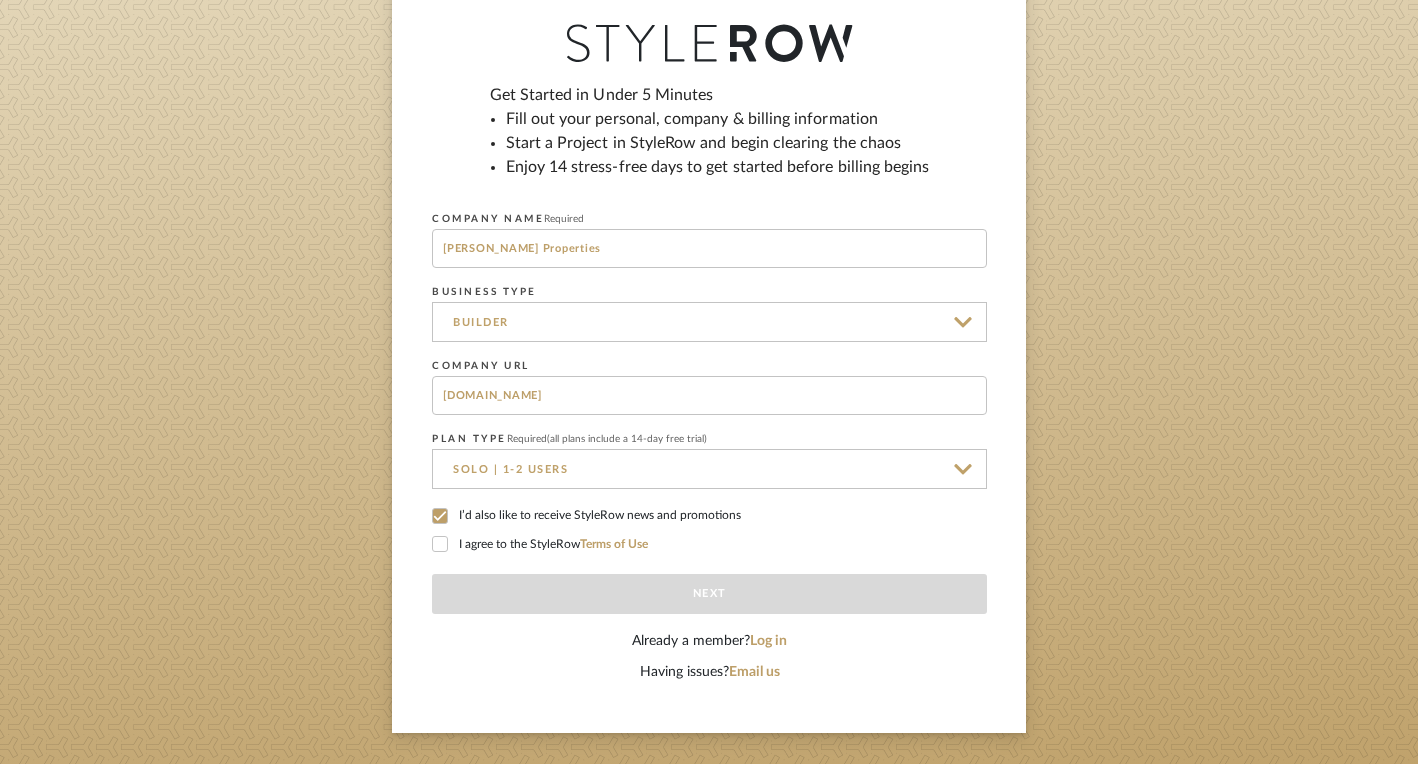 click 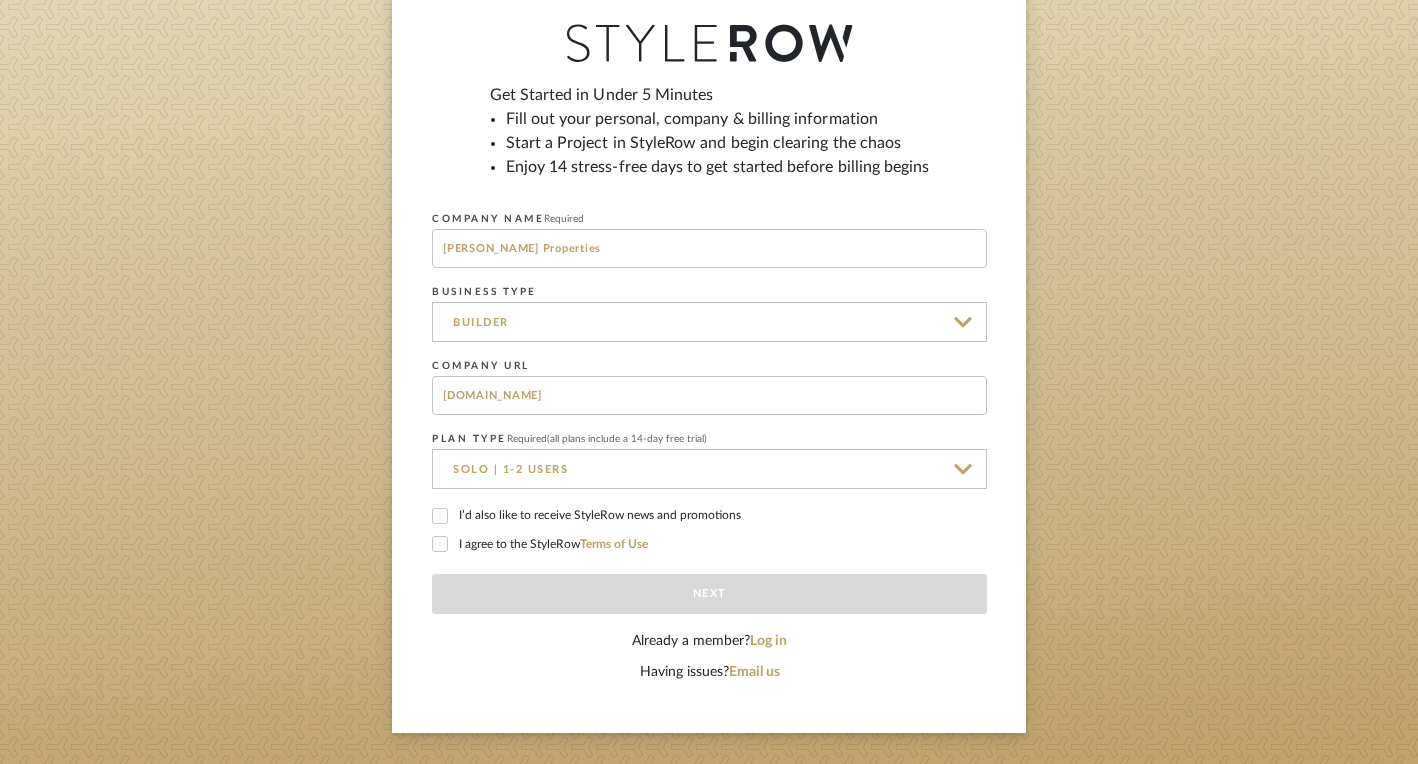 click 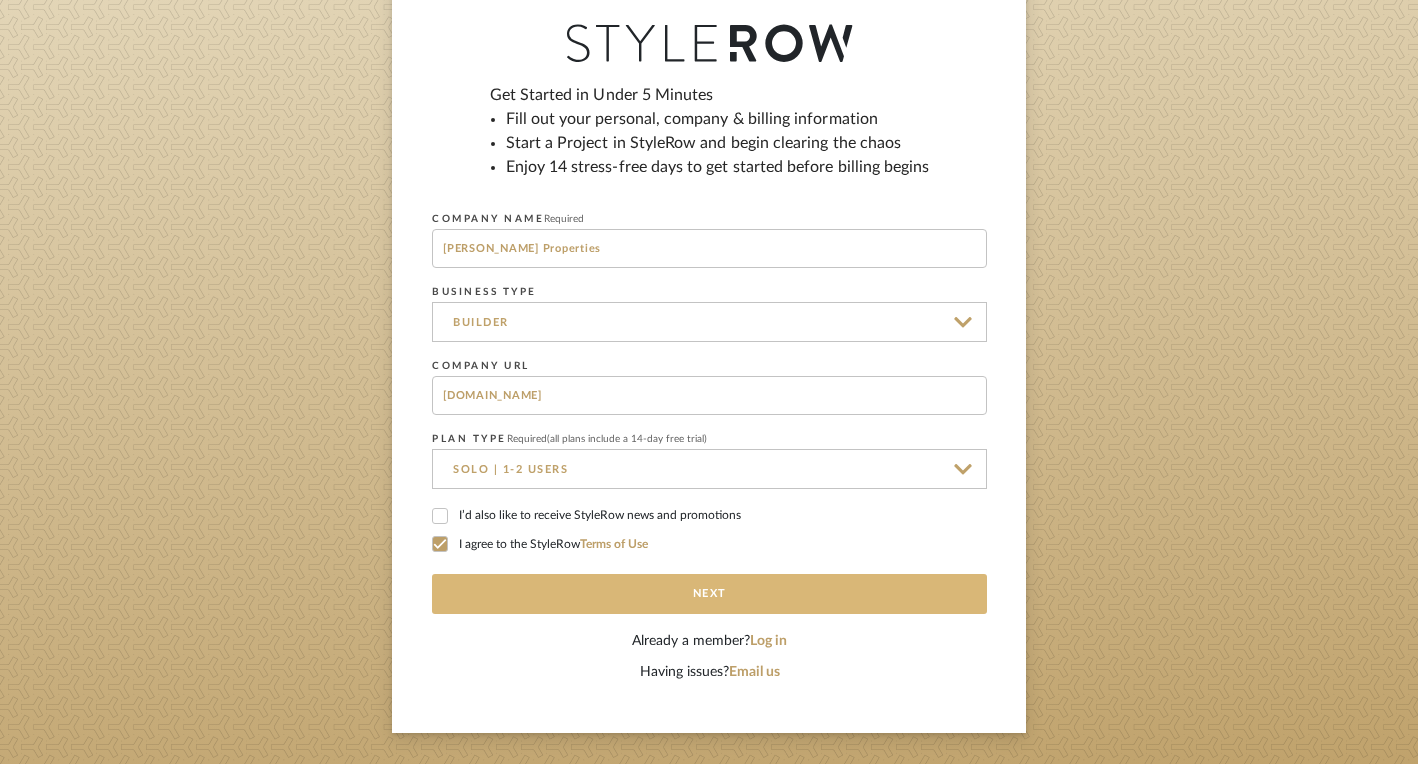 click on "Next" 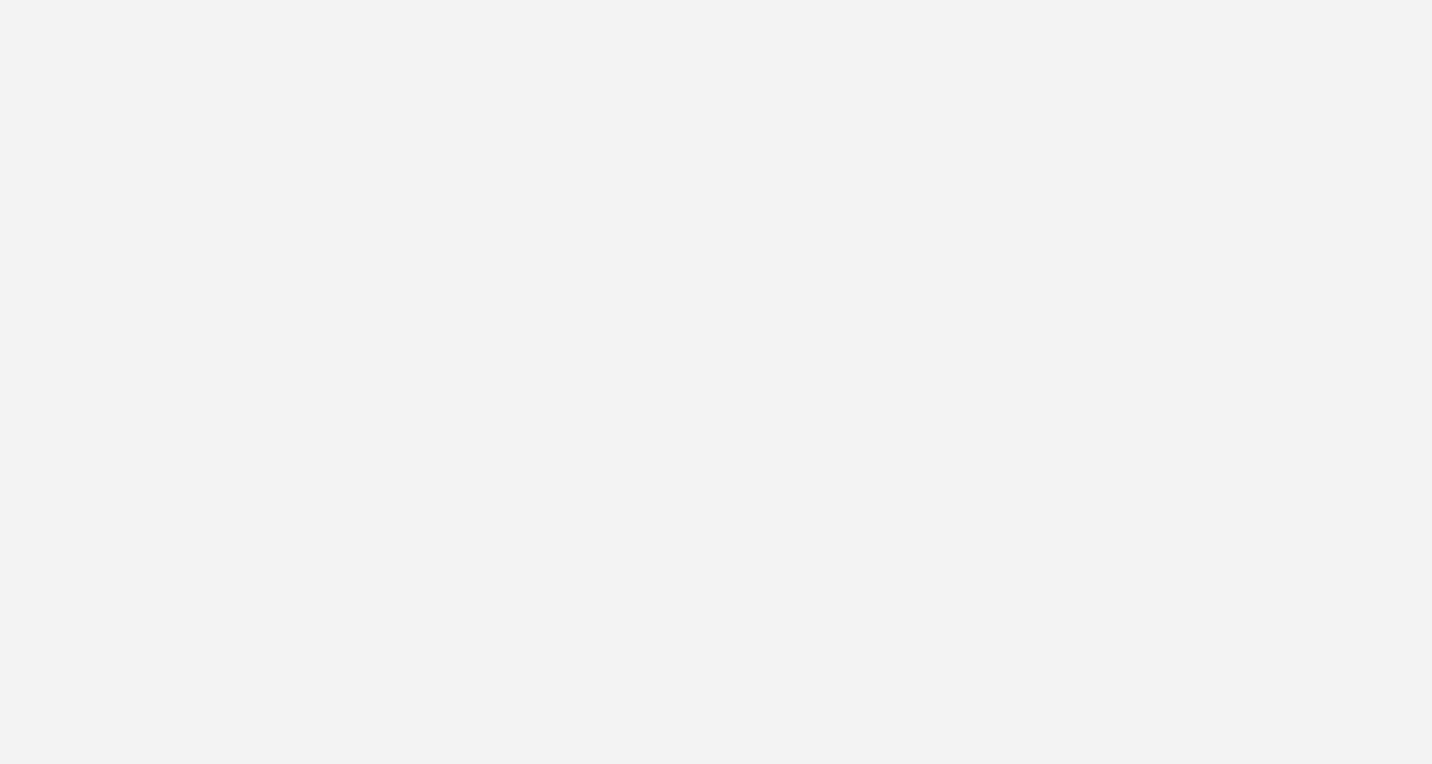 scroll, scrollTop: 0, scrollLeft: 0, axis: both 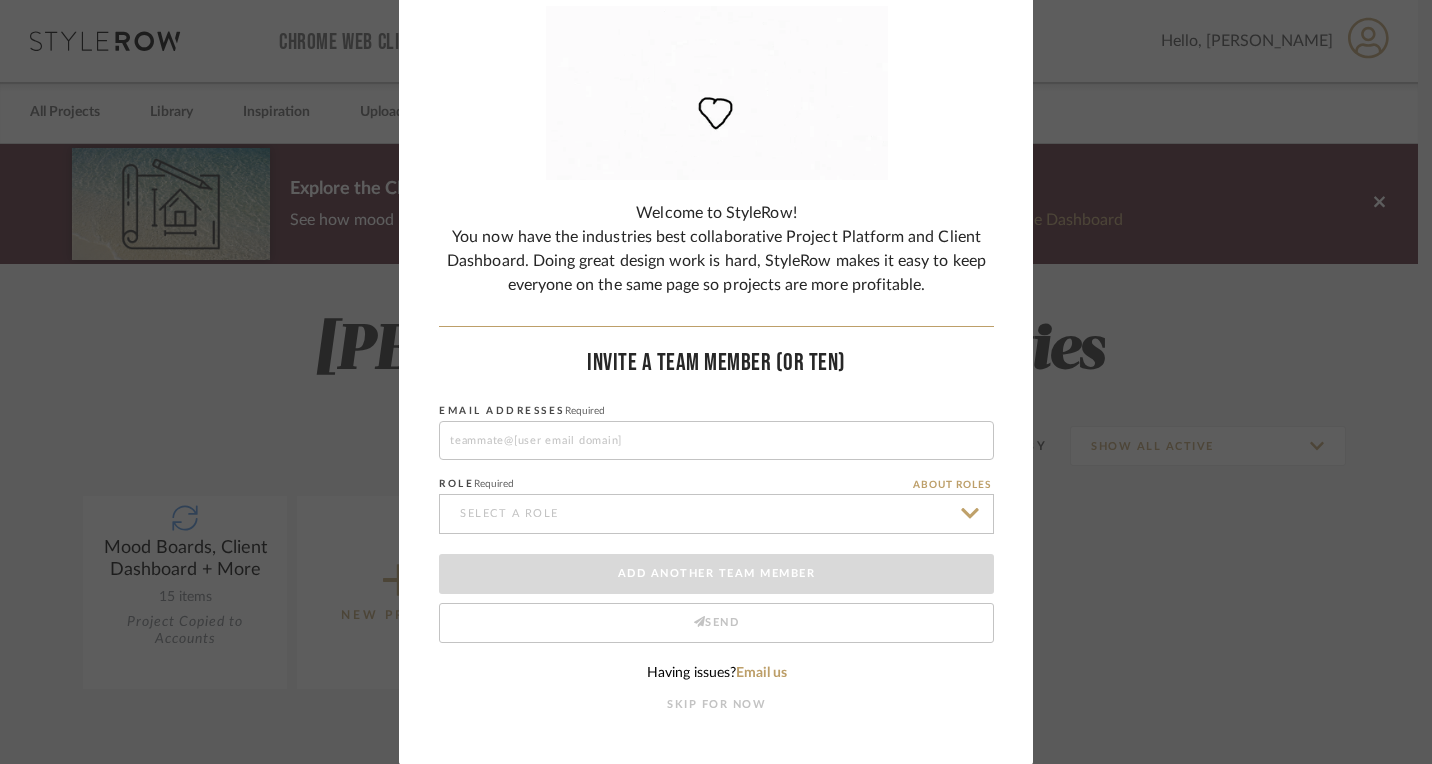 click on "ALL SET!  Welcome to StyleRow!   You now have the industries best collaborative Project Platform and Client Dashboard. Doing great design work is hard, StyleRow makes it easy to keep everyone on the same page so projects are more profitable.  Invite A TEAM Member (Or Ten)  EMAIL ADDRESSES  Required  ROLE  Required ABOUT ROLES  Add Another Team Member   Send  Having issues?  Email us SKIP FOR NOW" at bounding box center (716, 382) 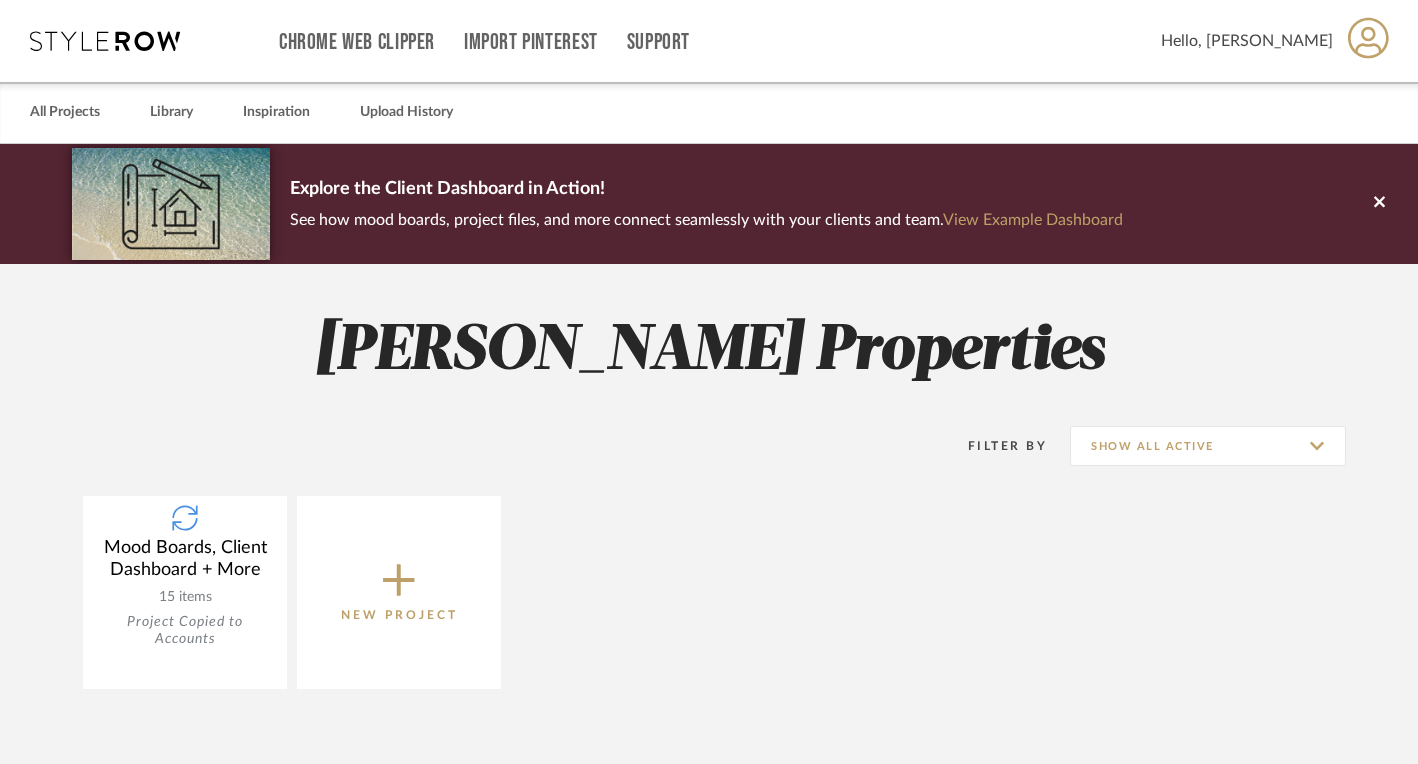 click on "New Project" 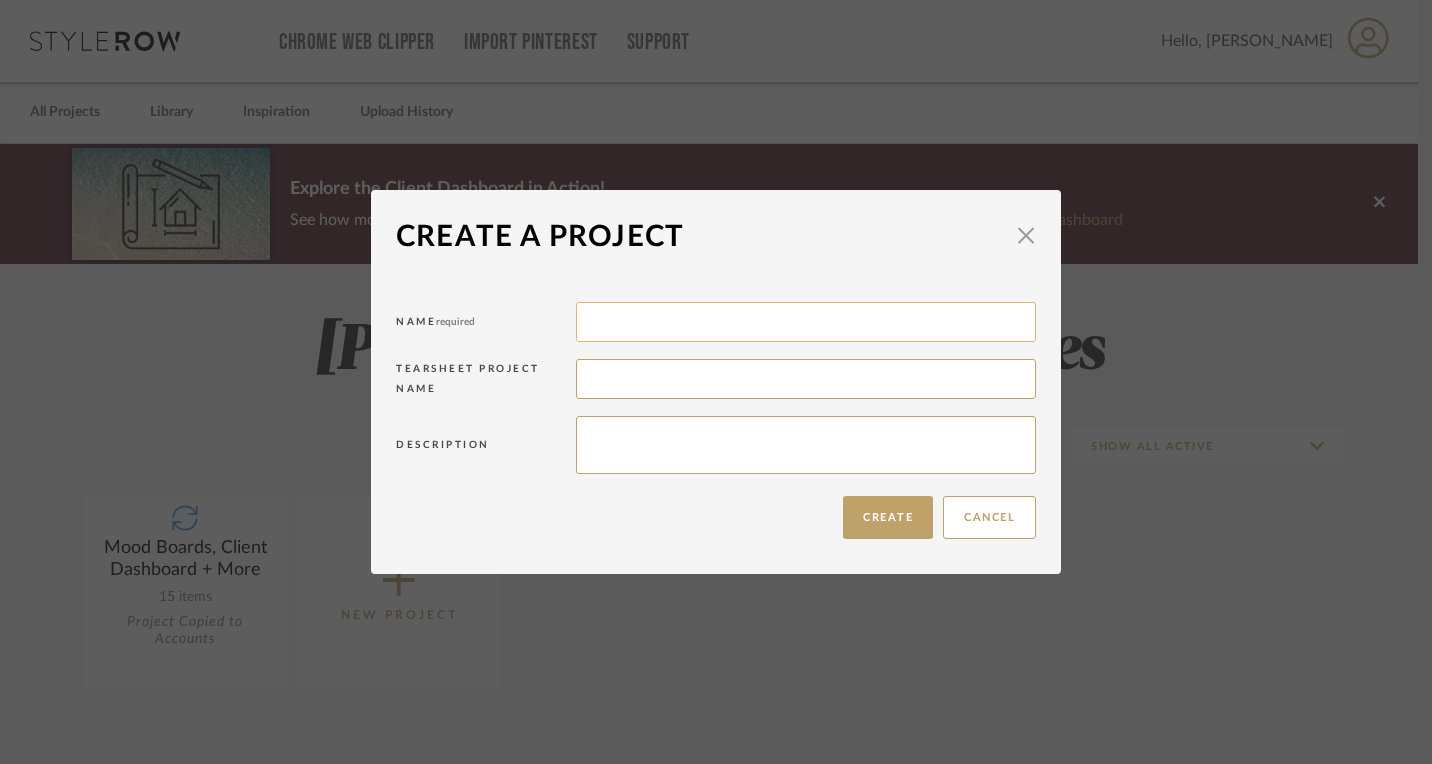 click at bounding box center (806, 322) 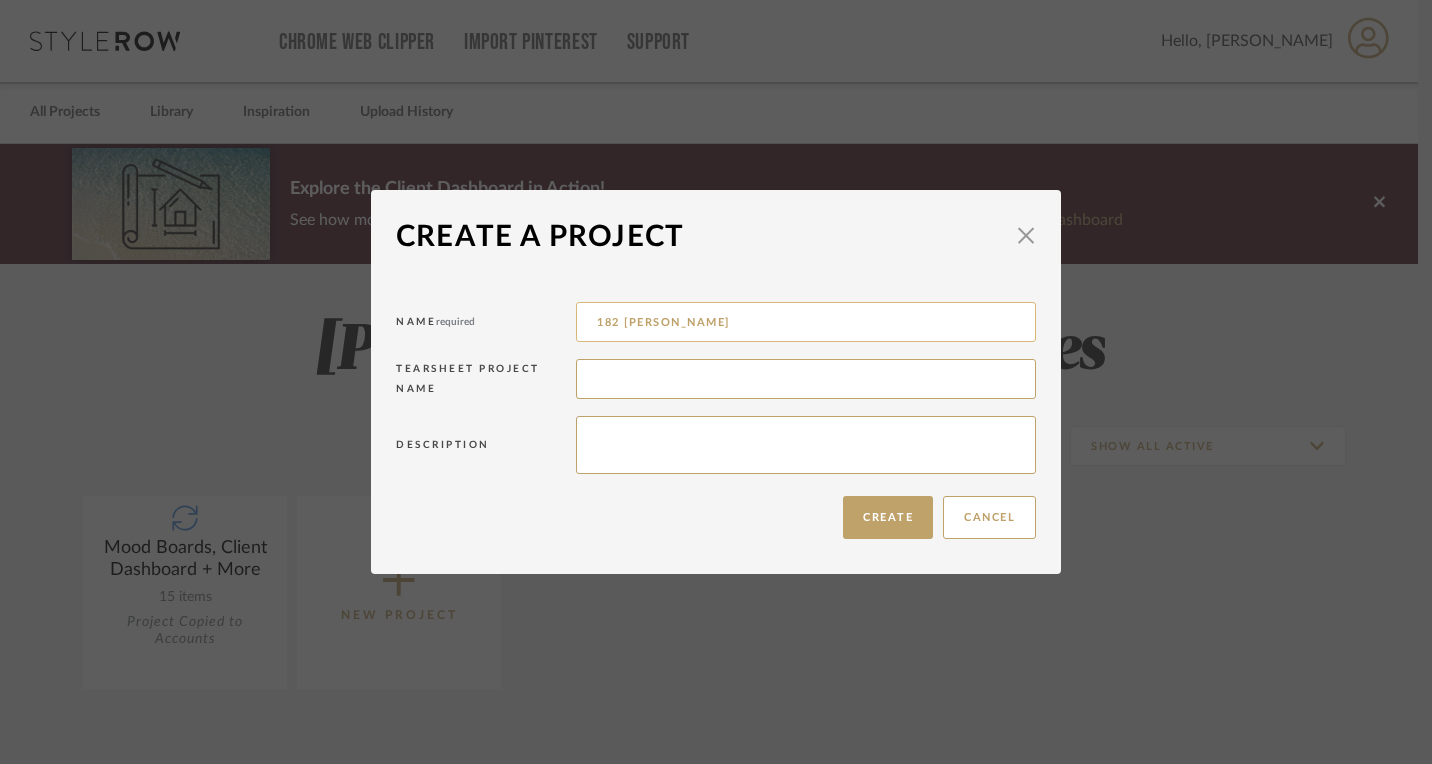 type on "182 [PERSON_NAME]" 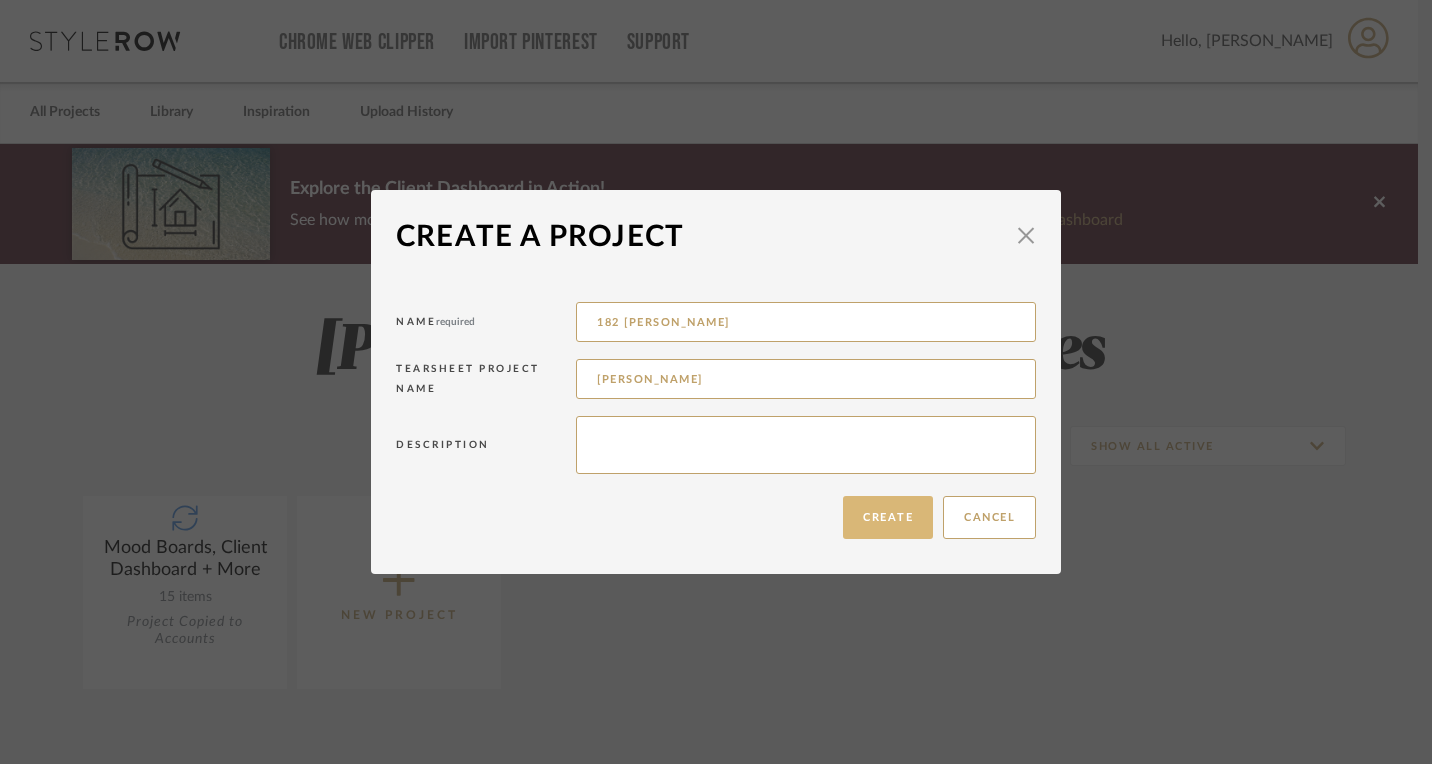 type on "Gordon" 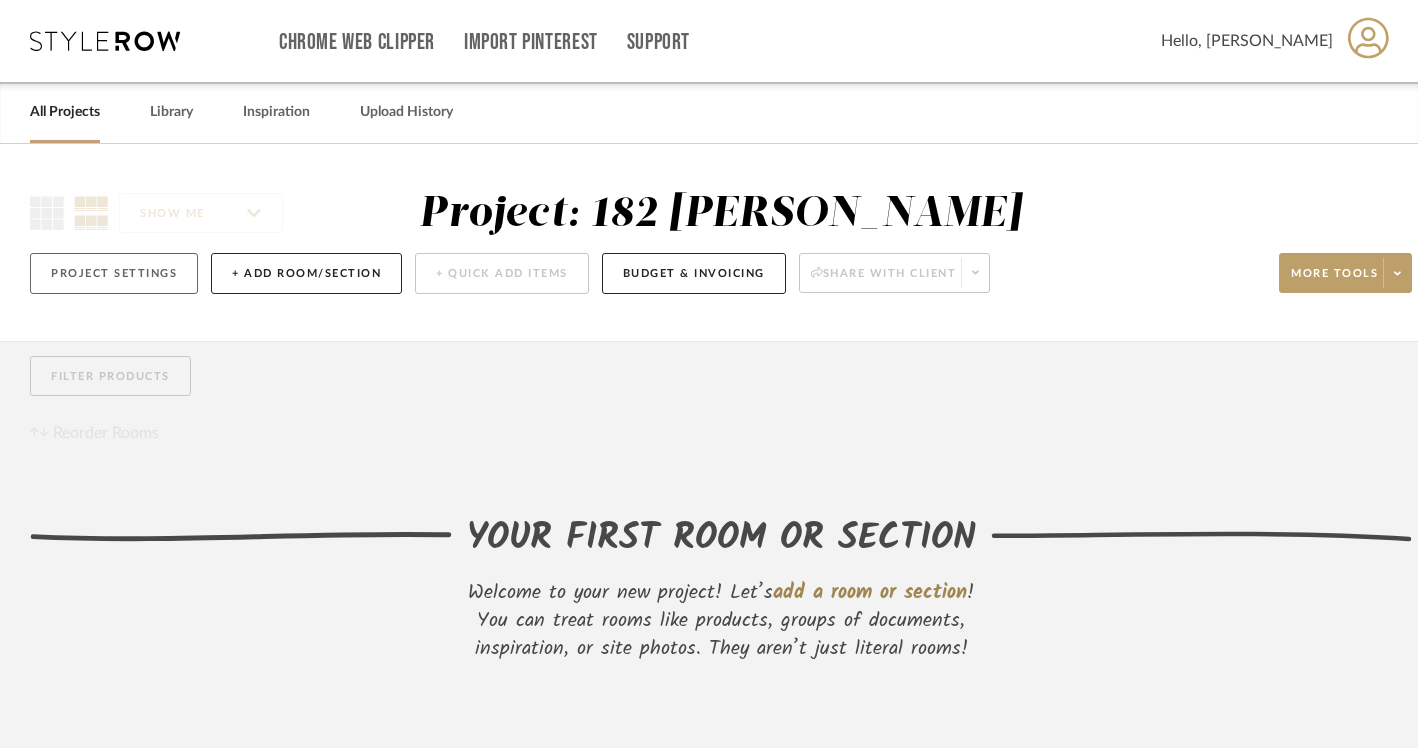click on "Project Settings" 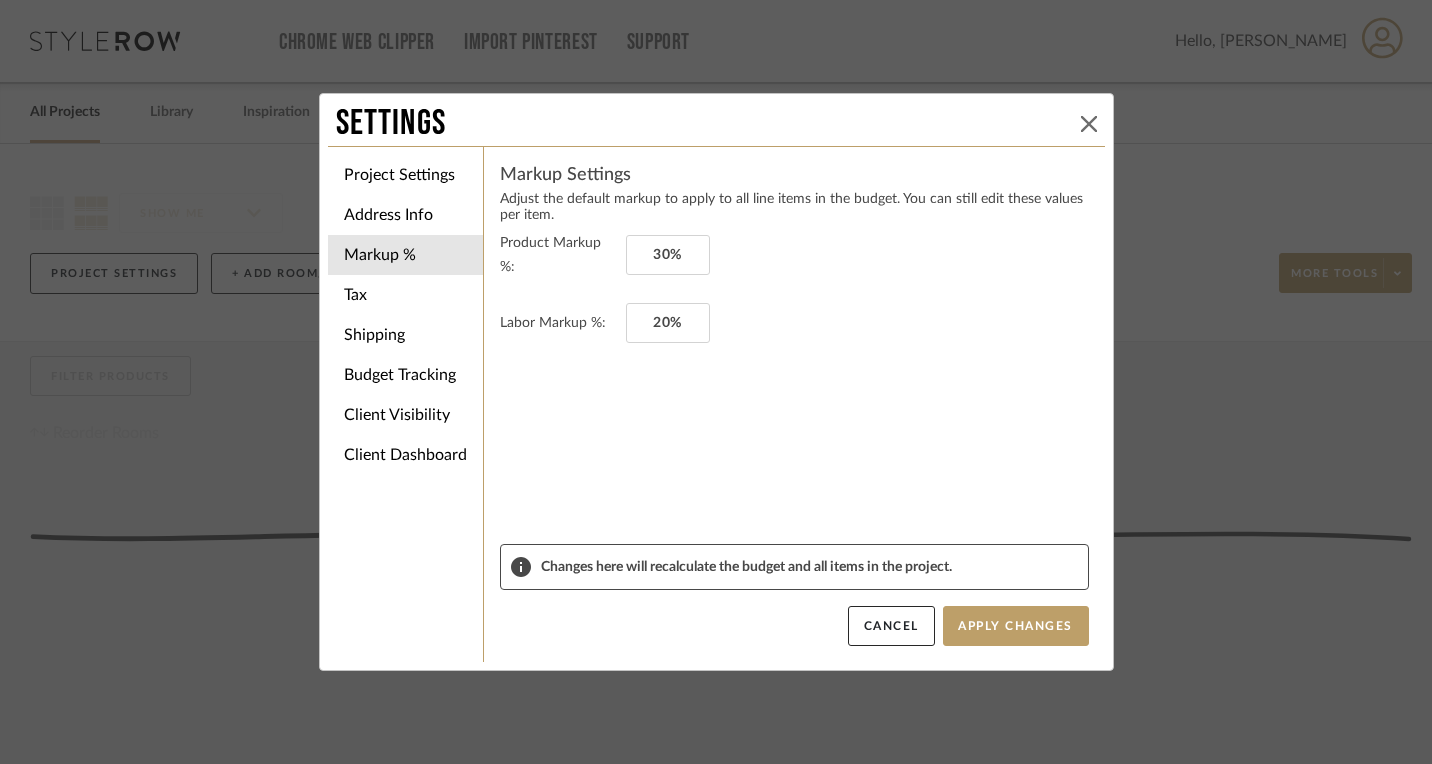 click 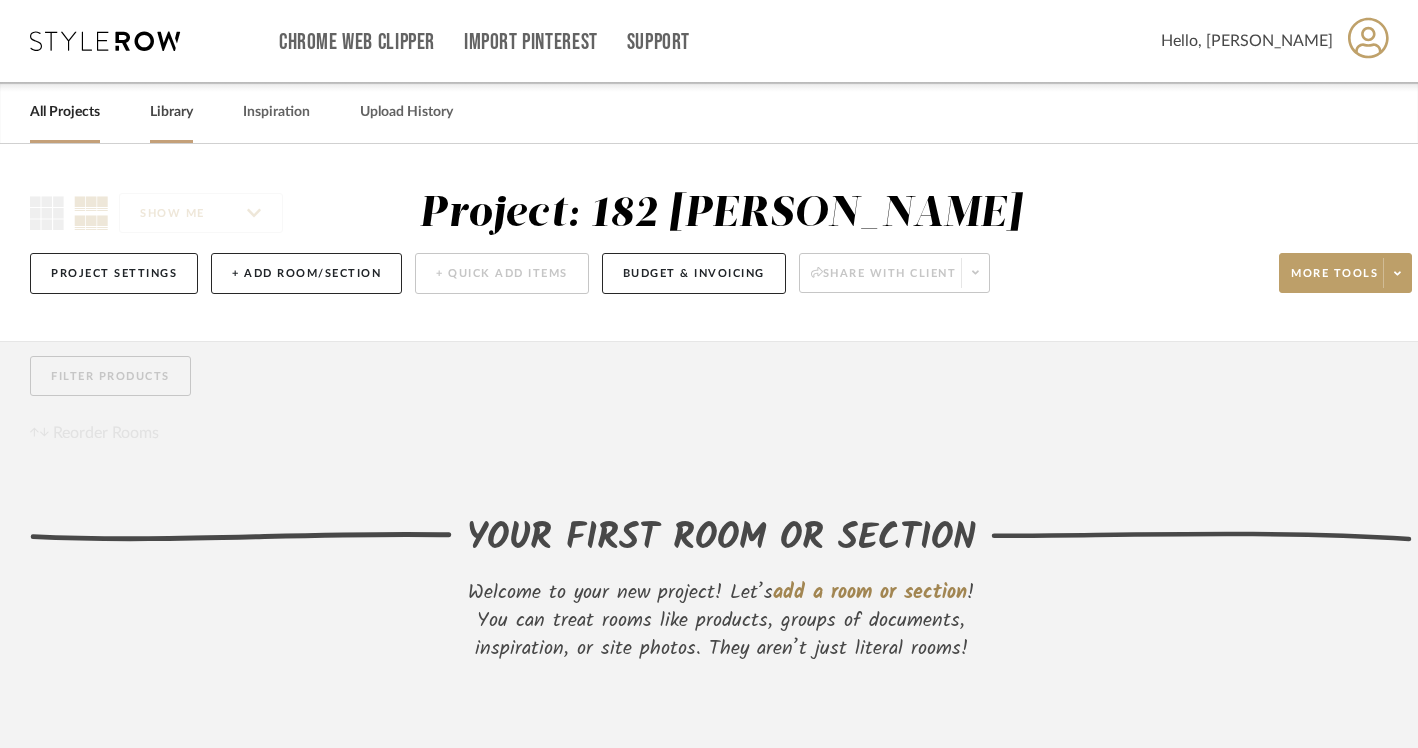 click on "Library" at bounding box center (171, 112) 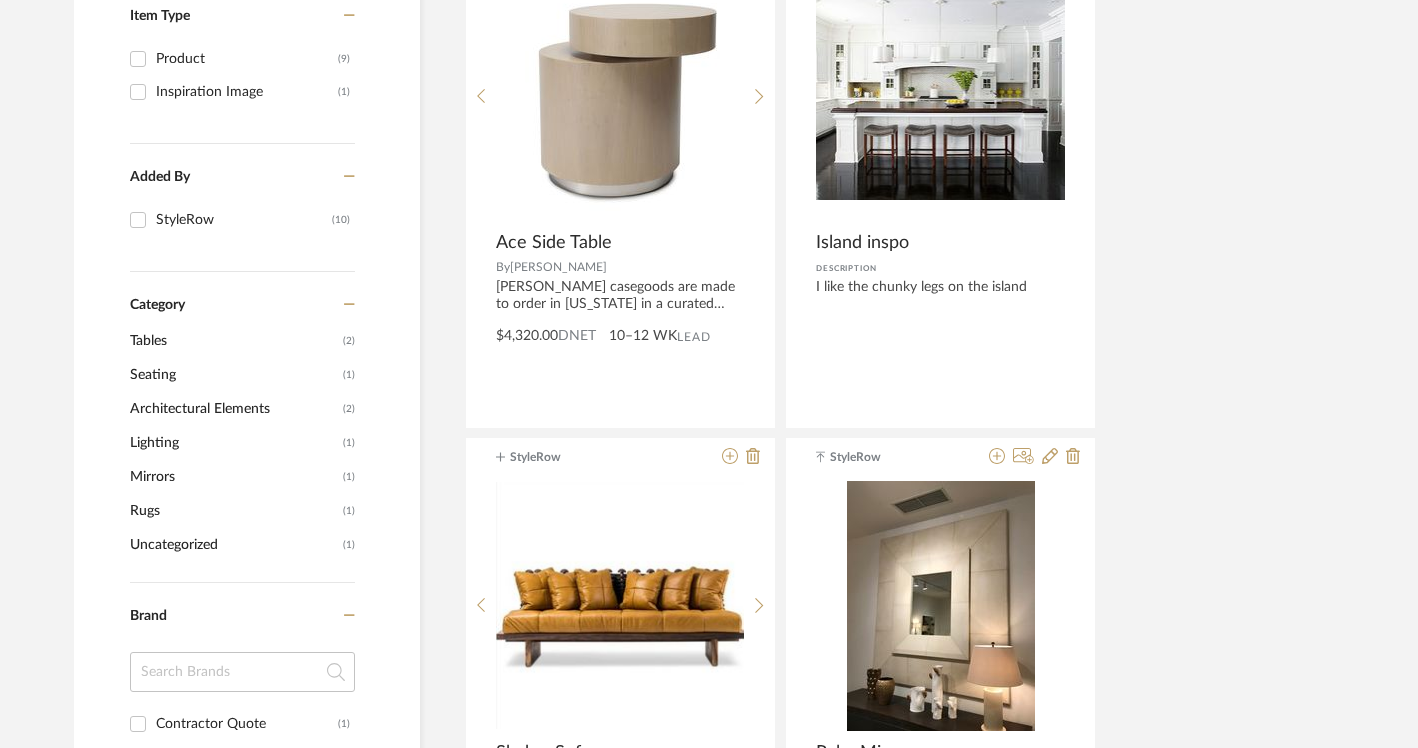 scroll, scrollTop: 457, scrollLeft: 0, axis: vertical 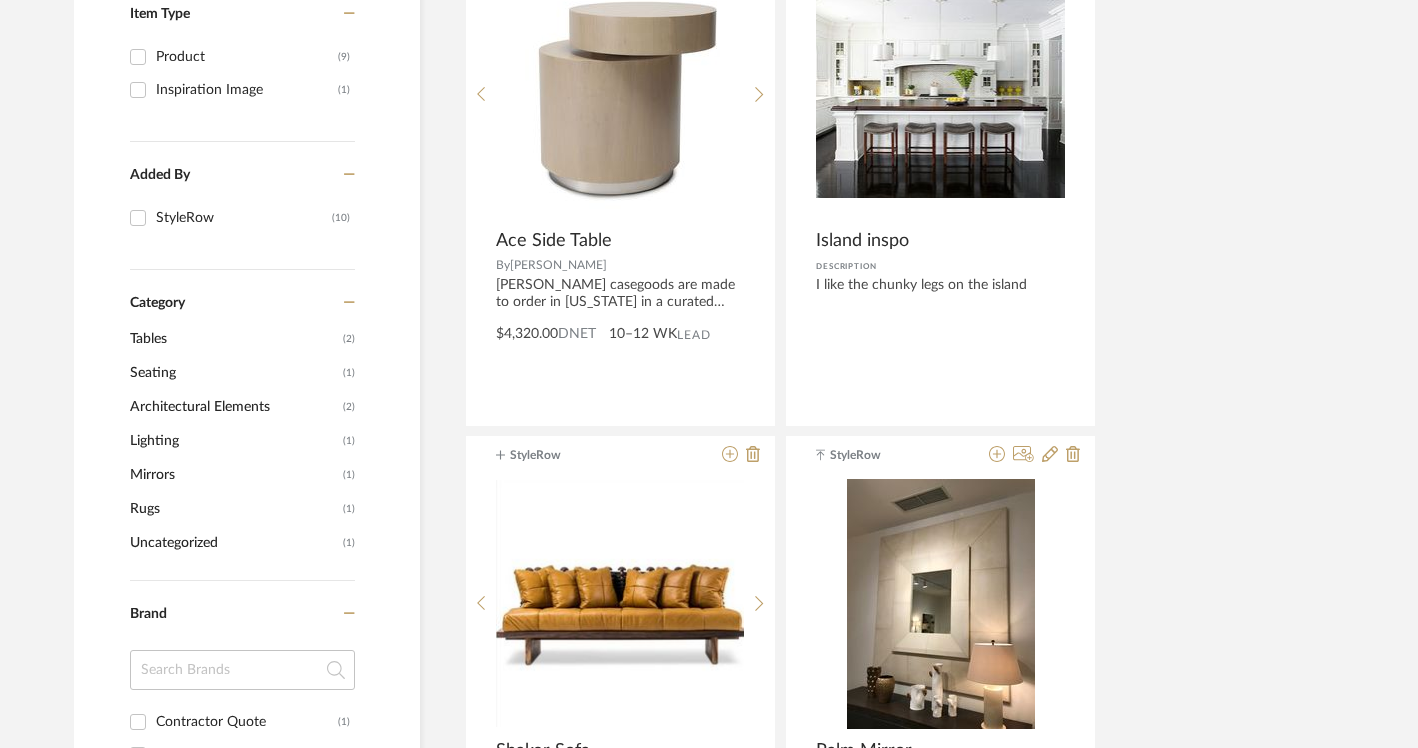 click on "Architectural Elements" 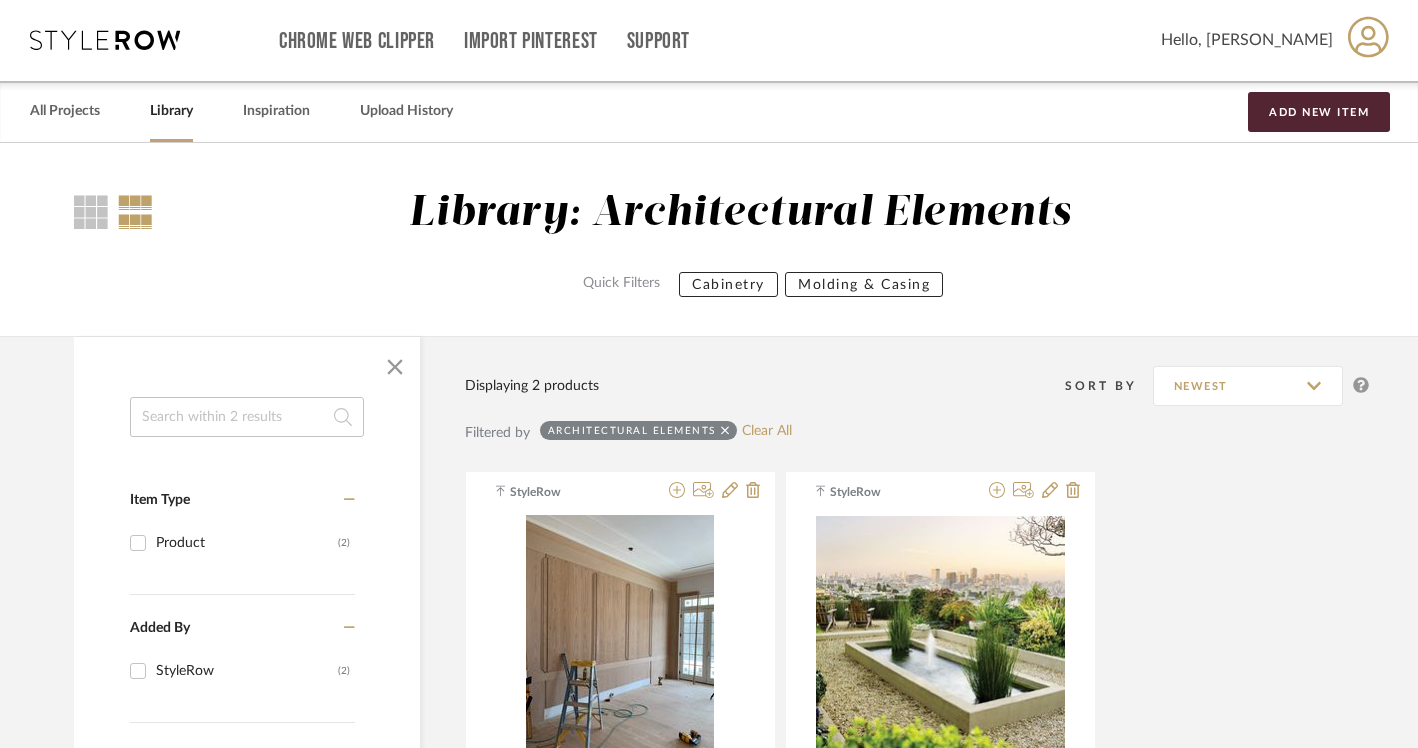scroll, scrollTop: 0, scrollLeft: 0, axis: both 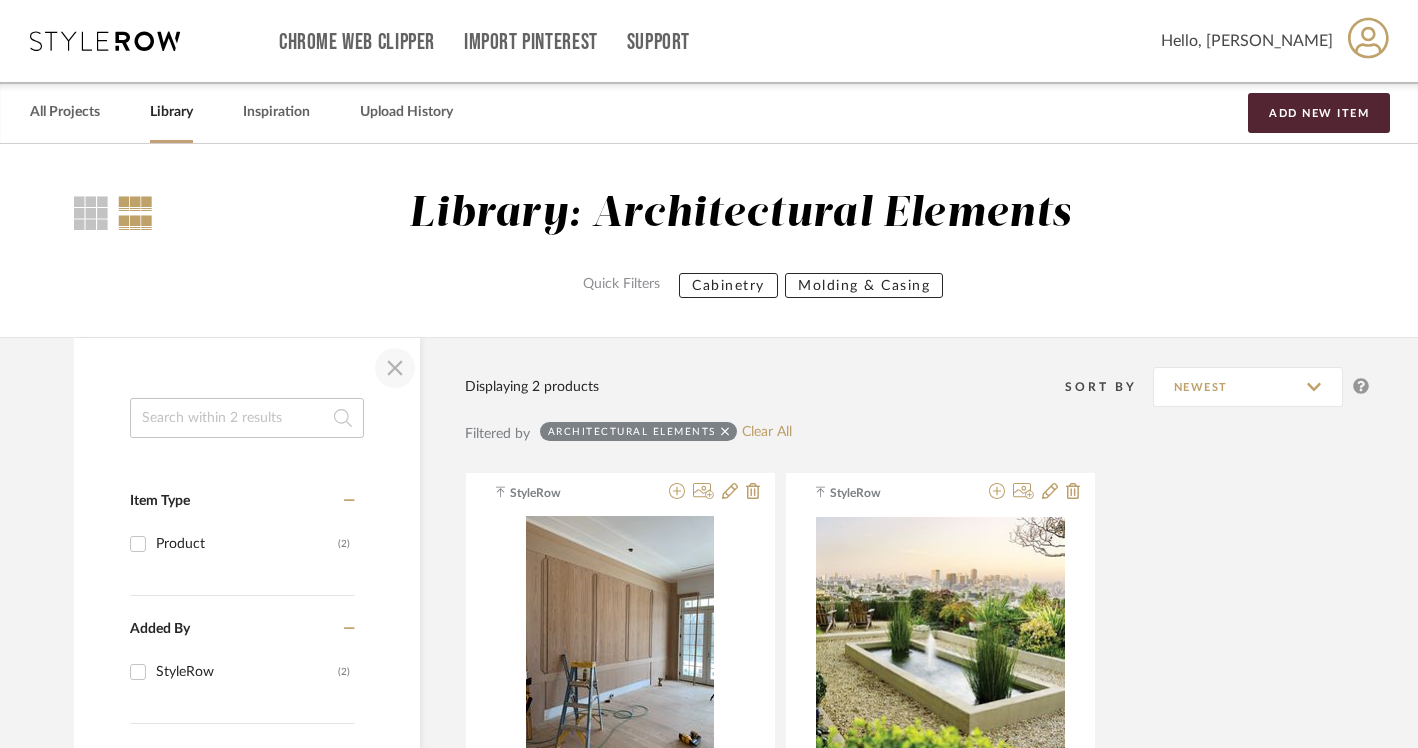 click 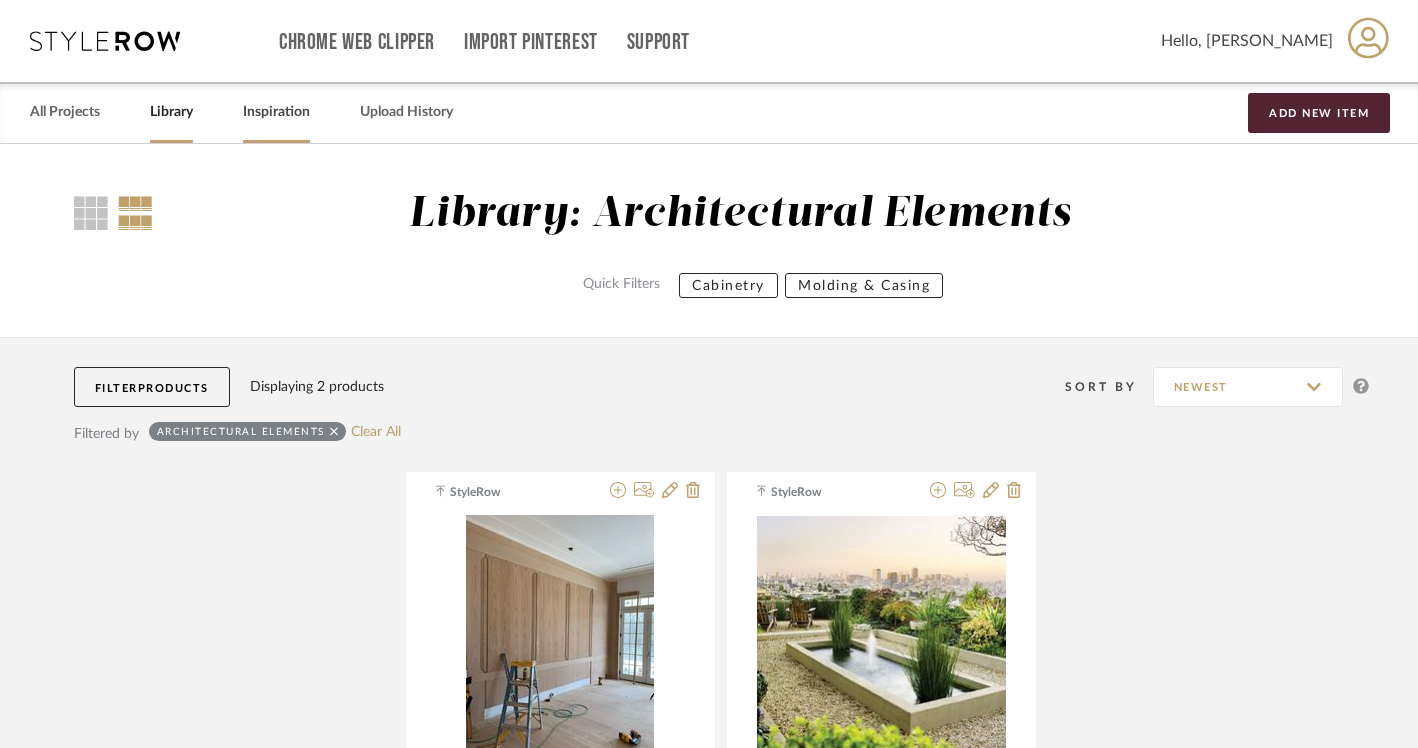 click on "Inspiration" at bounding box center (276, 112) 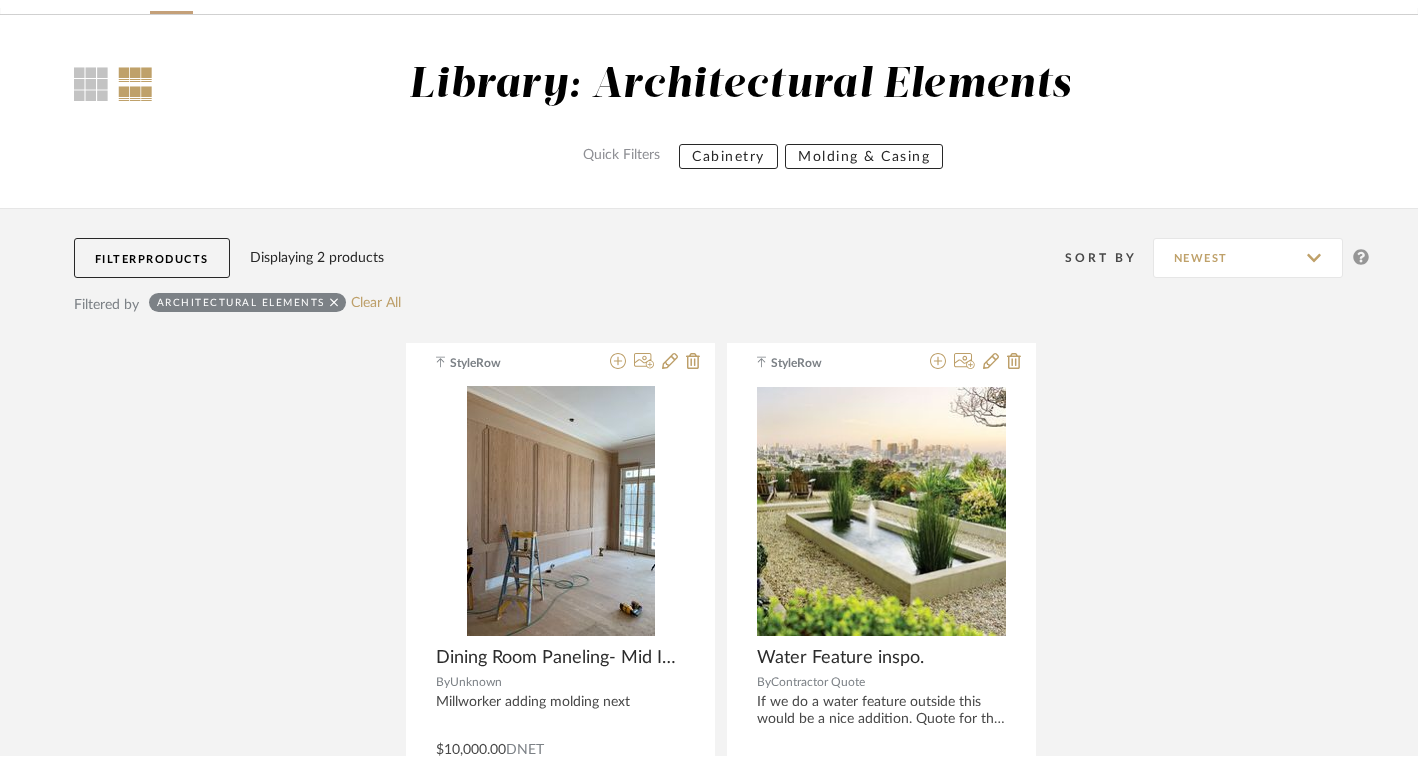 scroll, scrollTop: 0, scrollLeft: 0, axis: both 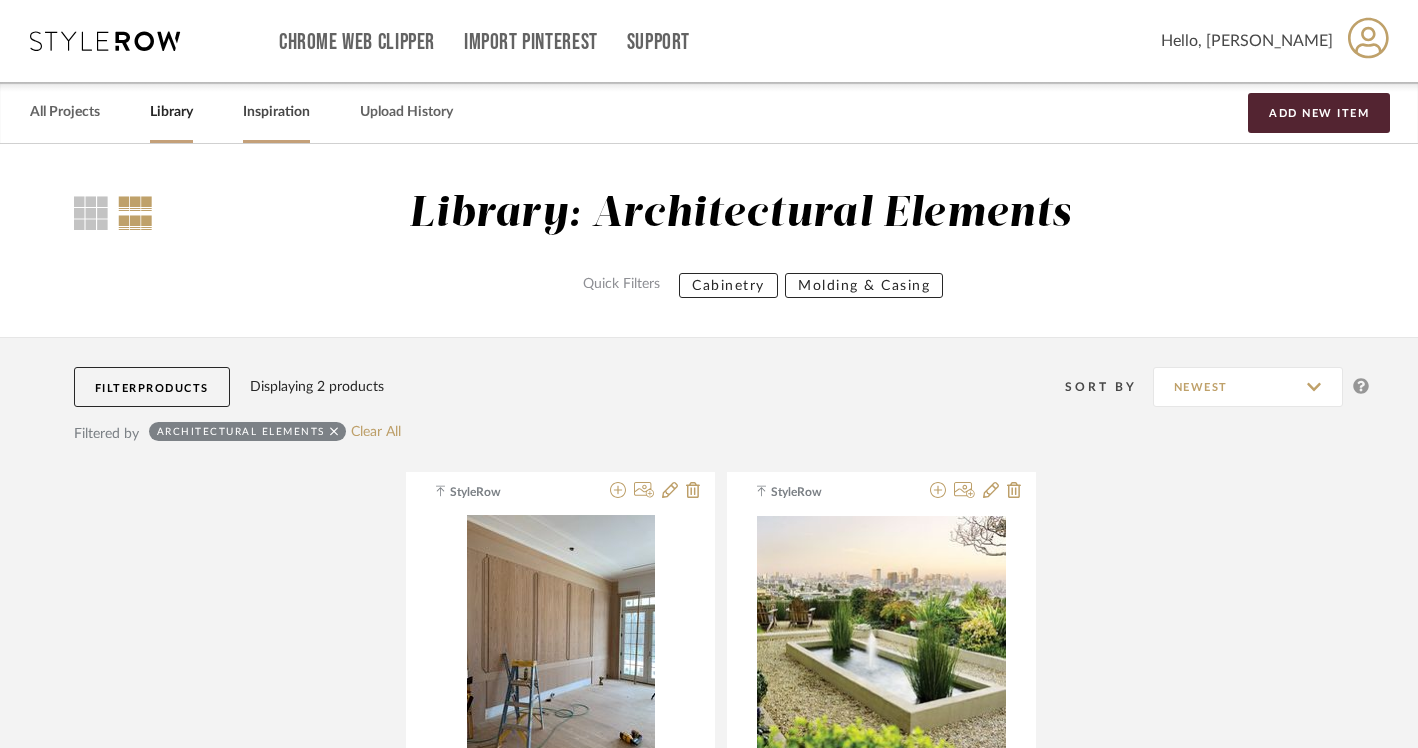 click on "Inspiration" at bounding box center (276, 112) 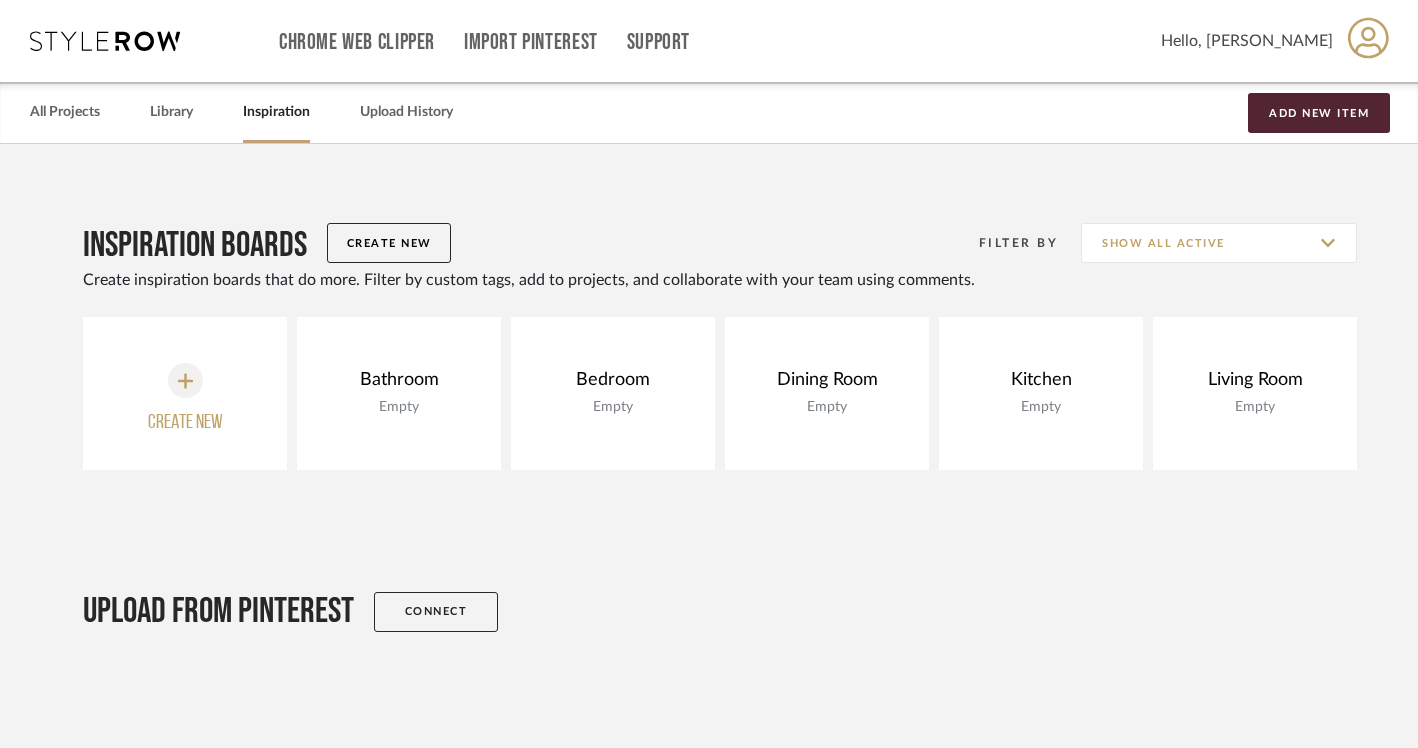 click at bounding box center (105, 41) 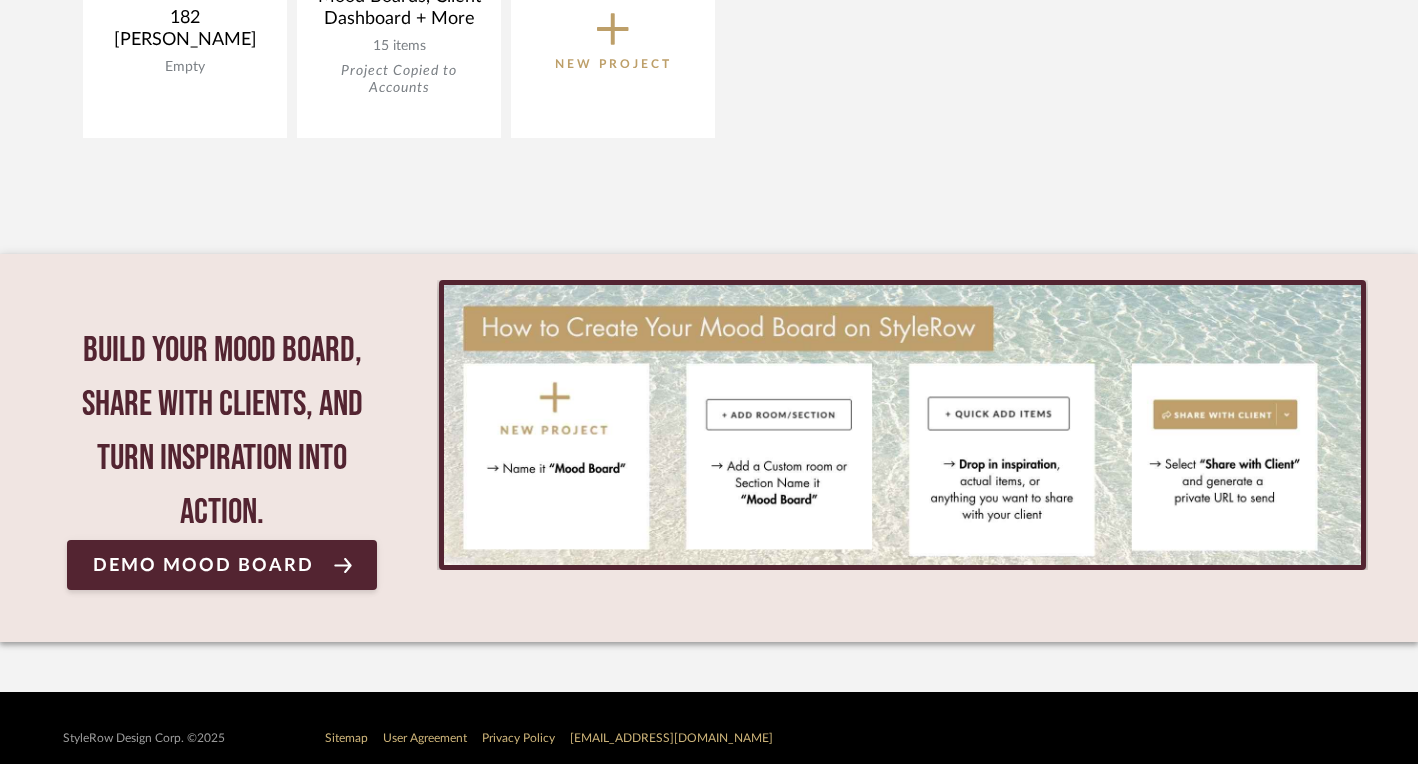 scroll, scrollTop: 571, scrollLeft: 0, axis: vertical 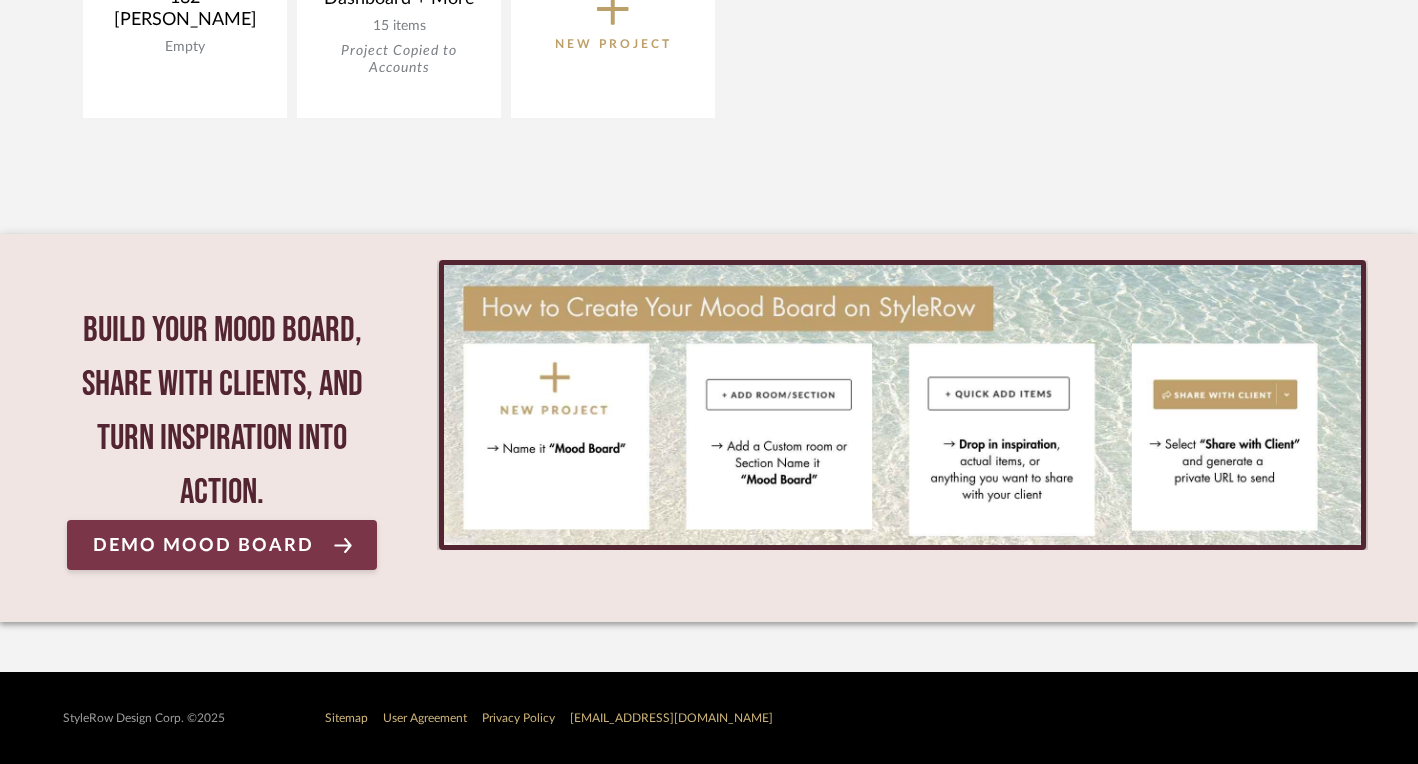 click on "Demo Mood Board" 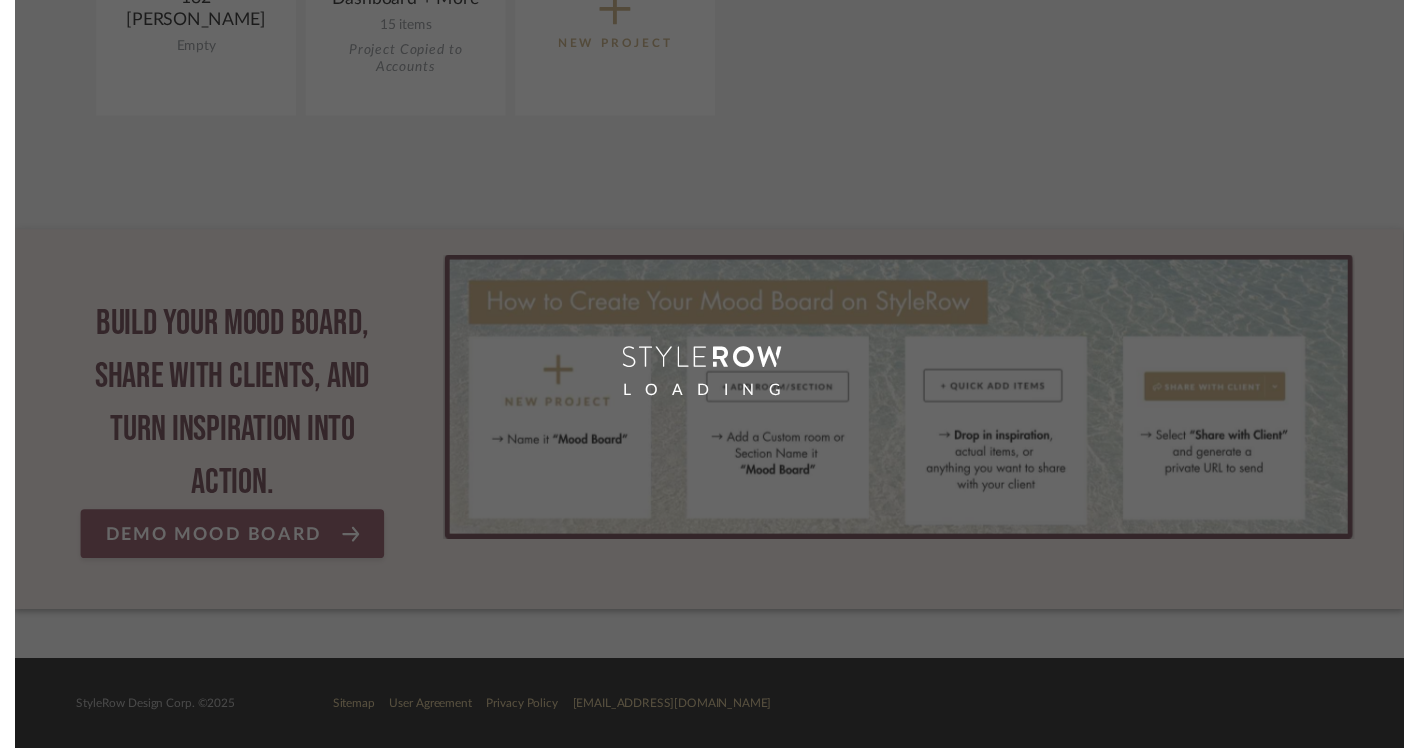 scroll, scrollTop: 0, scrollLeft: 0, axis: both 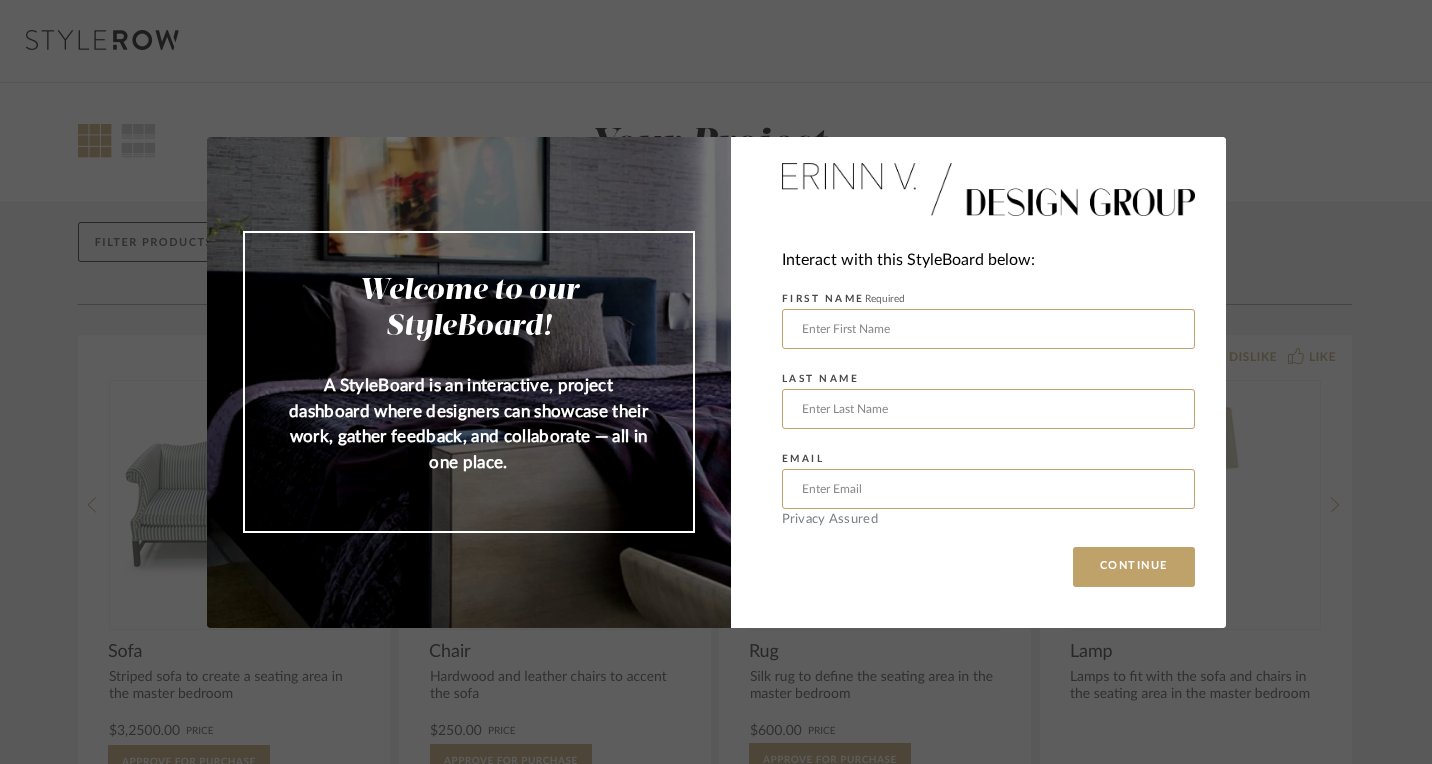 click on "Welcome to our StyleBoard! A StyleBoard is an interactive, project dashboard where designers can showcase their work, gather feedback, and collaborate — all in one place.  Interact with this StyleBoard below:   FIRST NAME  Required  LAST NAME   EMAIL  Privacy Assured CONTINUE" at bounding box center [716, 382] 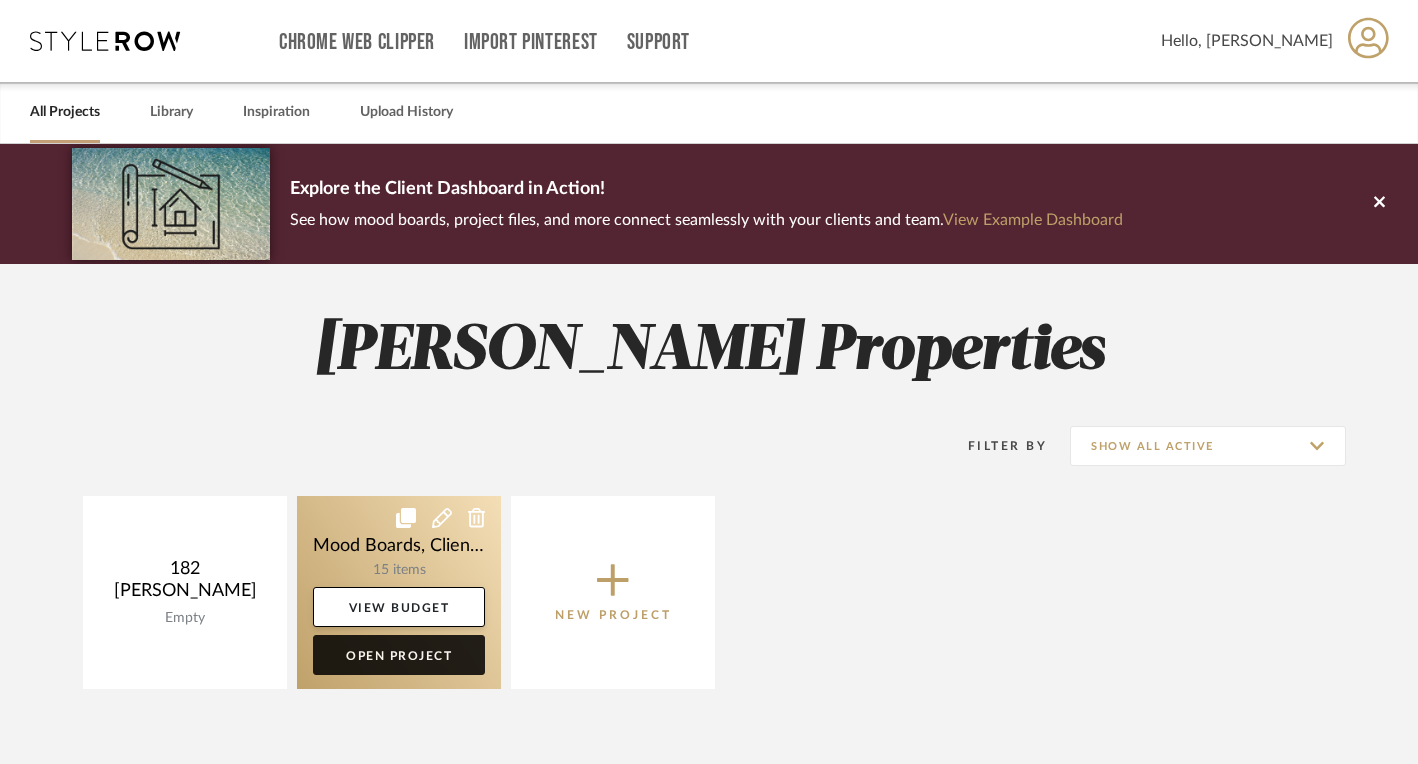click on "Open Project" 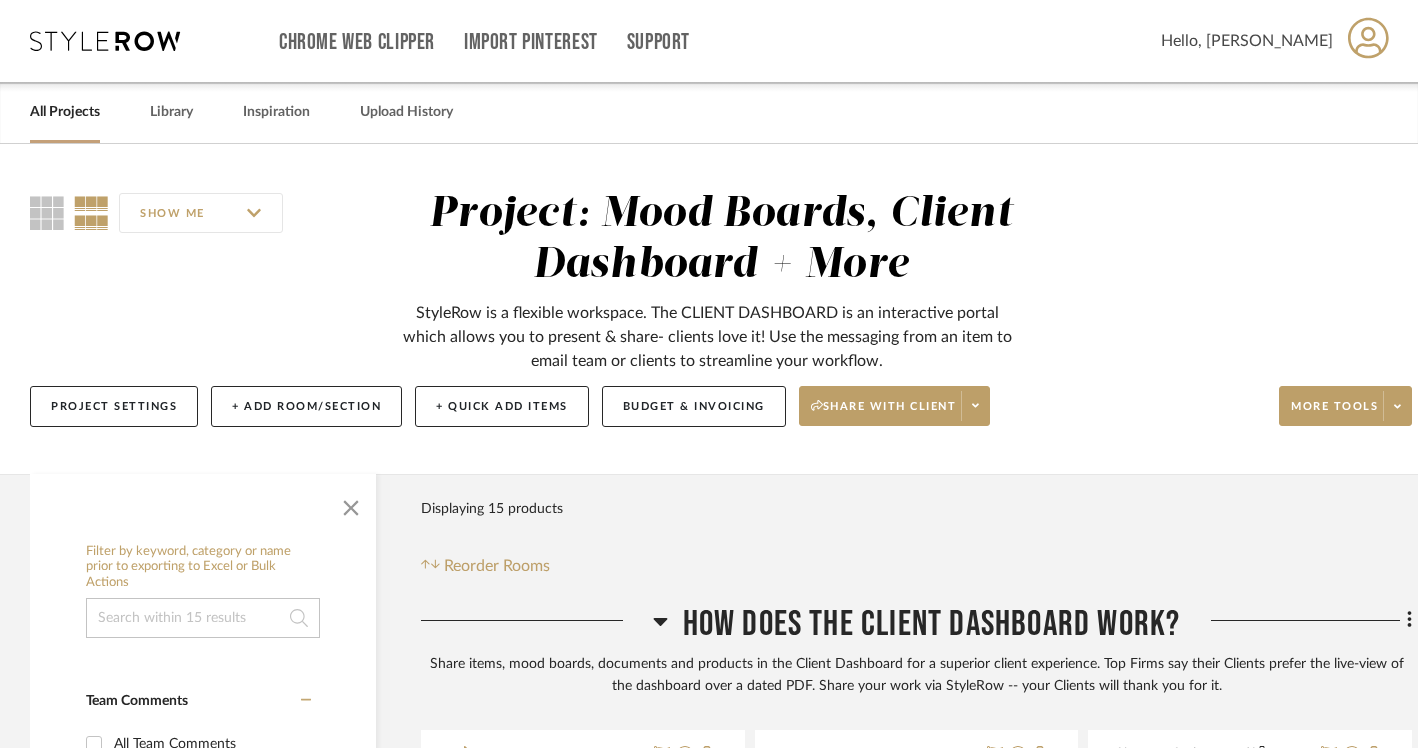 scroll, scrollTop: 125, scrollLeft: 0, axis: vertical 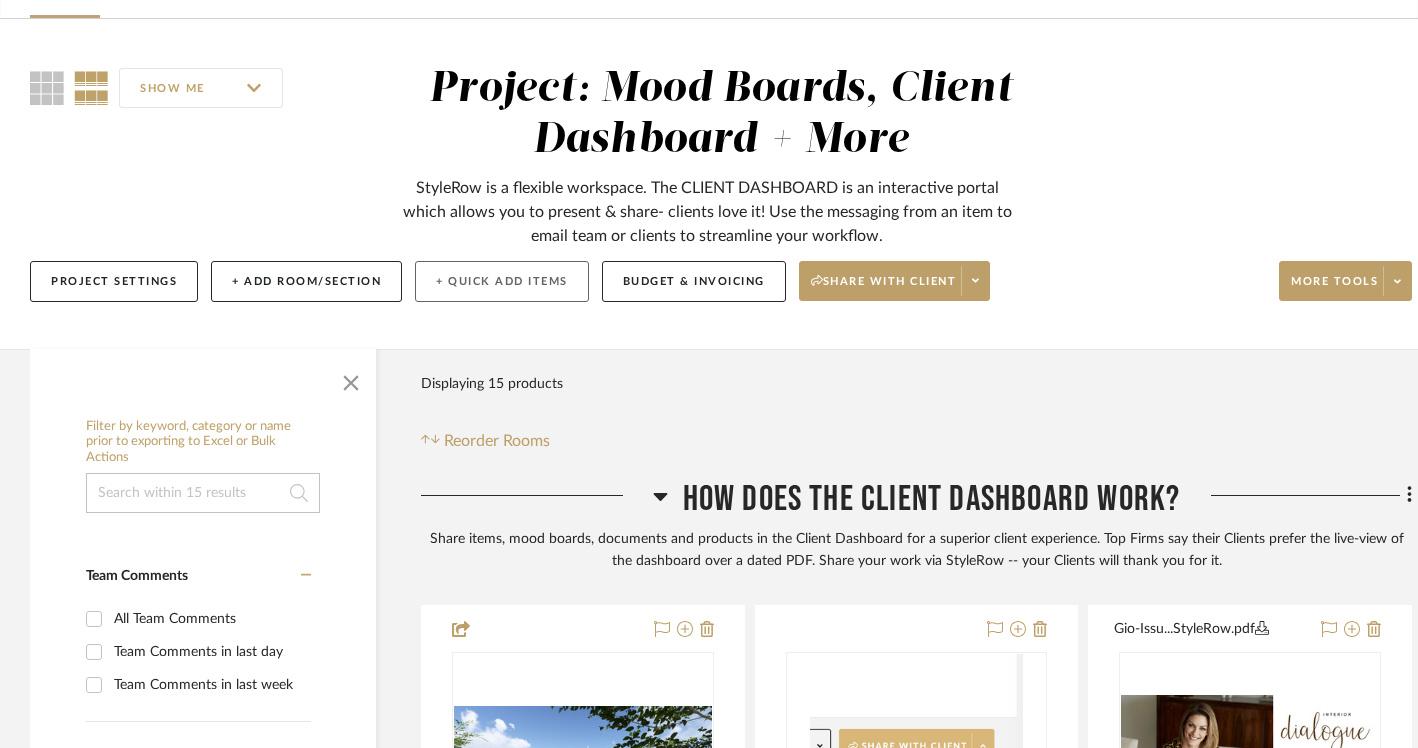 click on "+ Quick Add Items" 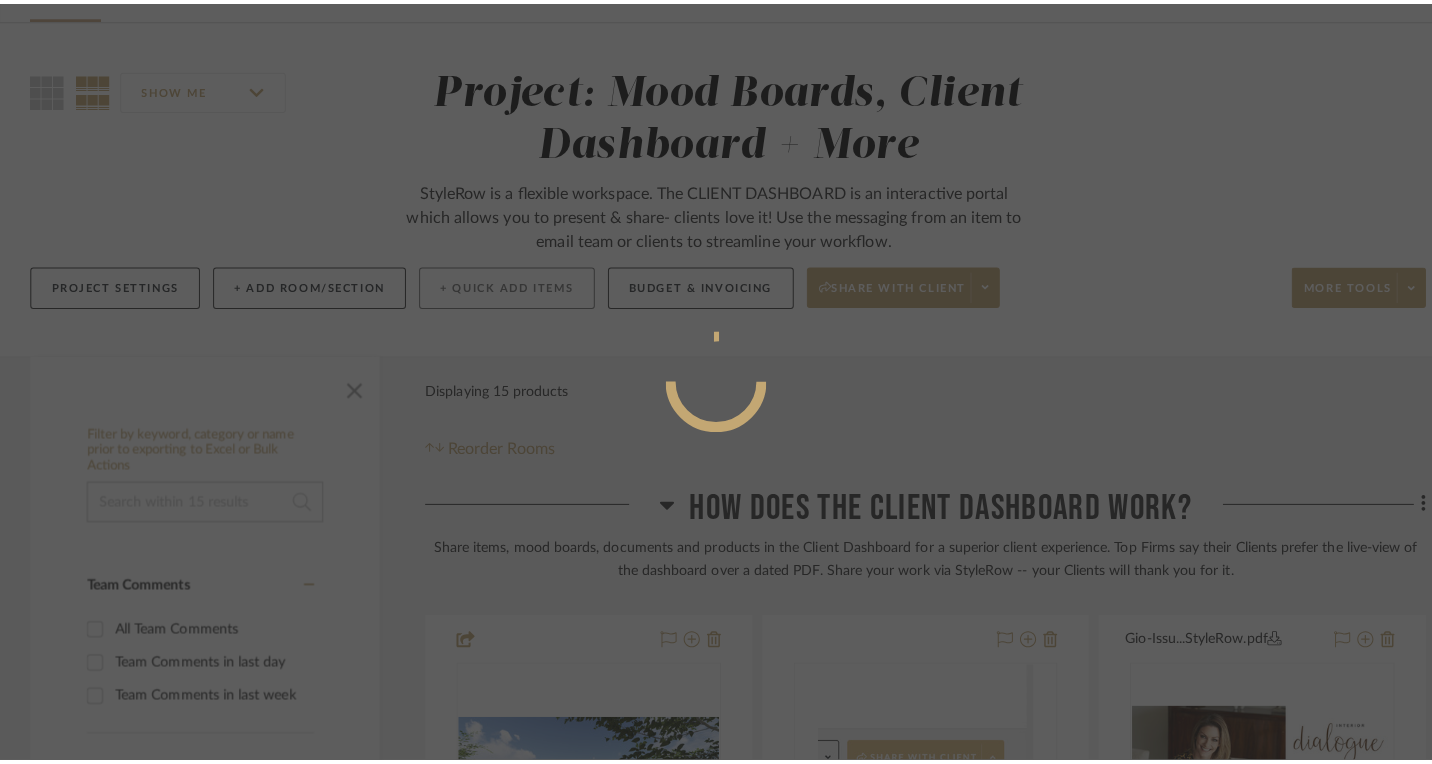 scroll, scrollTop: 0, scrollLeft: 0, axis: both 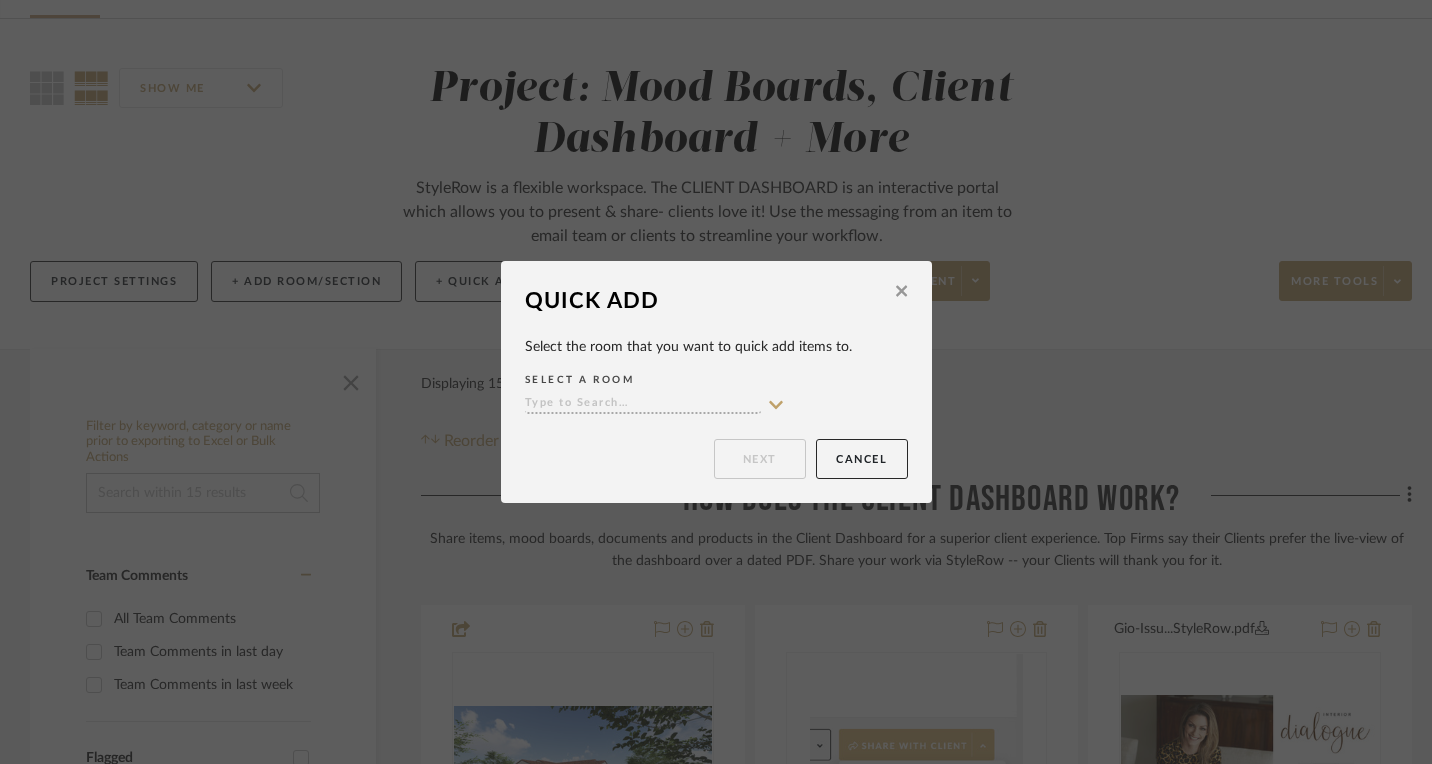 click at bounding box center [643, 404] 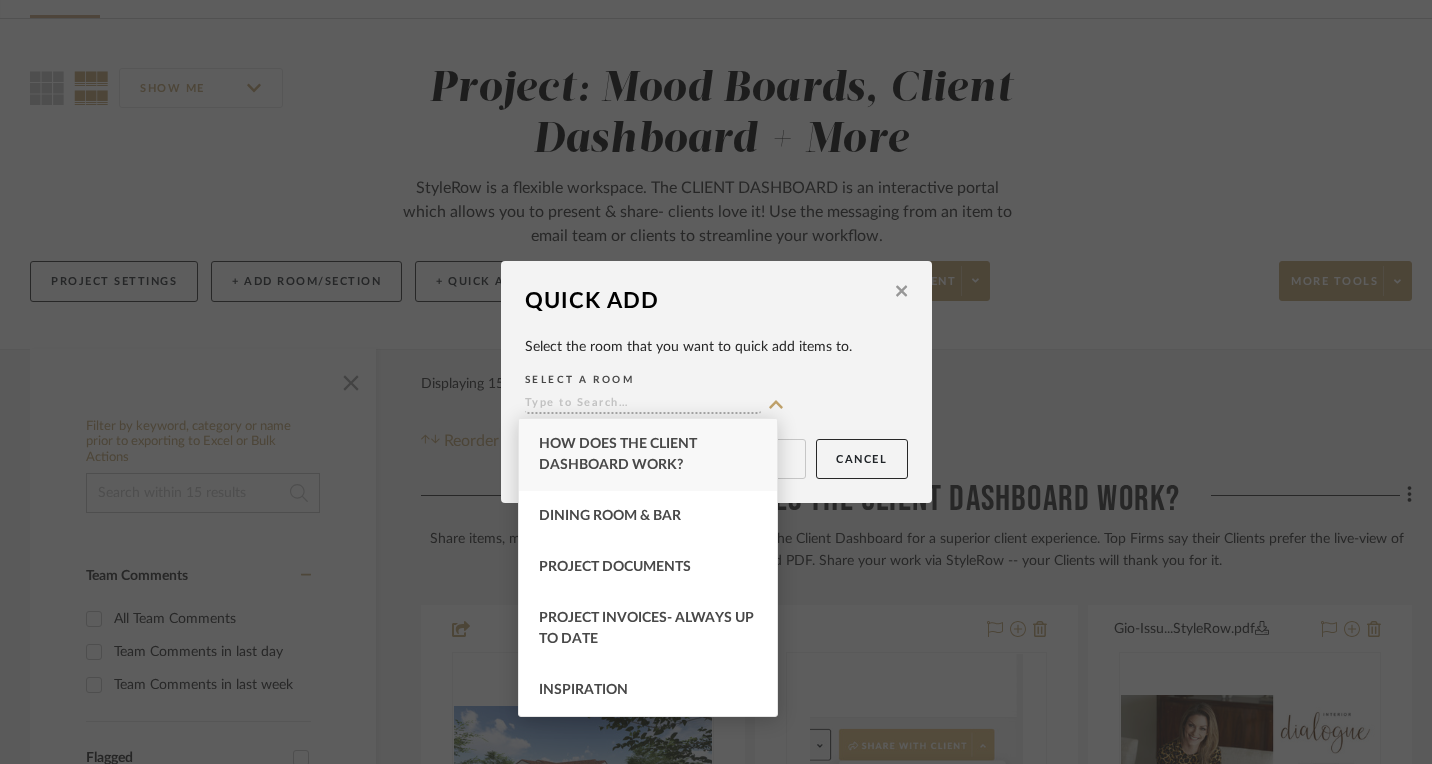 click 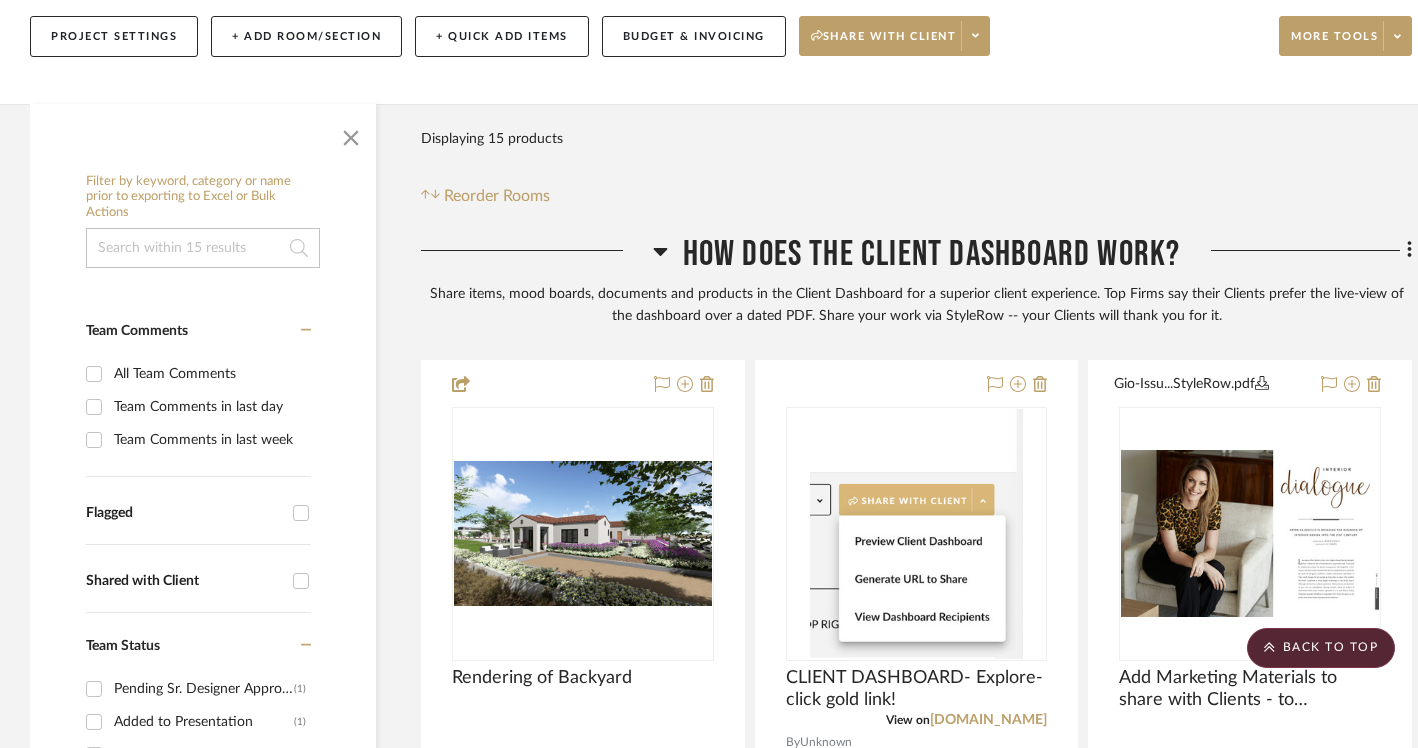 scroll, scrollTop: 0, scrollLeft: 0, axis: both 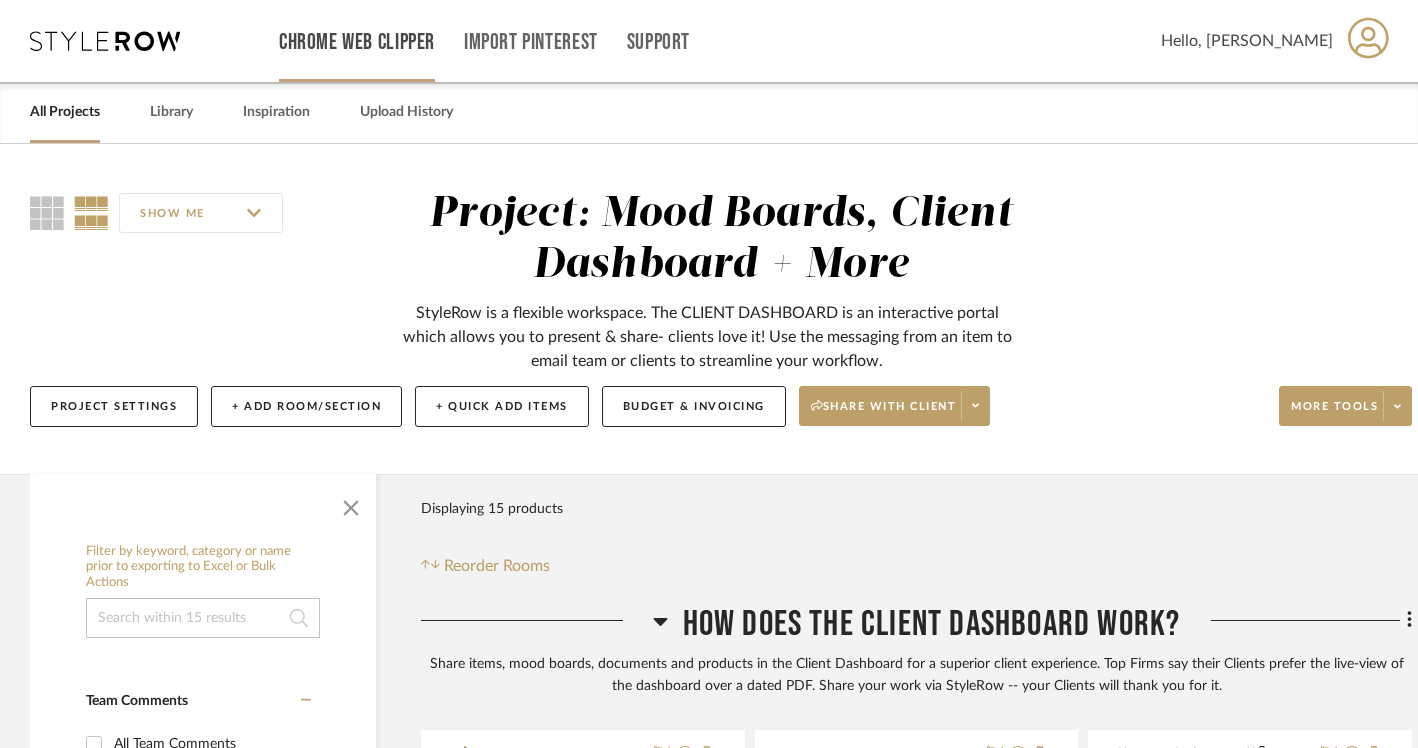 click on "Chrome Web Clipper" at bounding box center (357, 42) 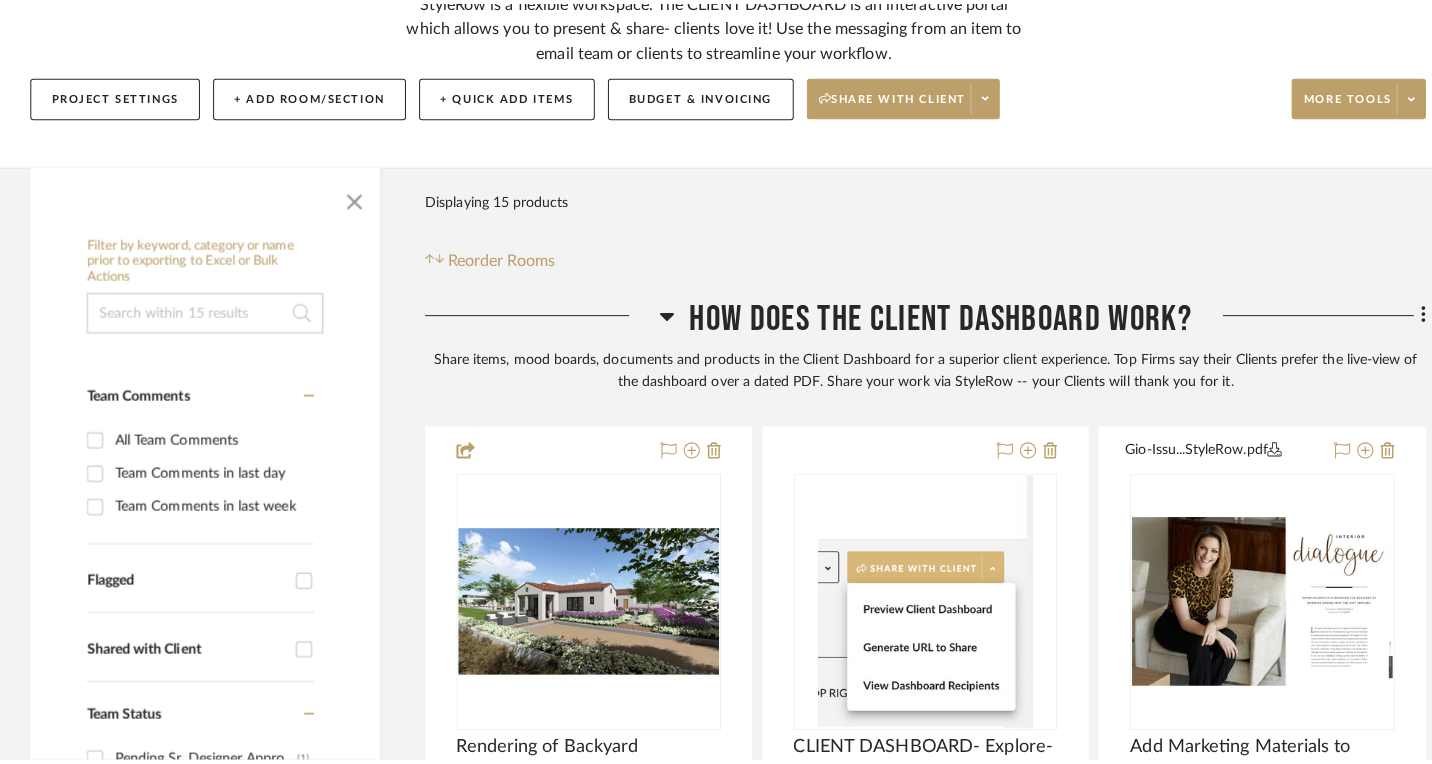 scroll, scrollTop: 0, scrollLeft: 0, axis: both 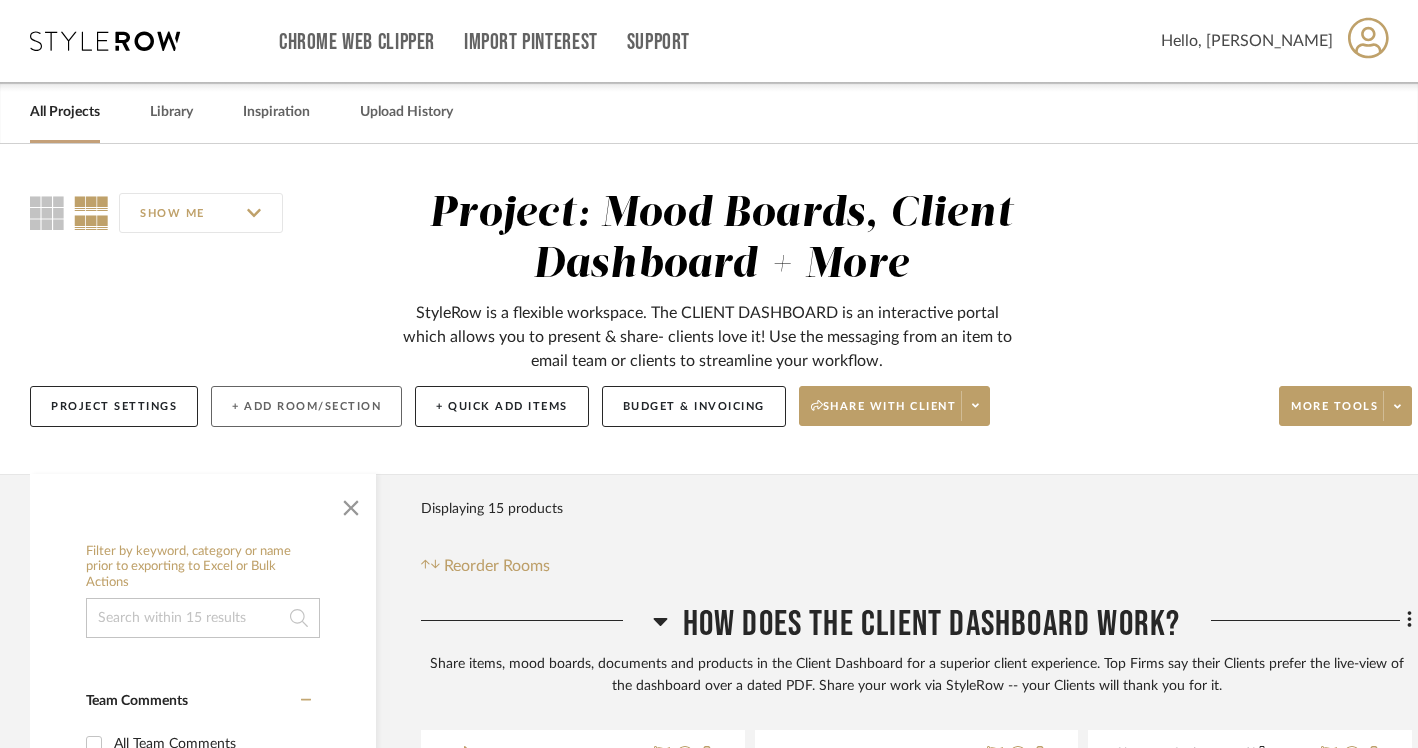 click on "+ Add Room/Section" 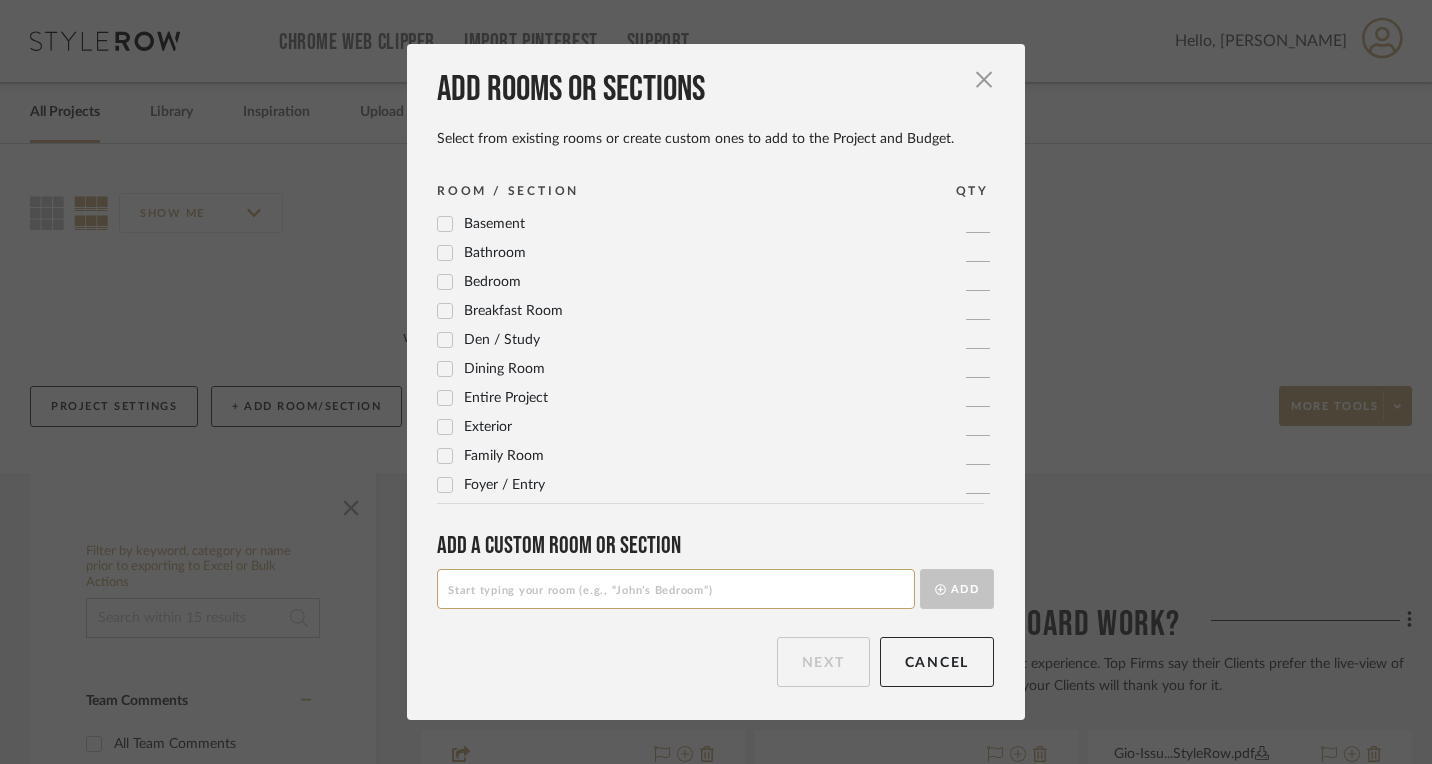 click 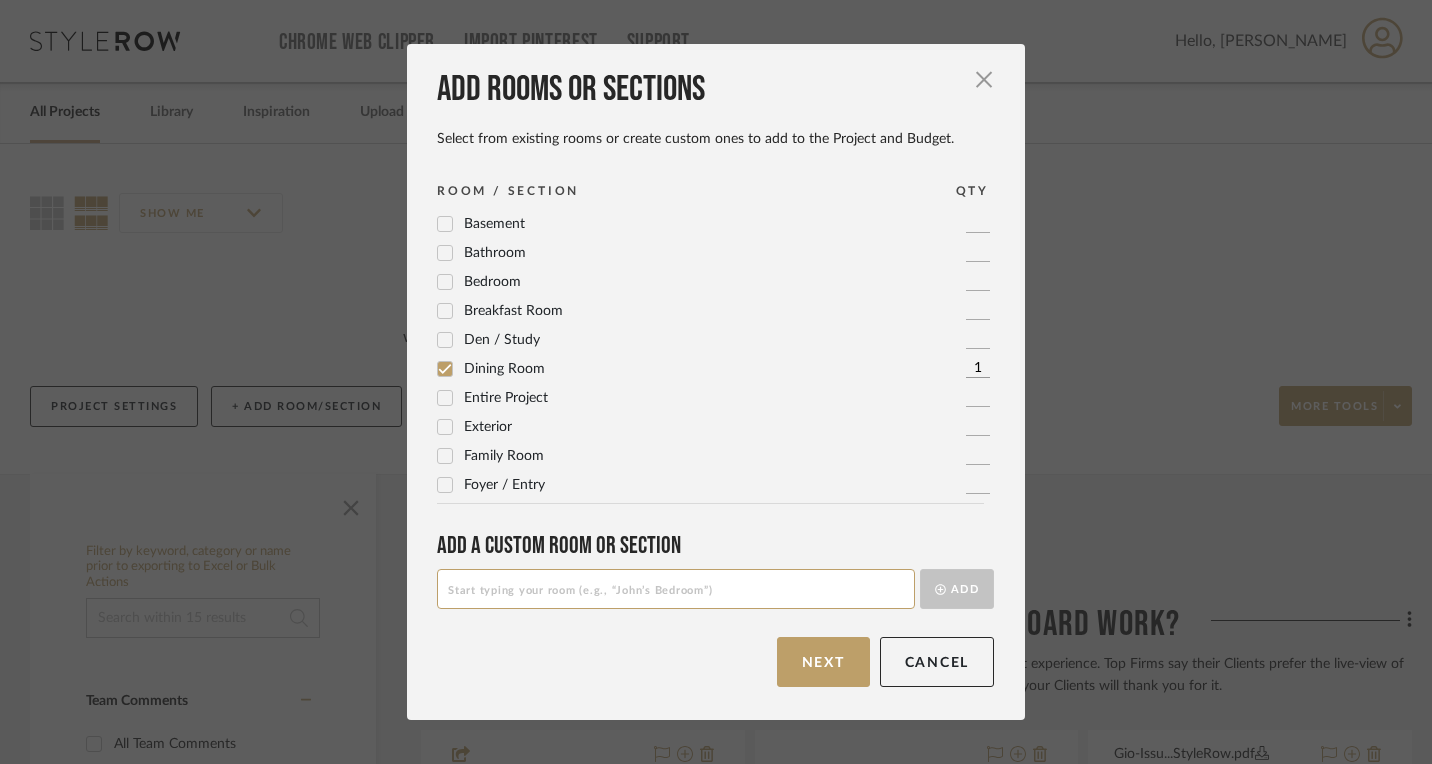 scroll, scrollTop: 80, scrollLeft: 0, axis: vertical 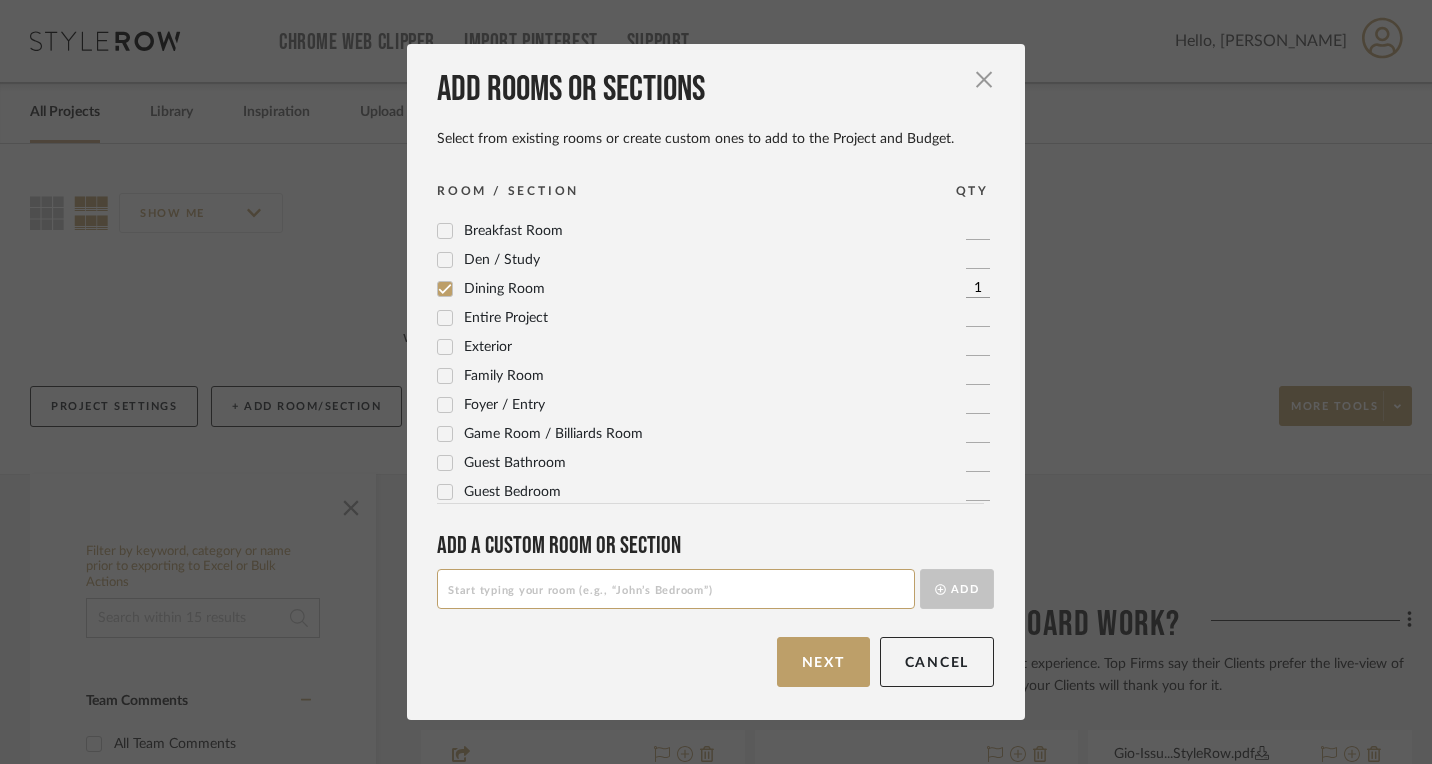 click 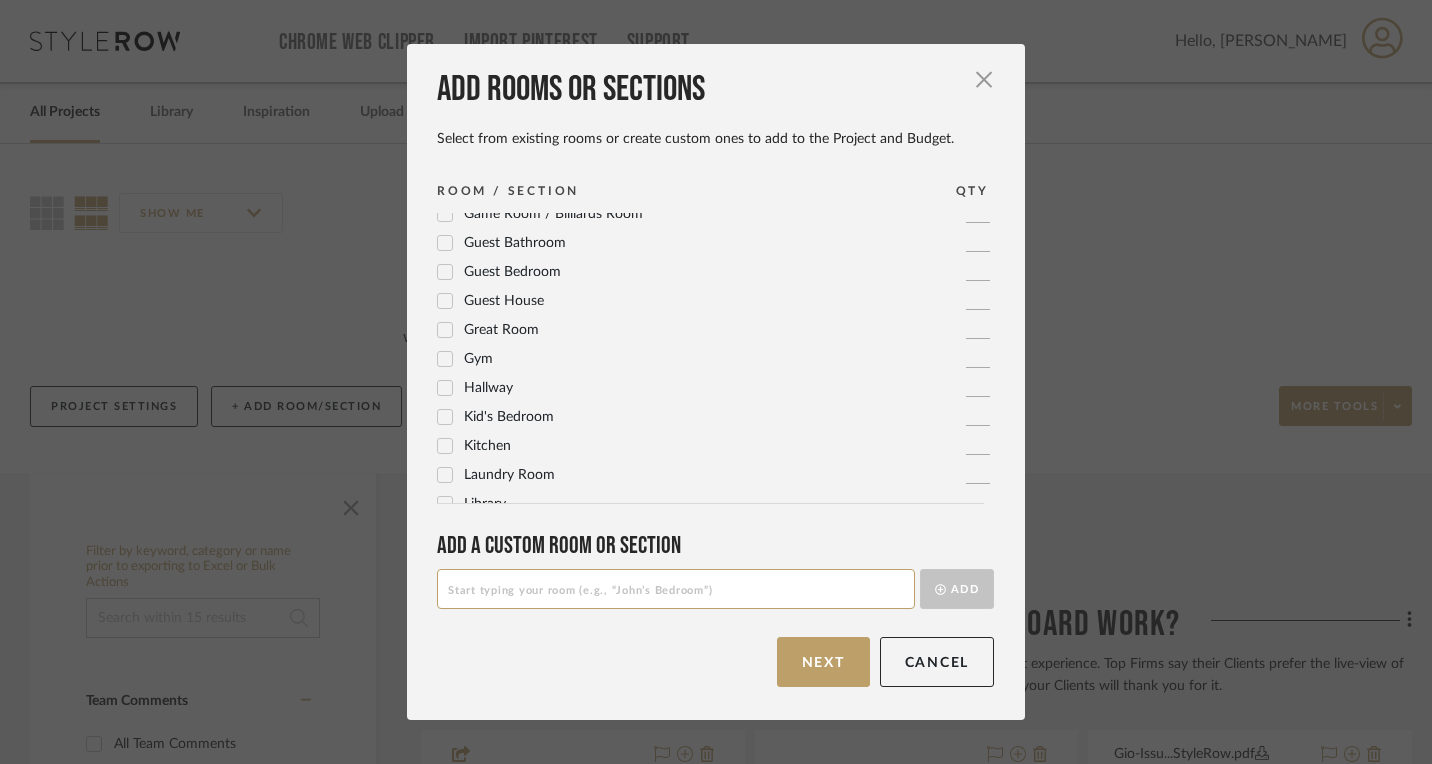 scroll, scrollTop: 321, scrollLeft: 0, axis: vertical 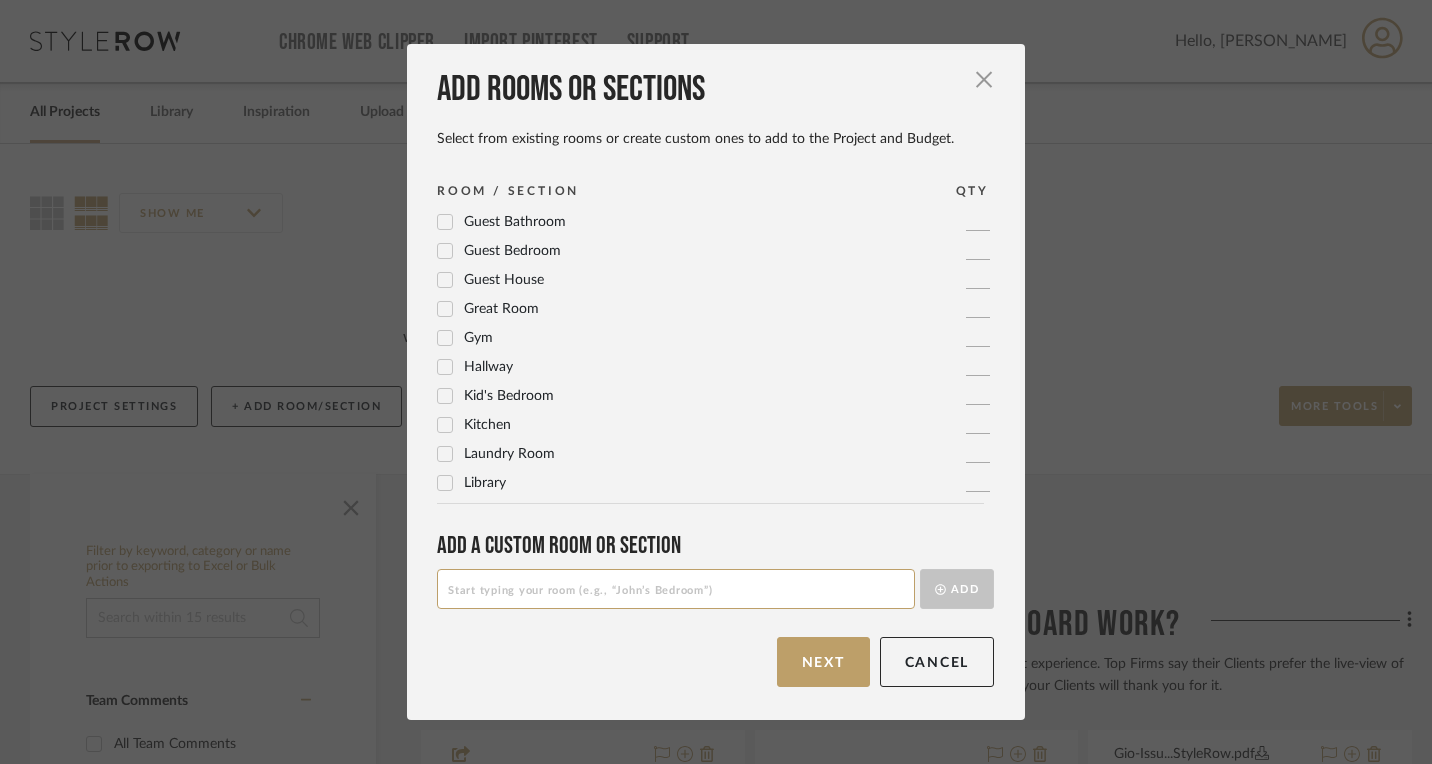 click 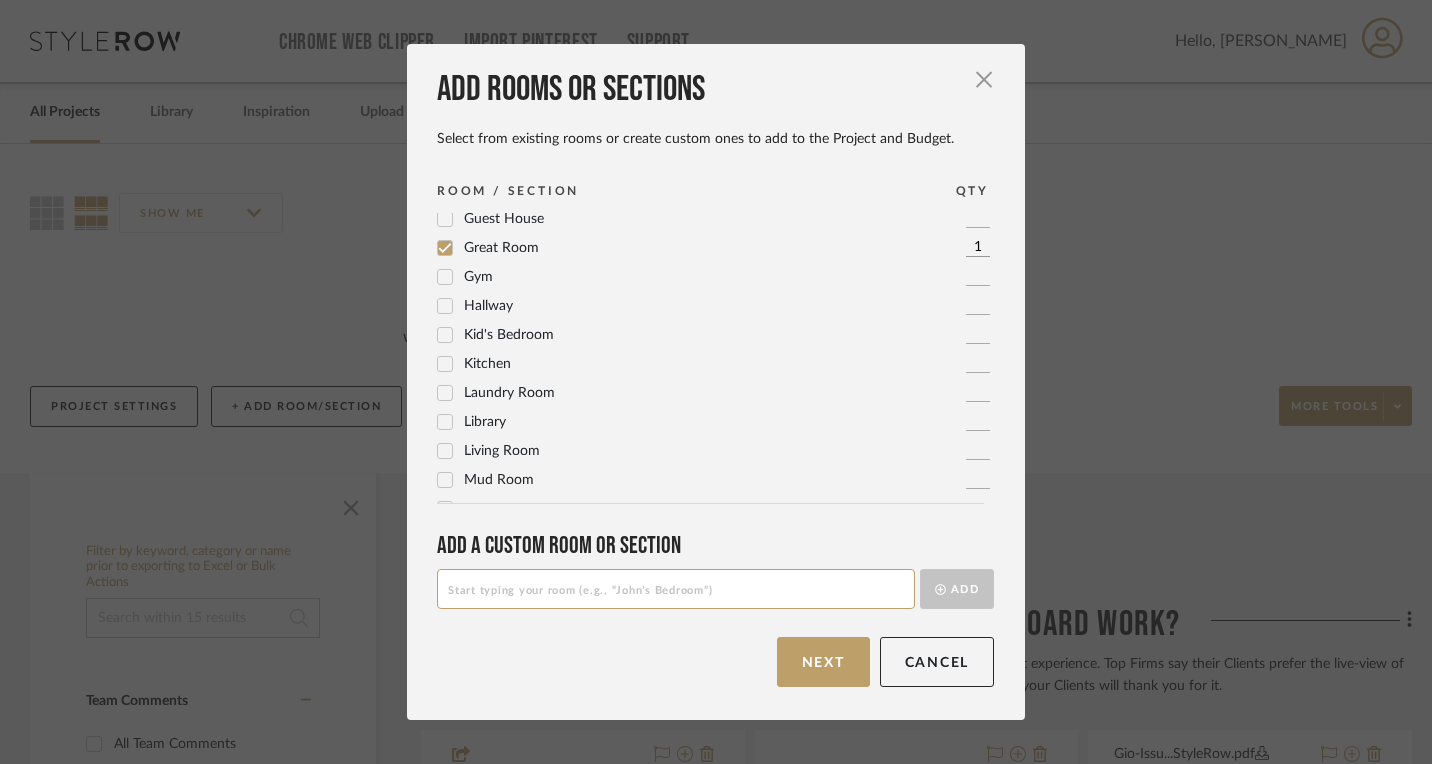 scroll, scrollTop: 387, scrollLeft: 0, axis: vertical 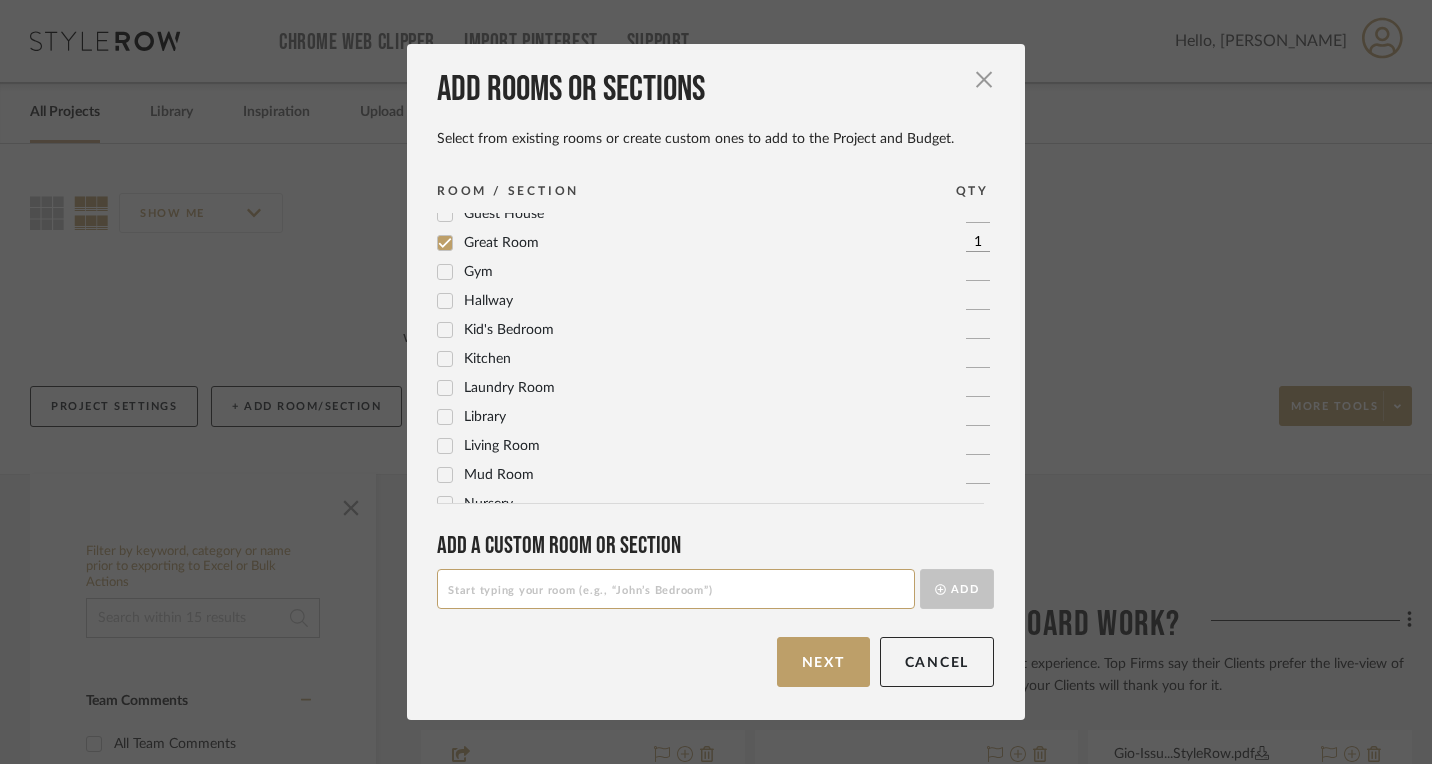 click 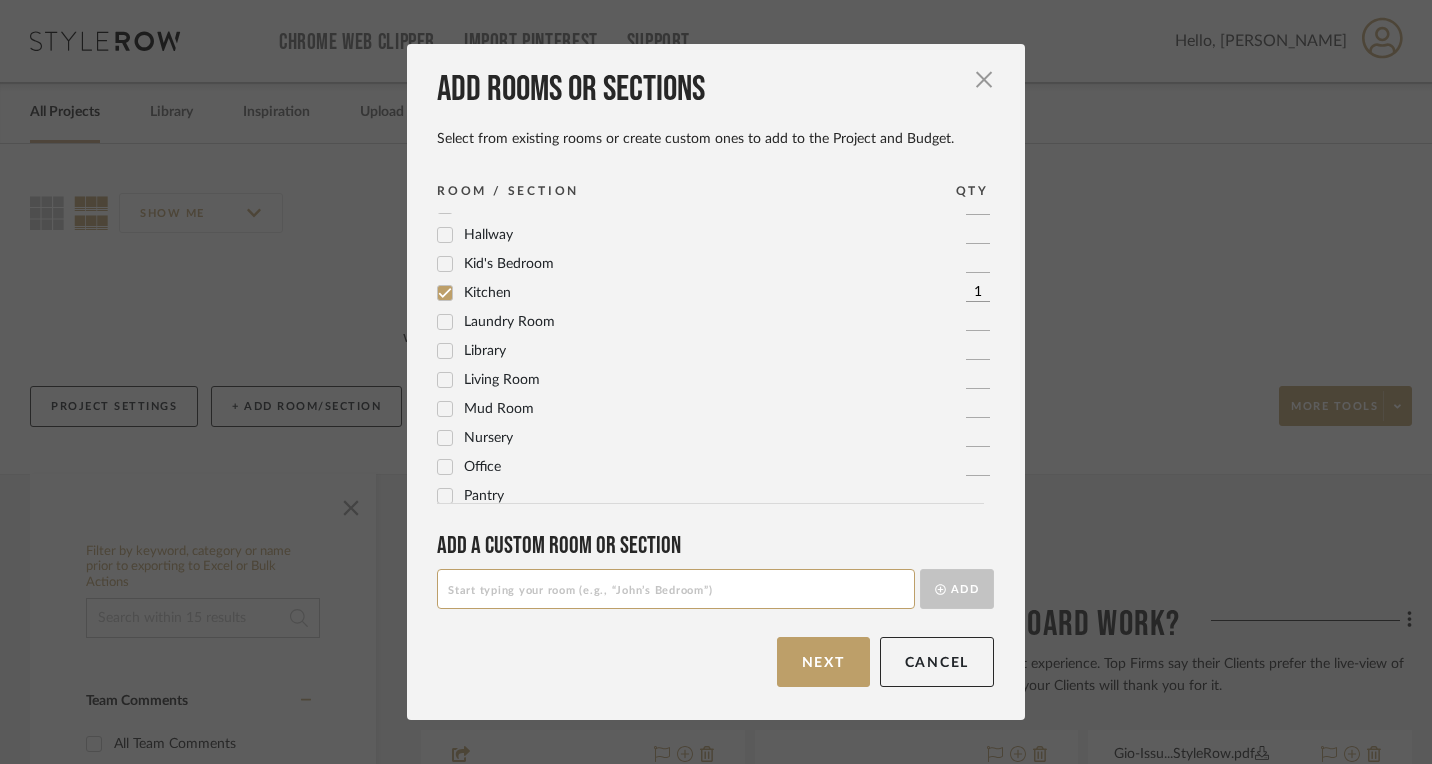 scroll, scrollTop: 471, scrollLeft: 0, axis: vertical 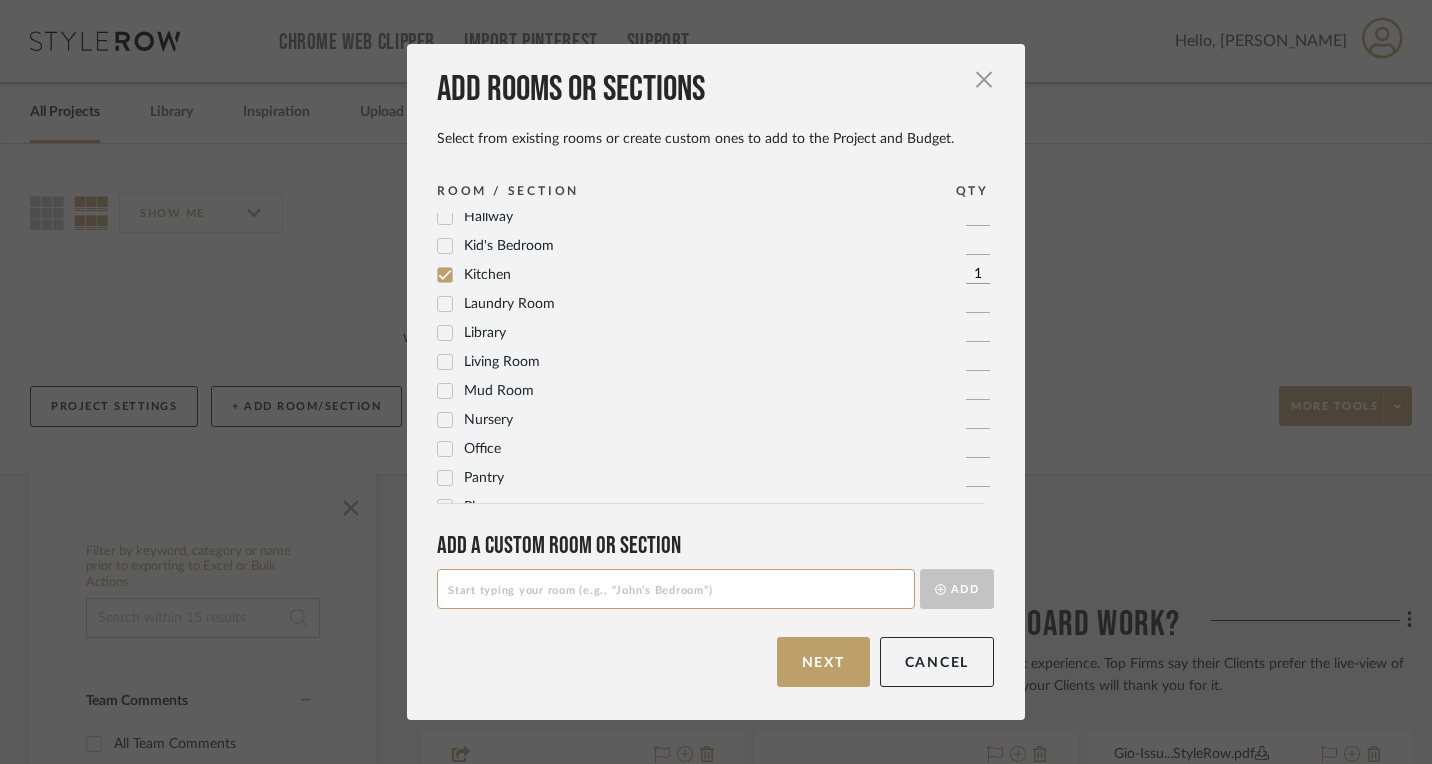click 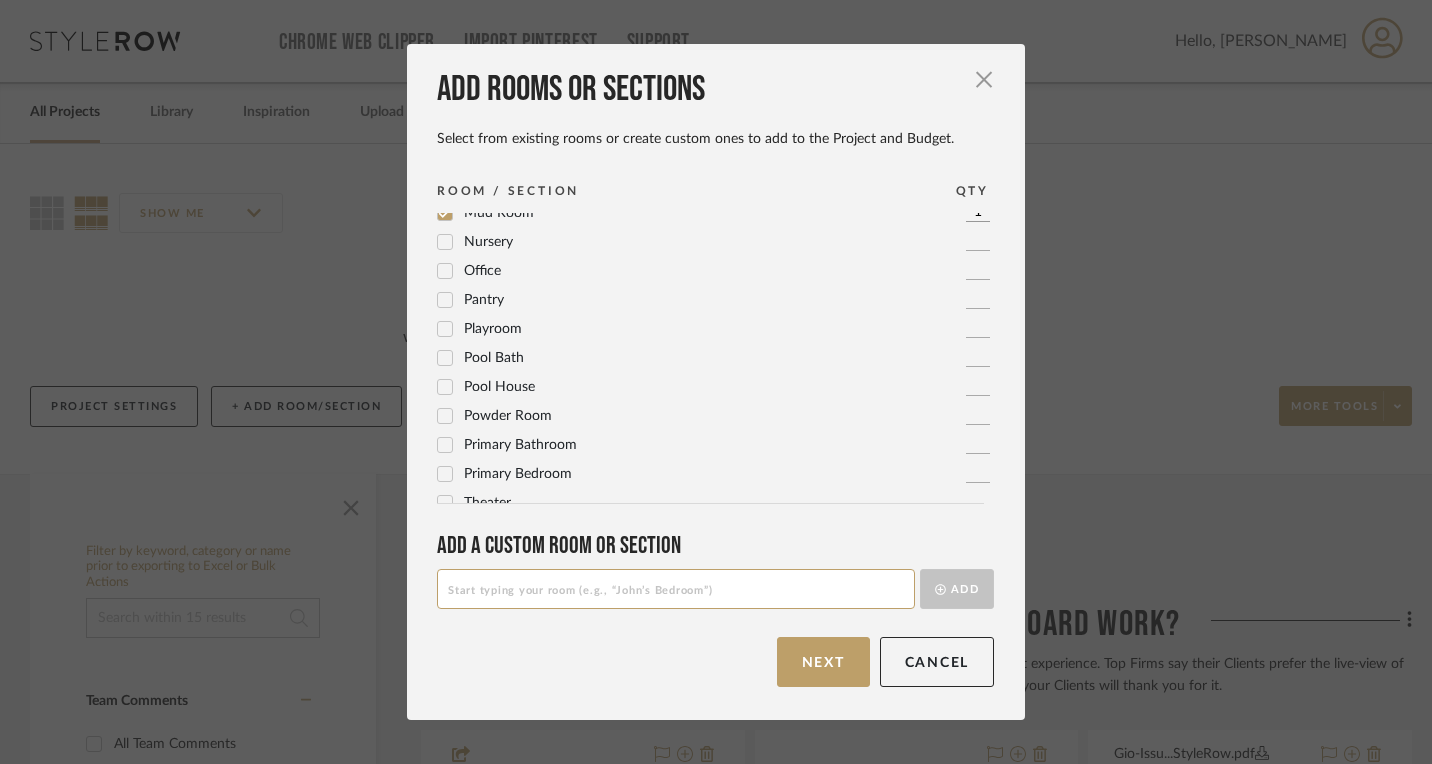 scroll, scrollTop: 667, scrollLeft: 0, axis: vertical 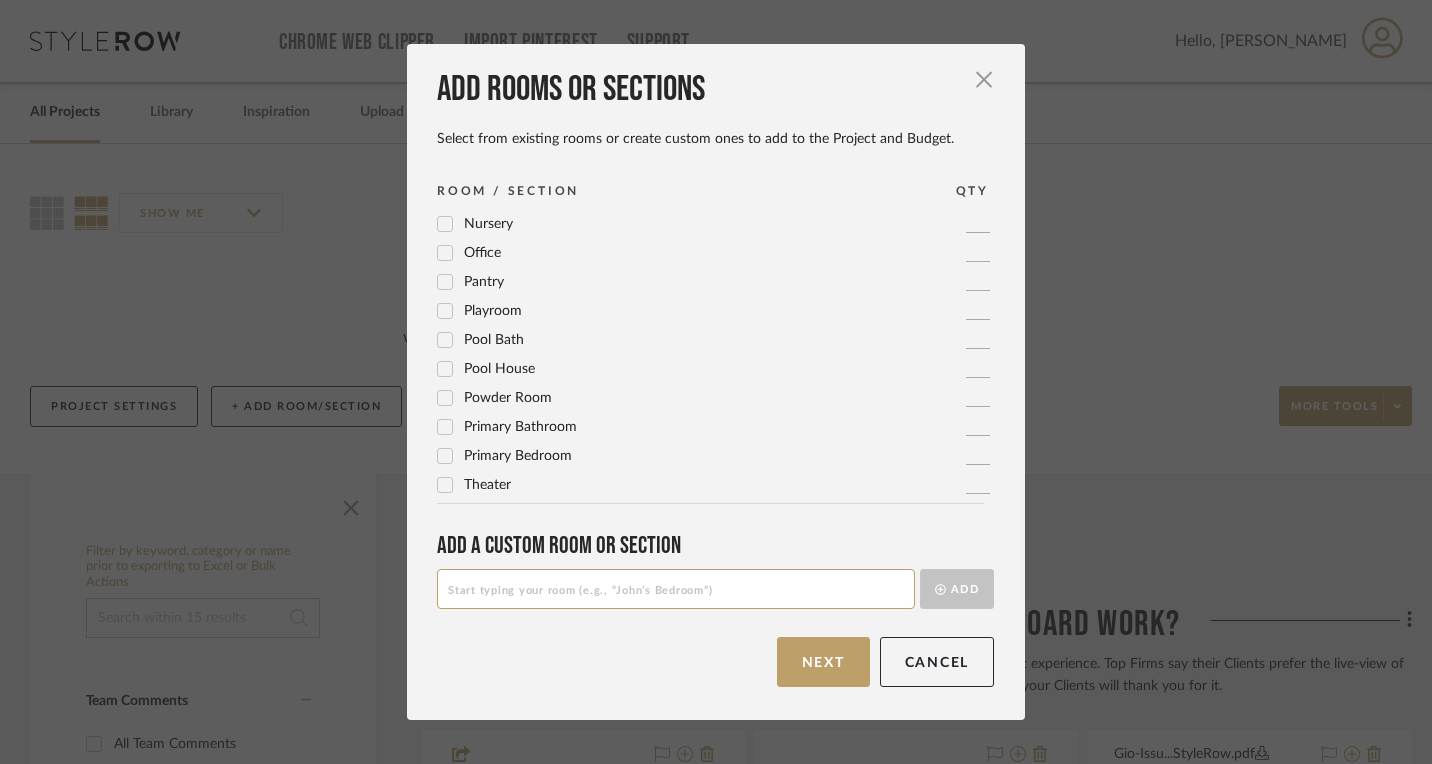 click 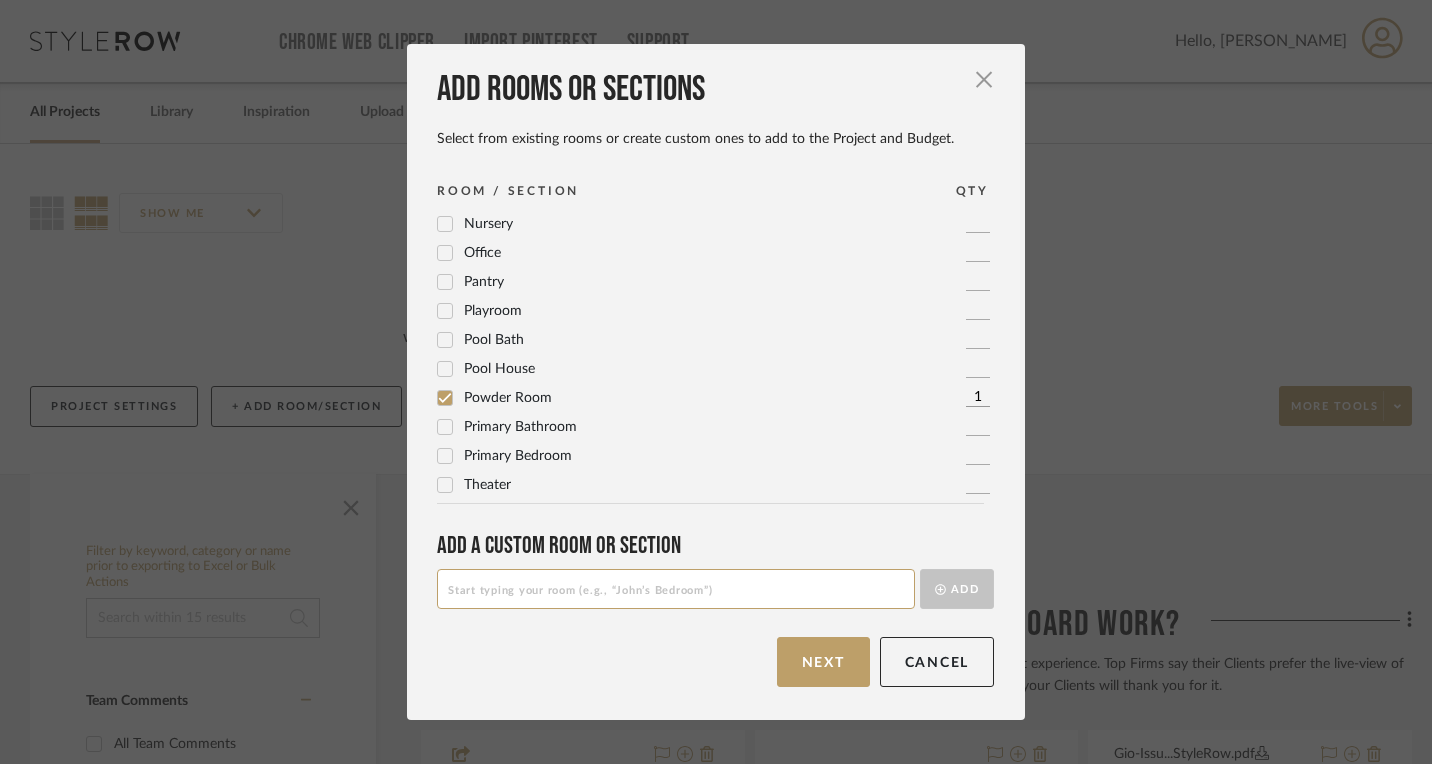 click 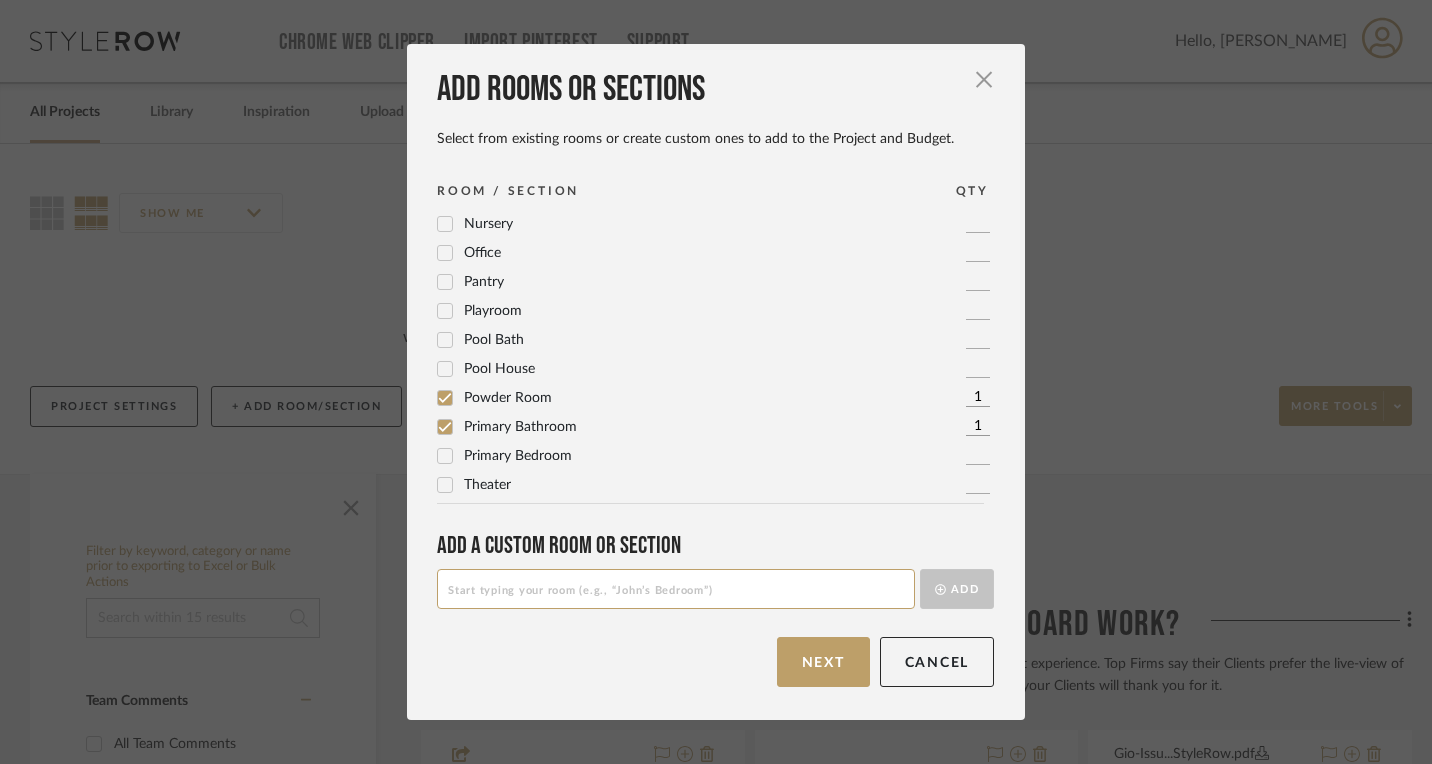 click 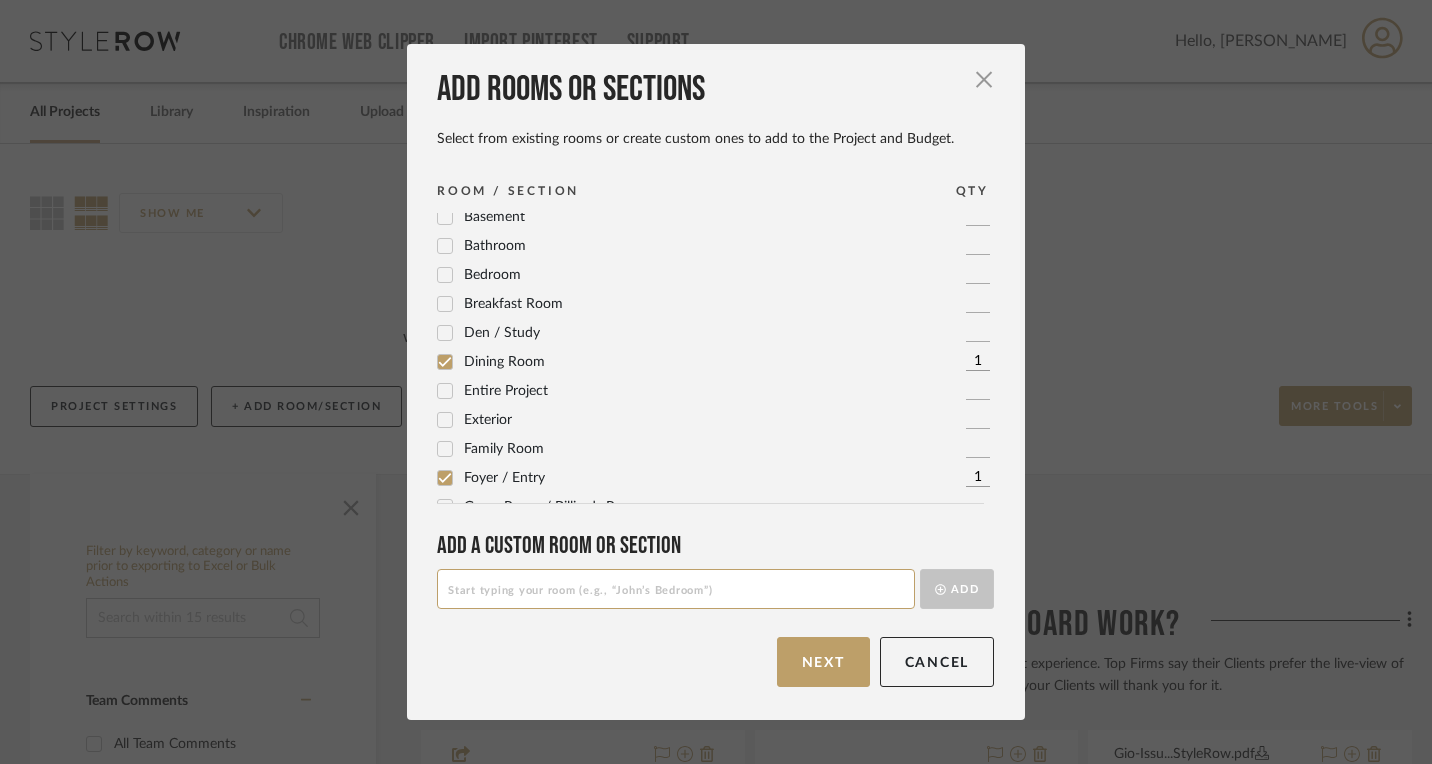 scroll, scrollTop: 0, scrollLeft: 0, axis: both 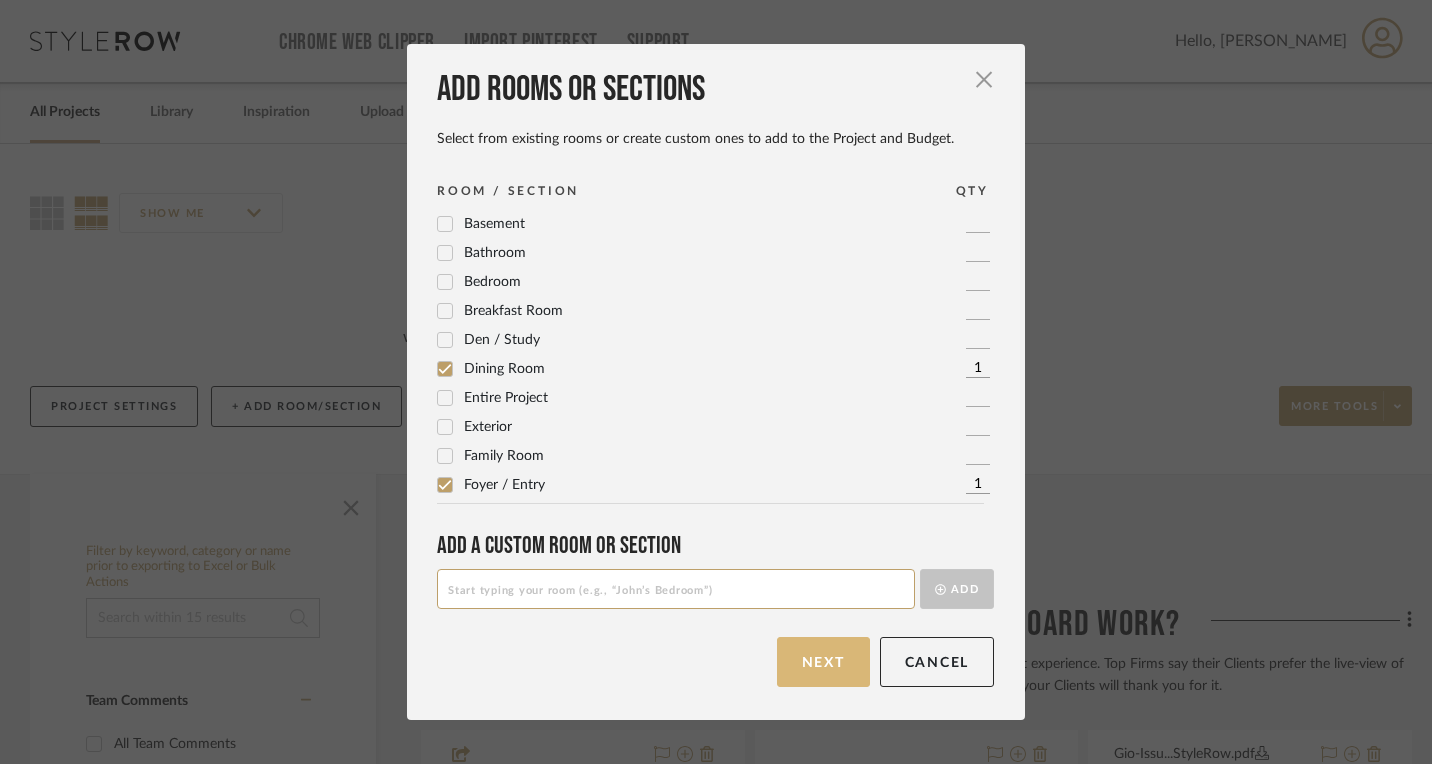 click on "Next" at bounding box center [823, 662] 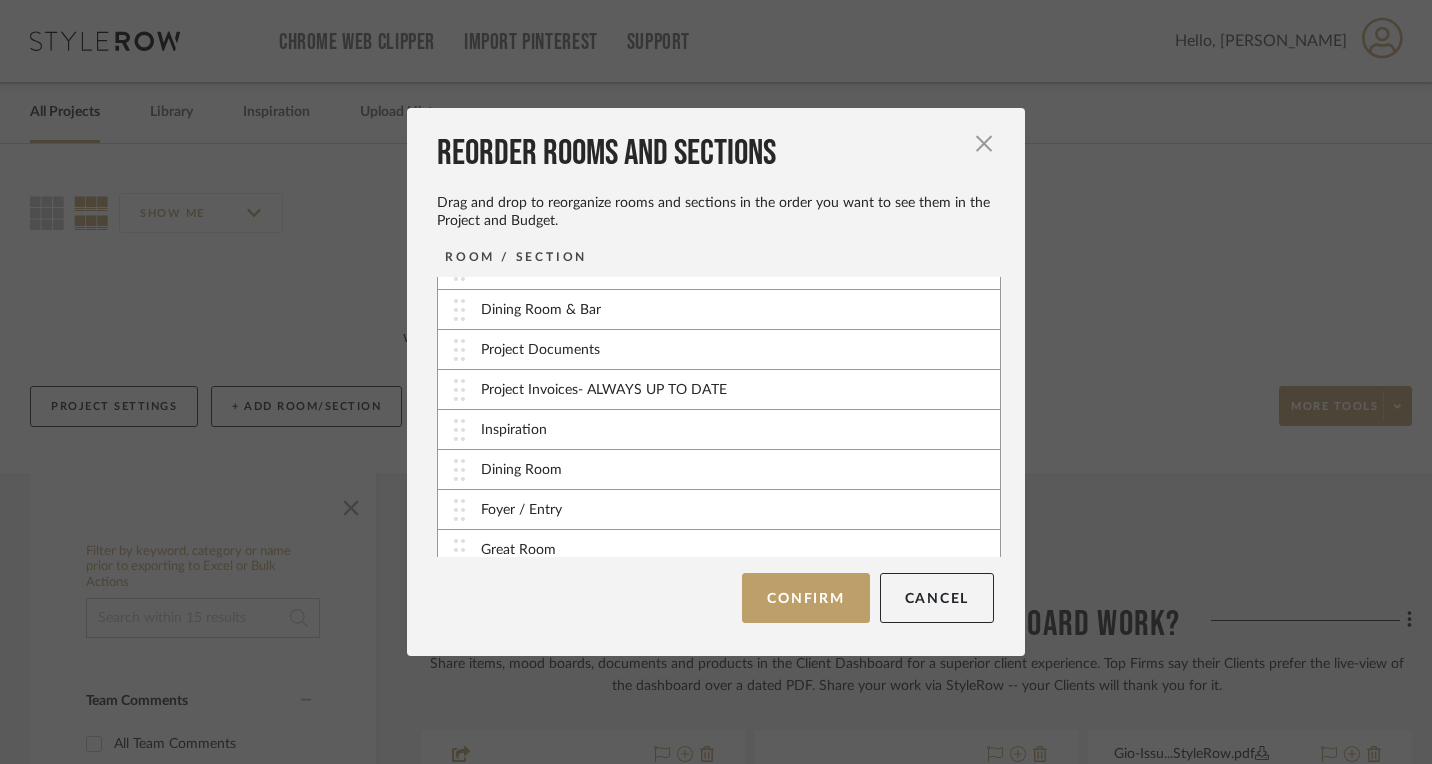 scroll, scrollTop: 0, scrollLeft: 0, axis: both 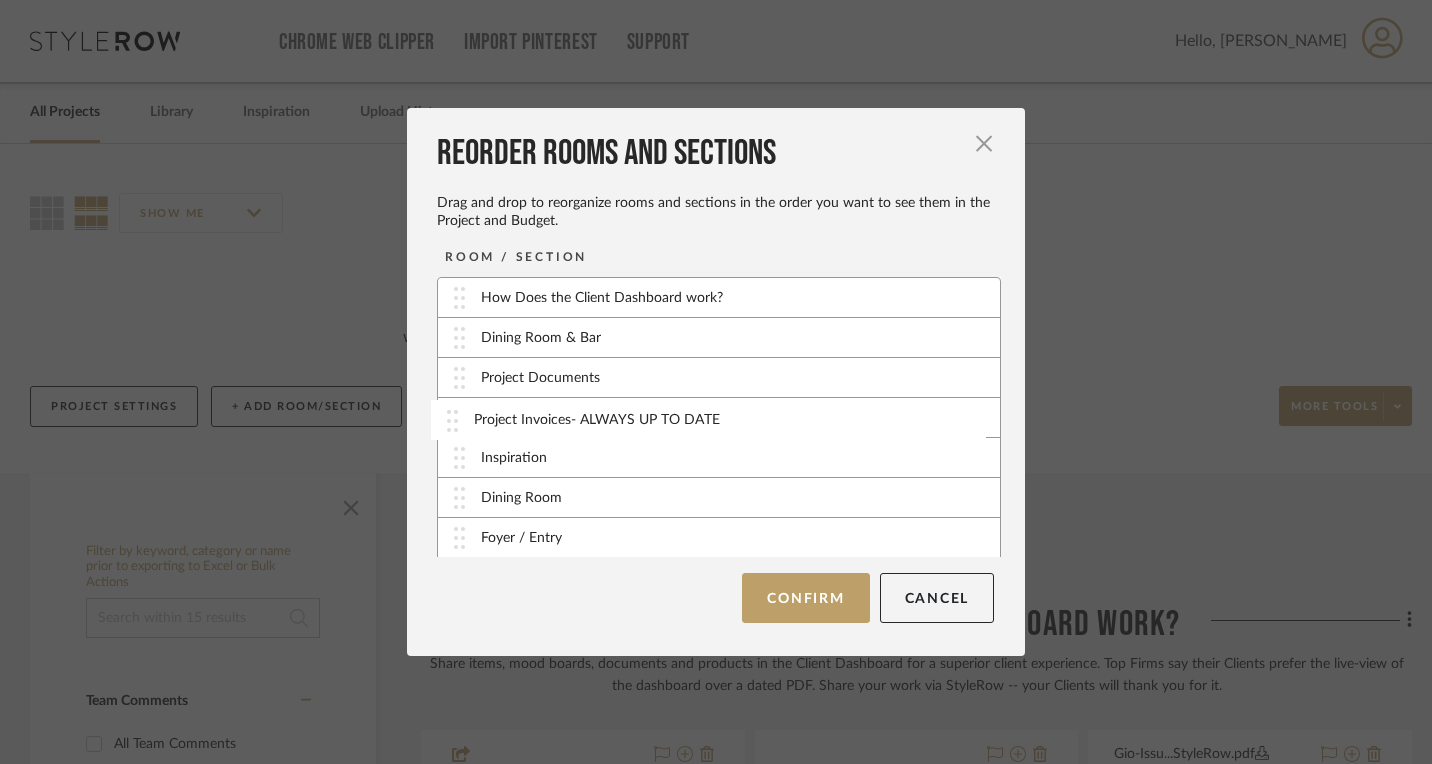type 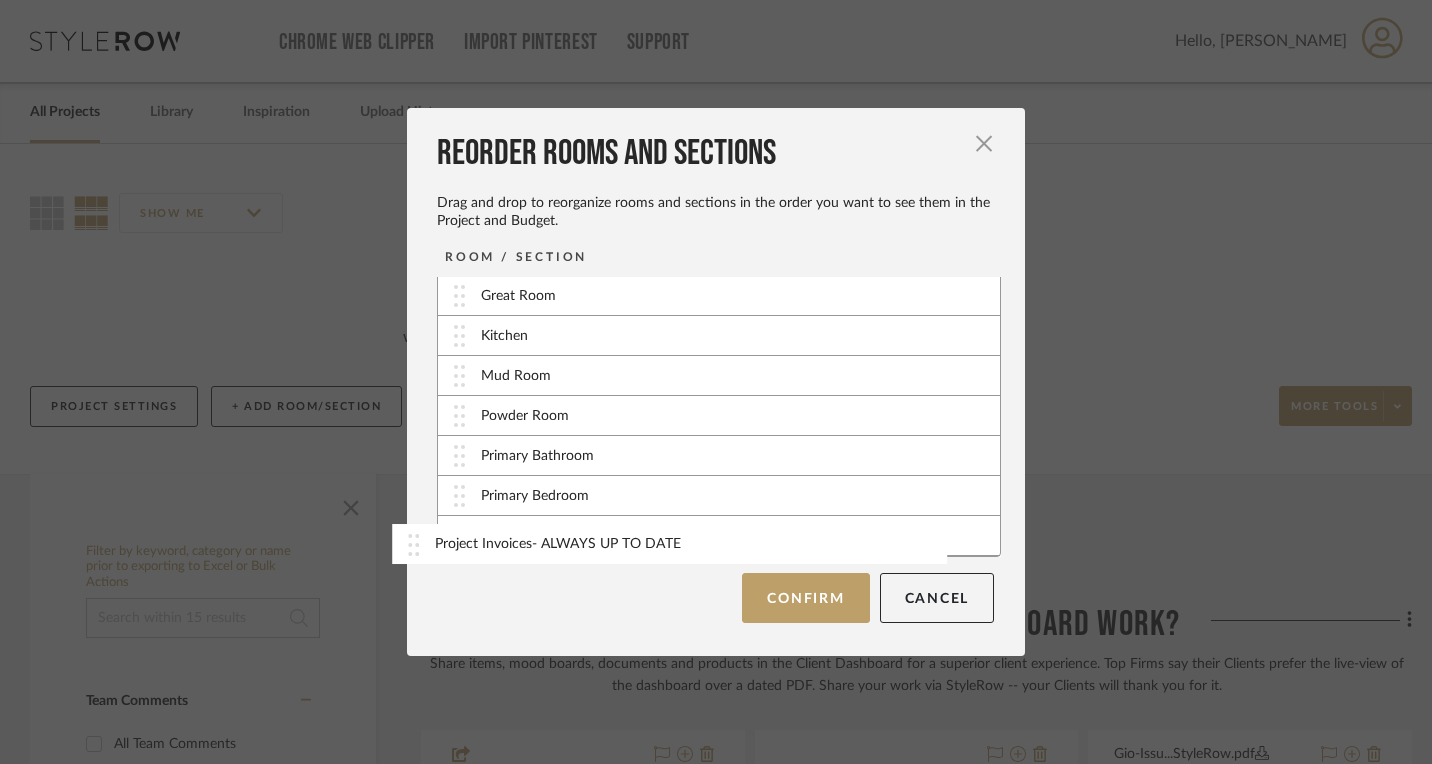 drag, startPoint x: 728, startPoint y: 420, endPoint x: 688, endPoint y: 544, distance: 130.29198 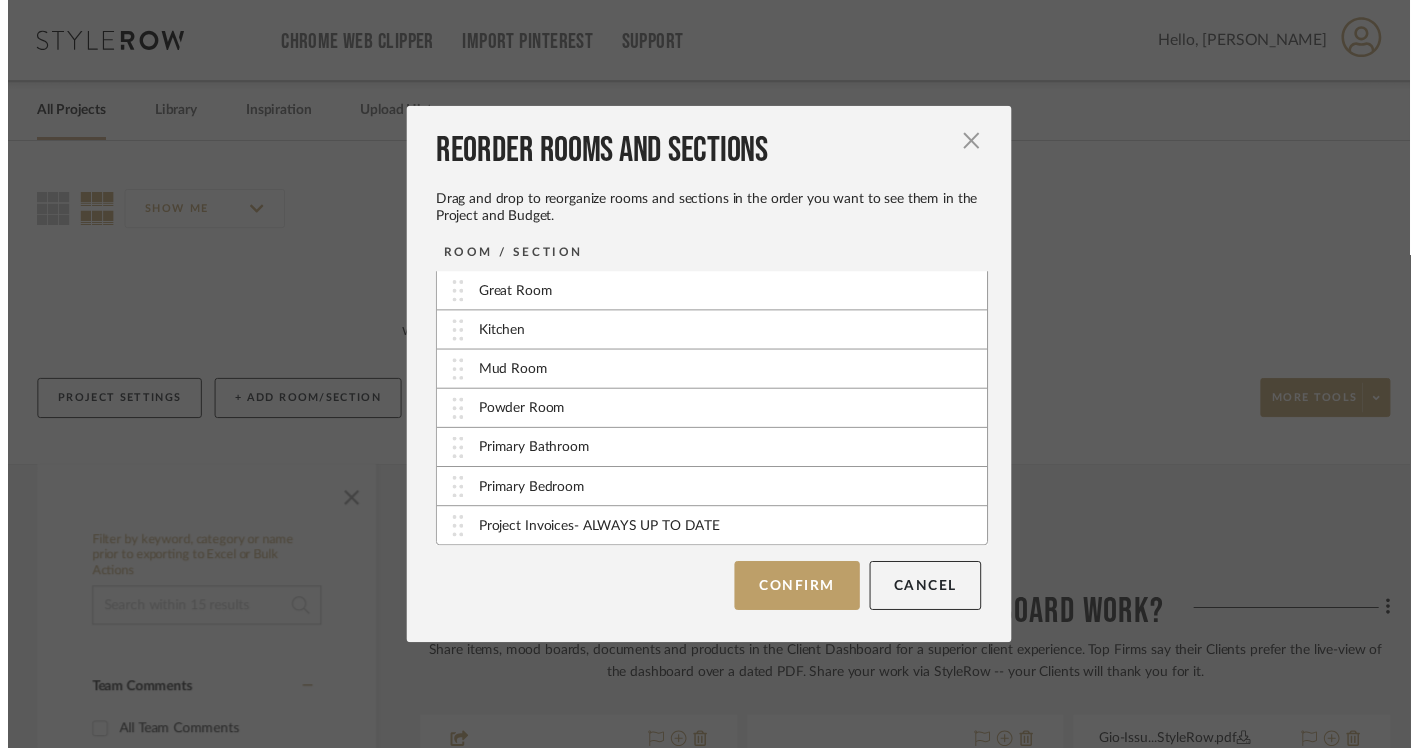 scroll, scrollTop: 0, scrollLeft: 0, axis: both 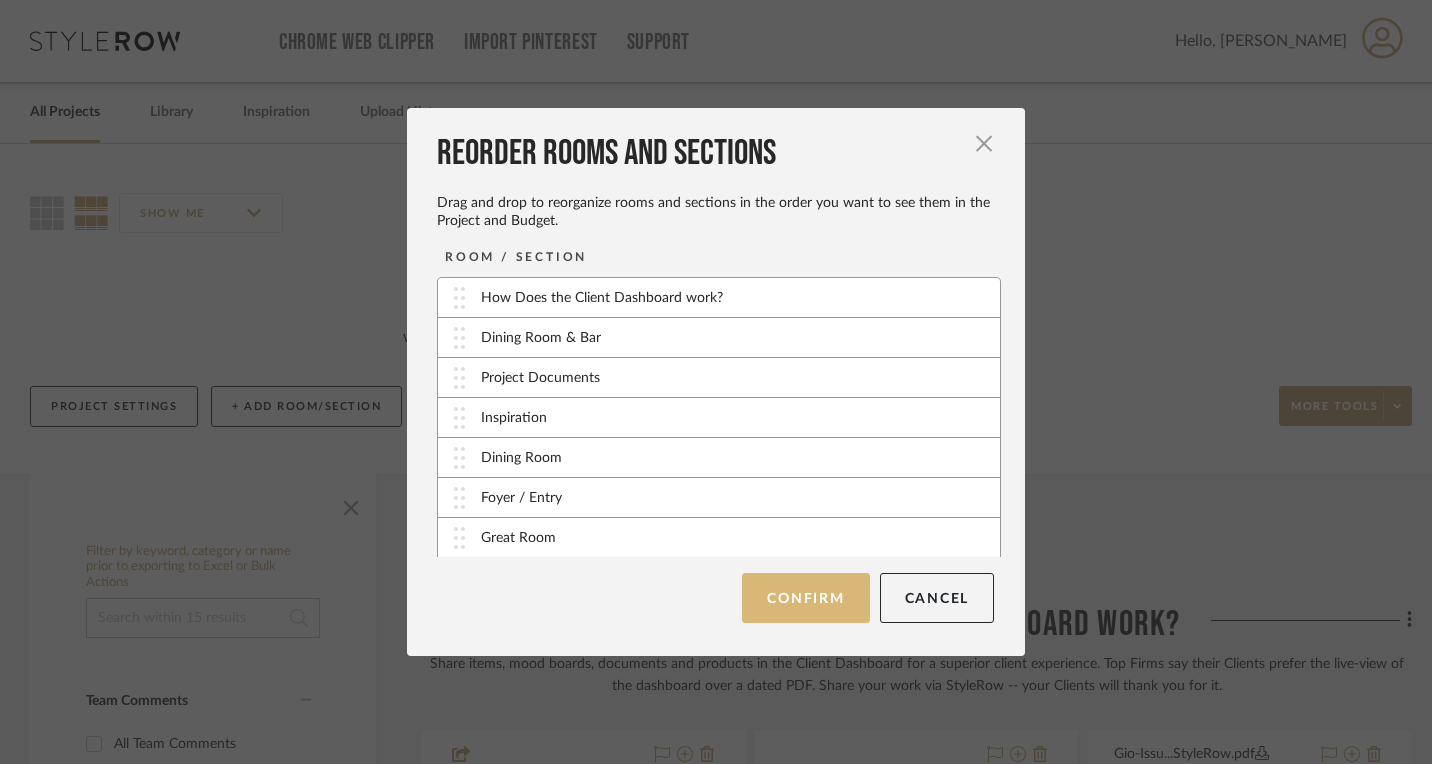 click on "Confirm" at bounding box center (805, 598) 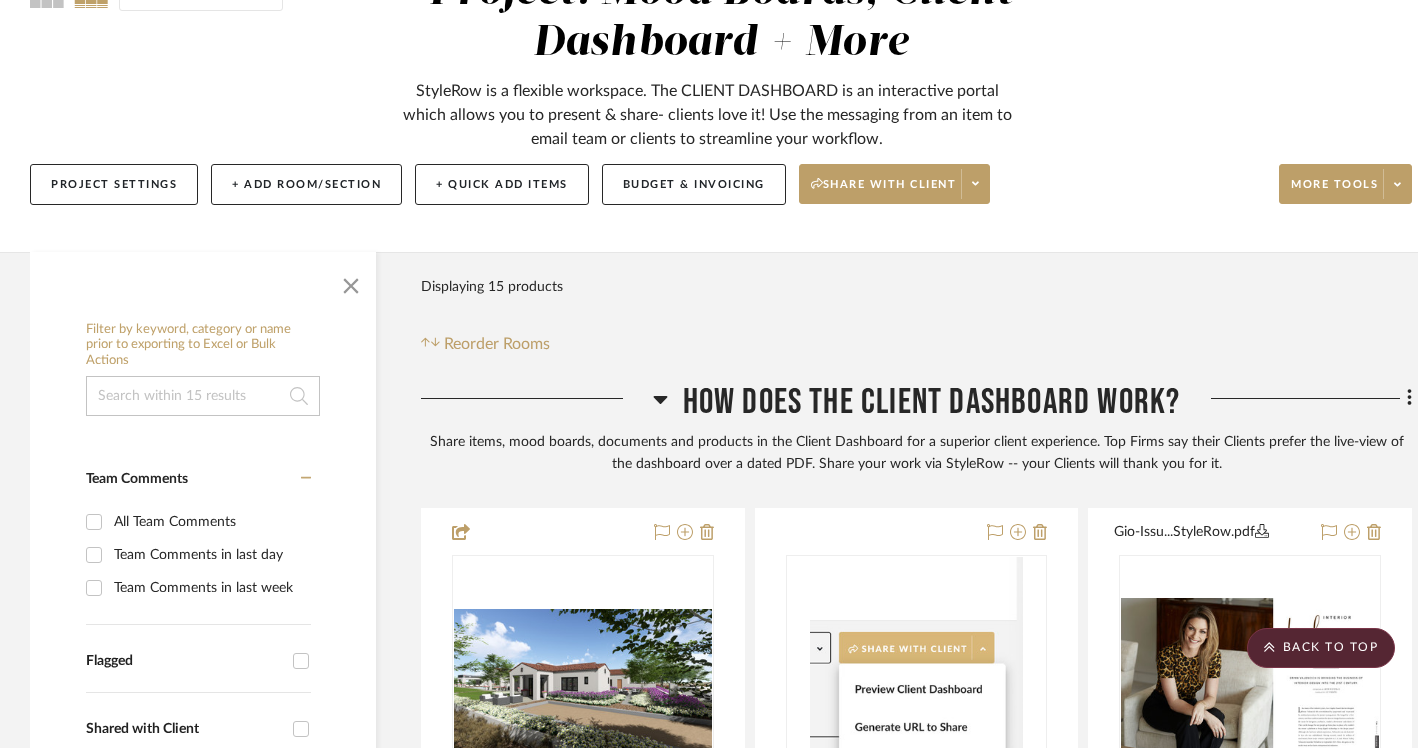 scroll, scrollTop: 0, scrollLeft: 0, axis: both 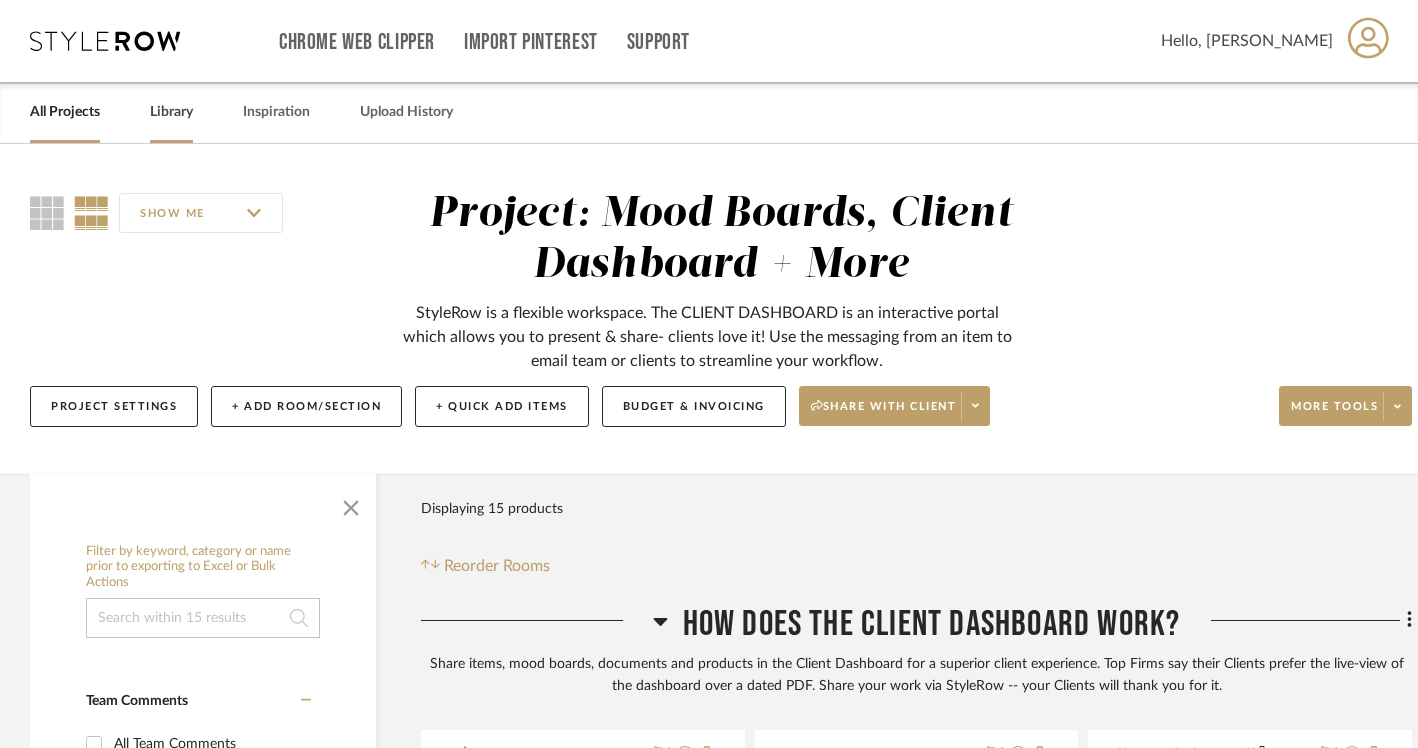 click on "Library" at bounding box center (171, 112) 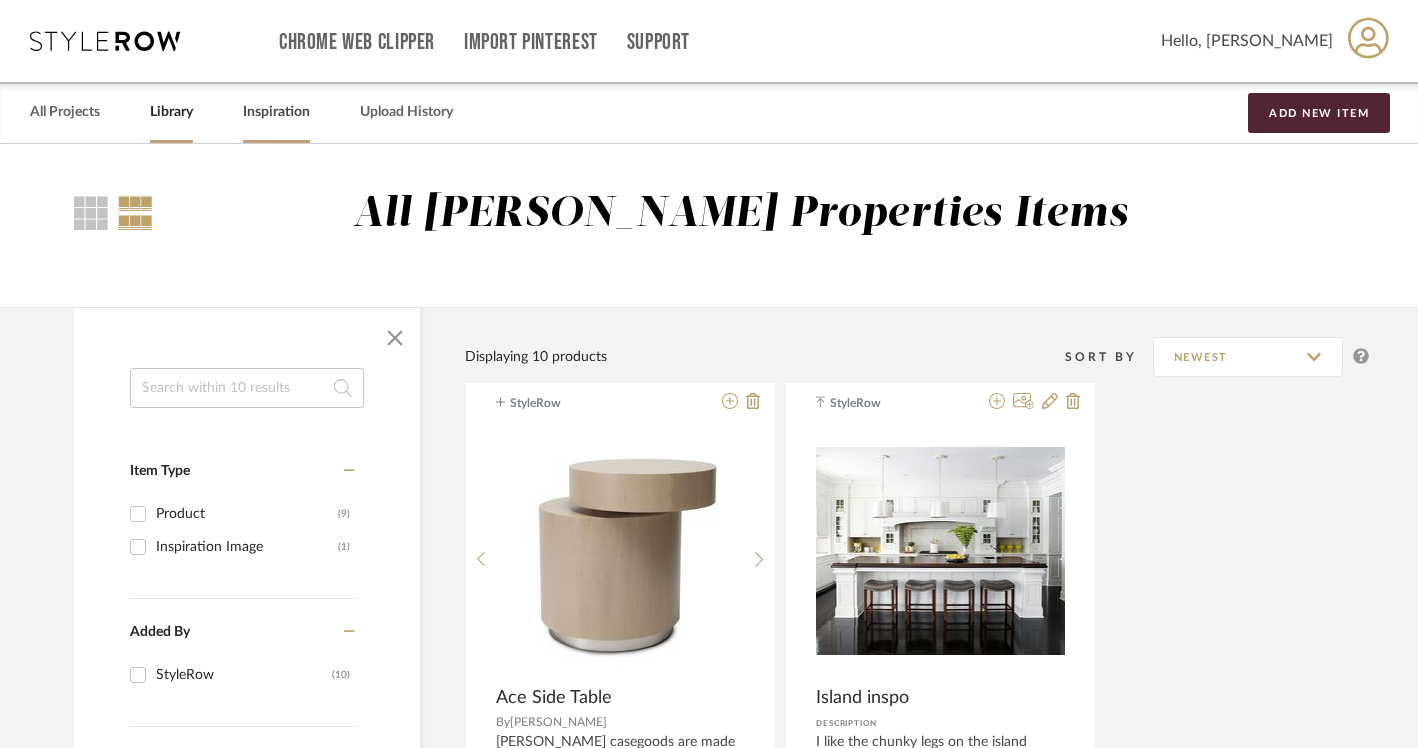 click on "Inspiration" at bounding box center (276, 112) 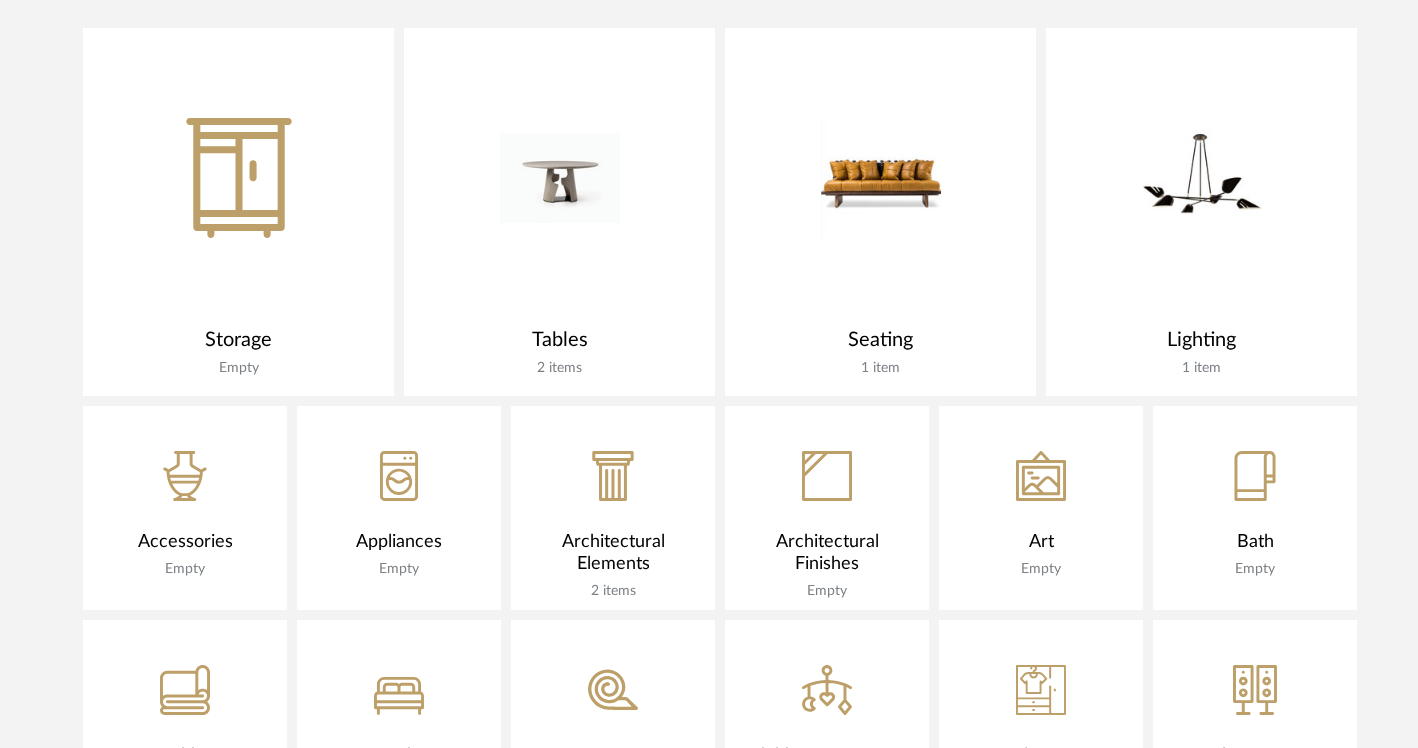 scroll, scrollTop: 842, scrollLeft: 0, axis: vertical 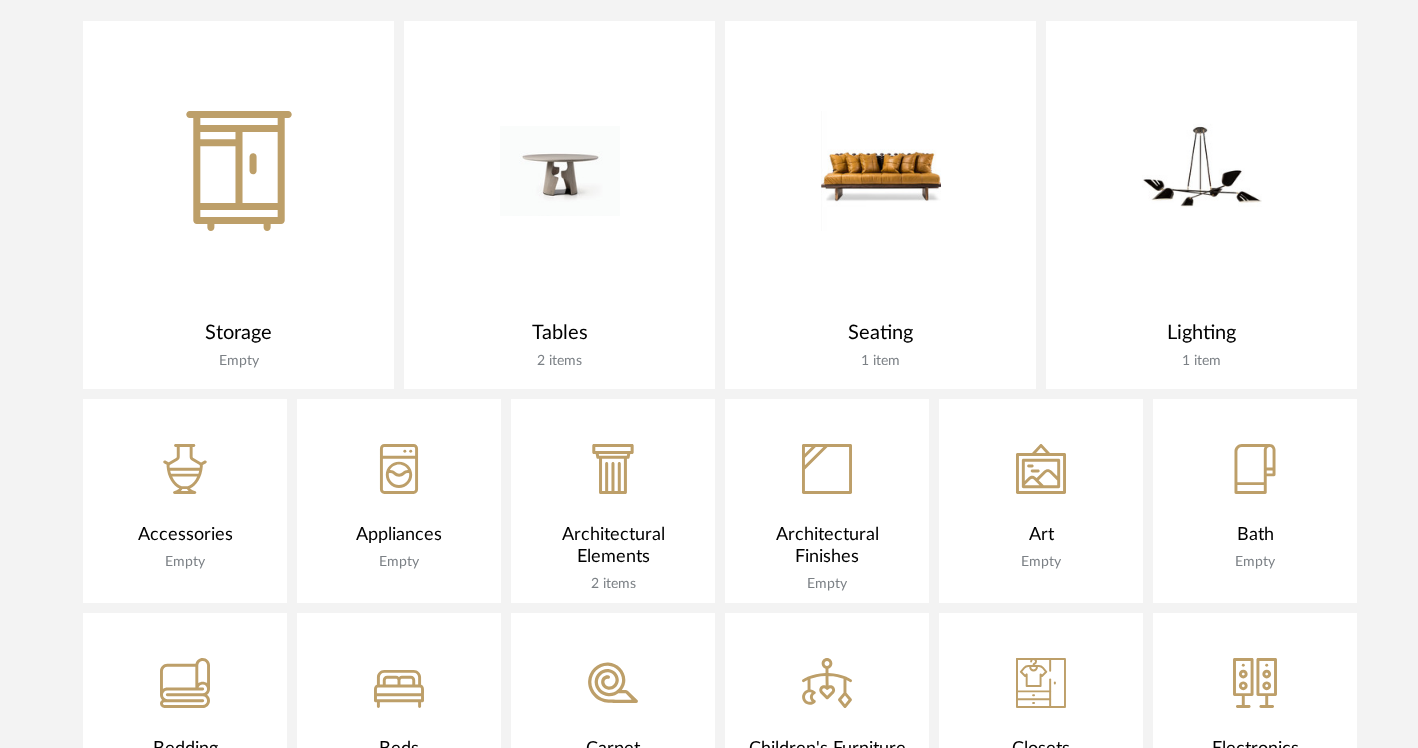 click 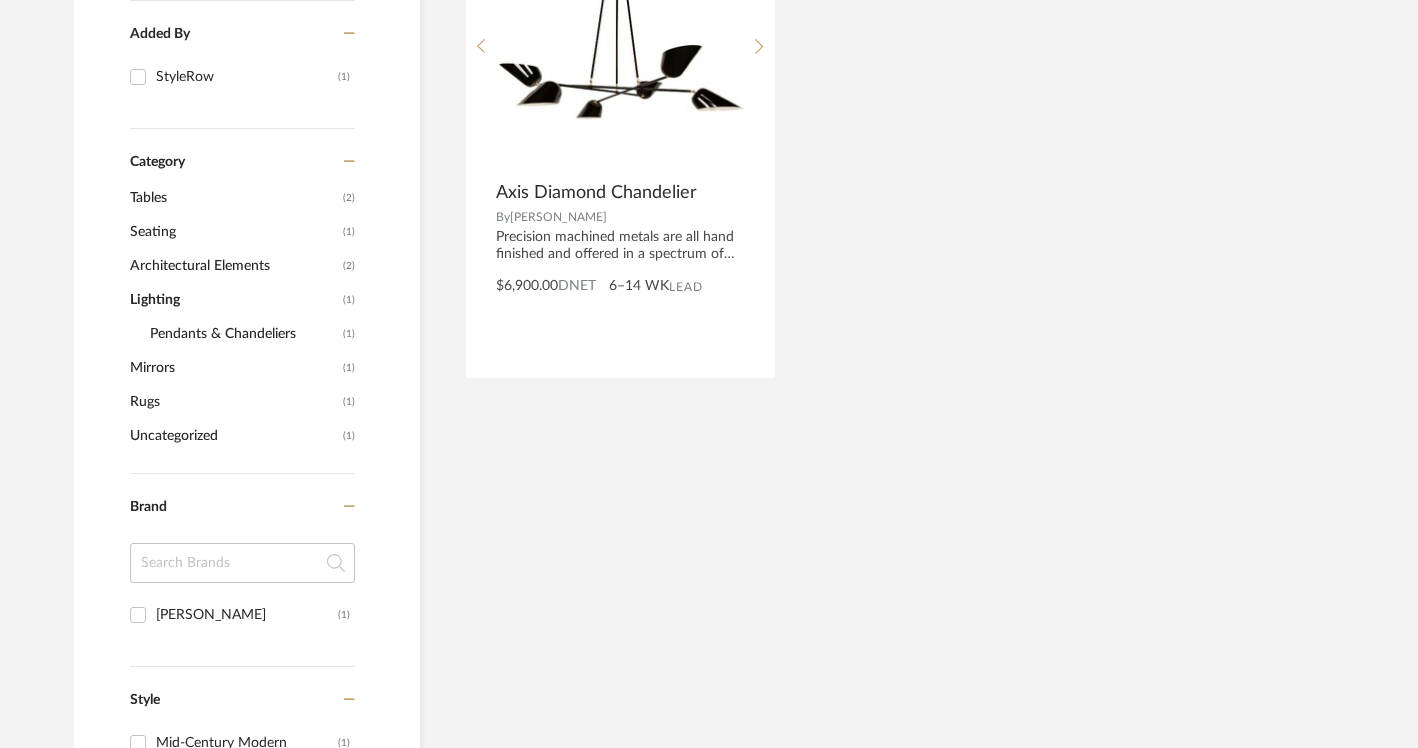 scroll, scrollTop: 0, scrollLeft: 0, axis: both 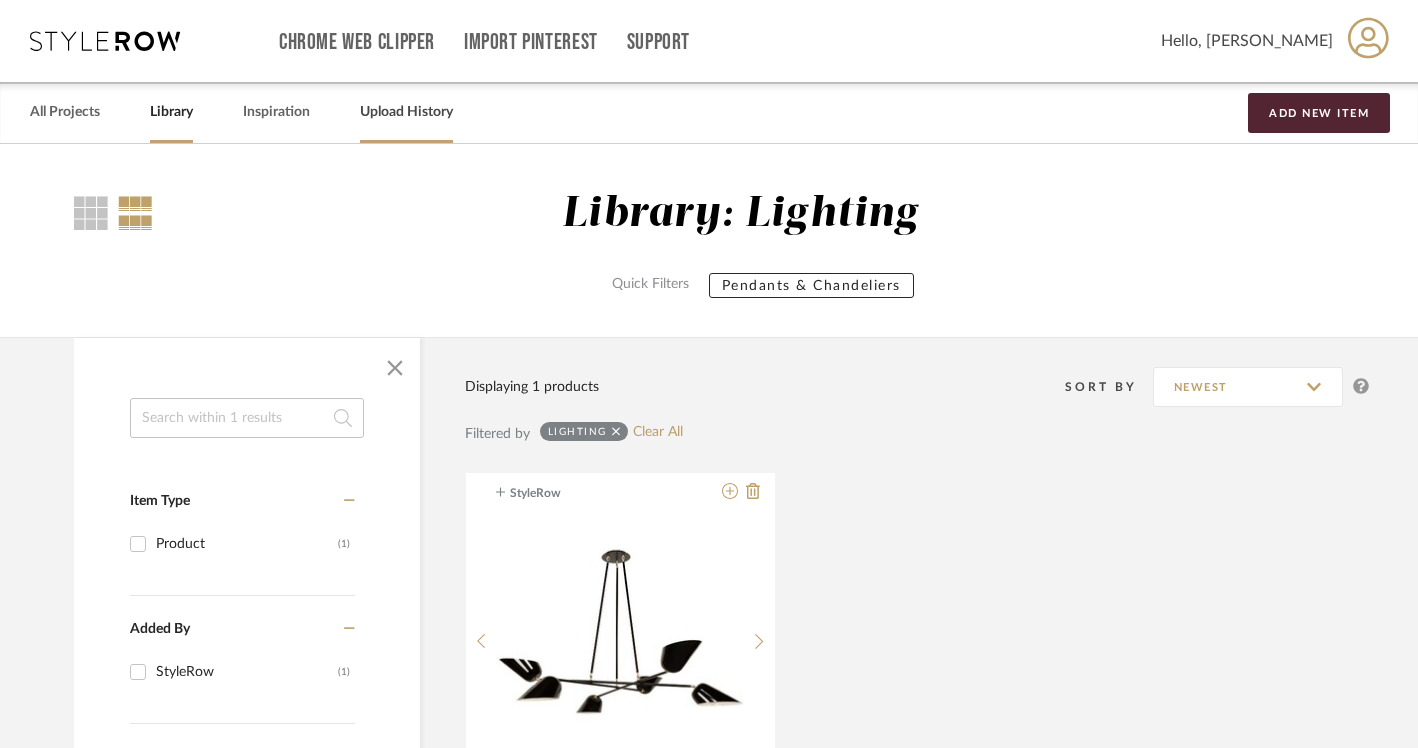 click on "Upload History" at bounding box center [406, 112] 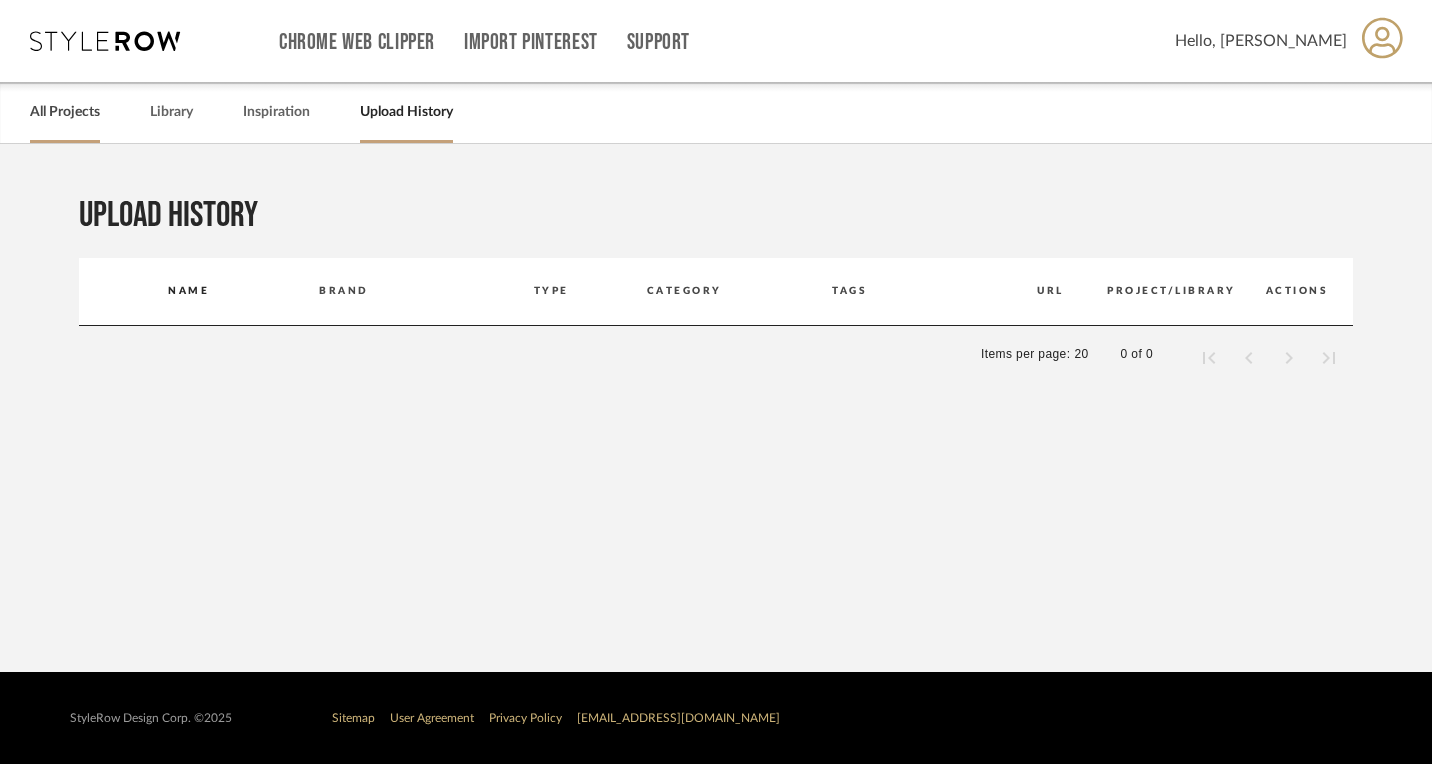 click on "All Projects" at bounding box center (65, 112) 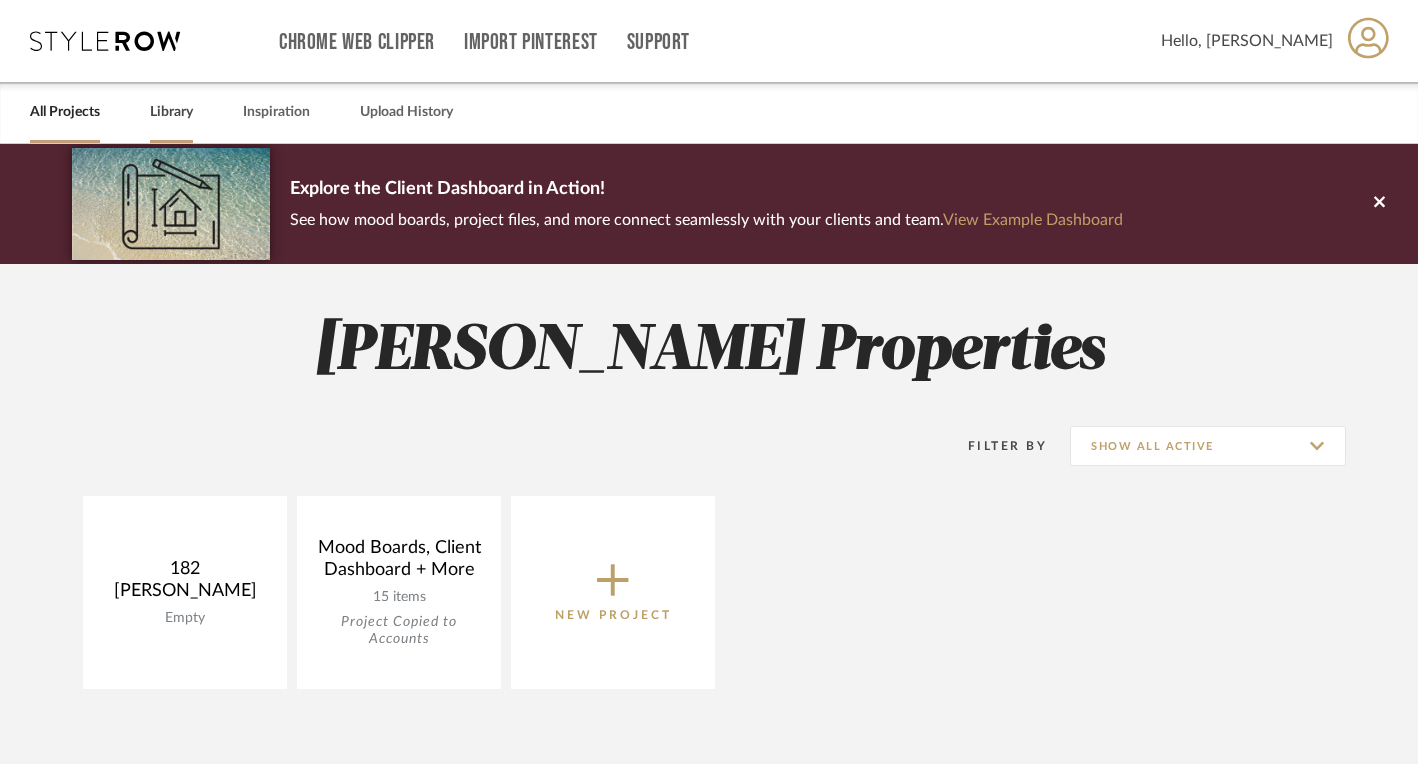click on "Library" at bounding box center (171, 112) 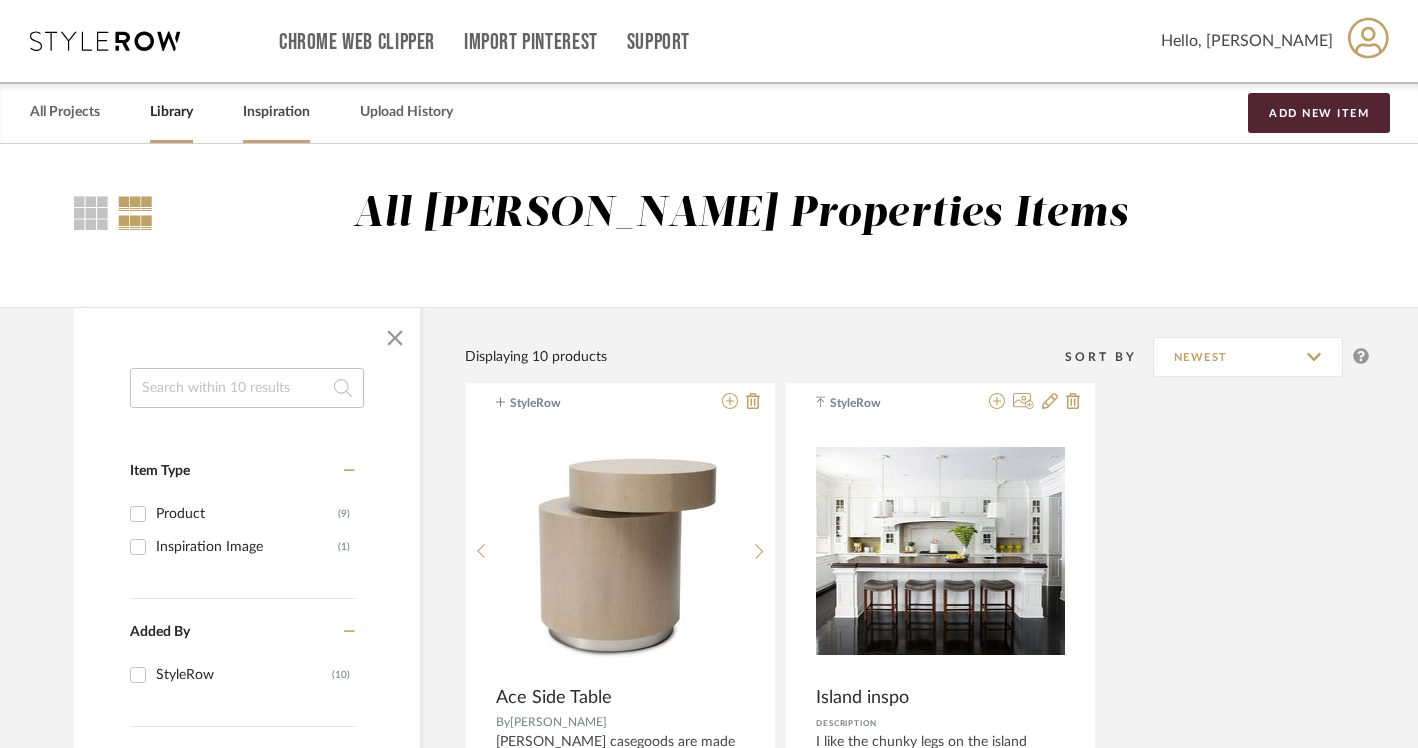 click on "Inspiration" at bounding box center (276, 112) 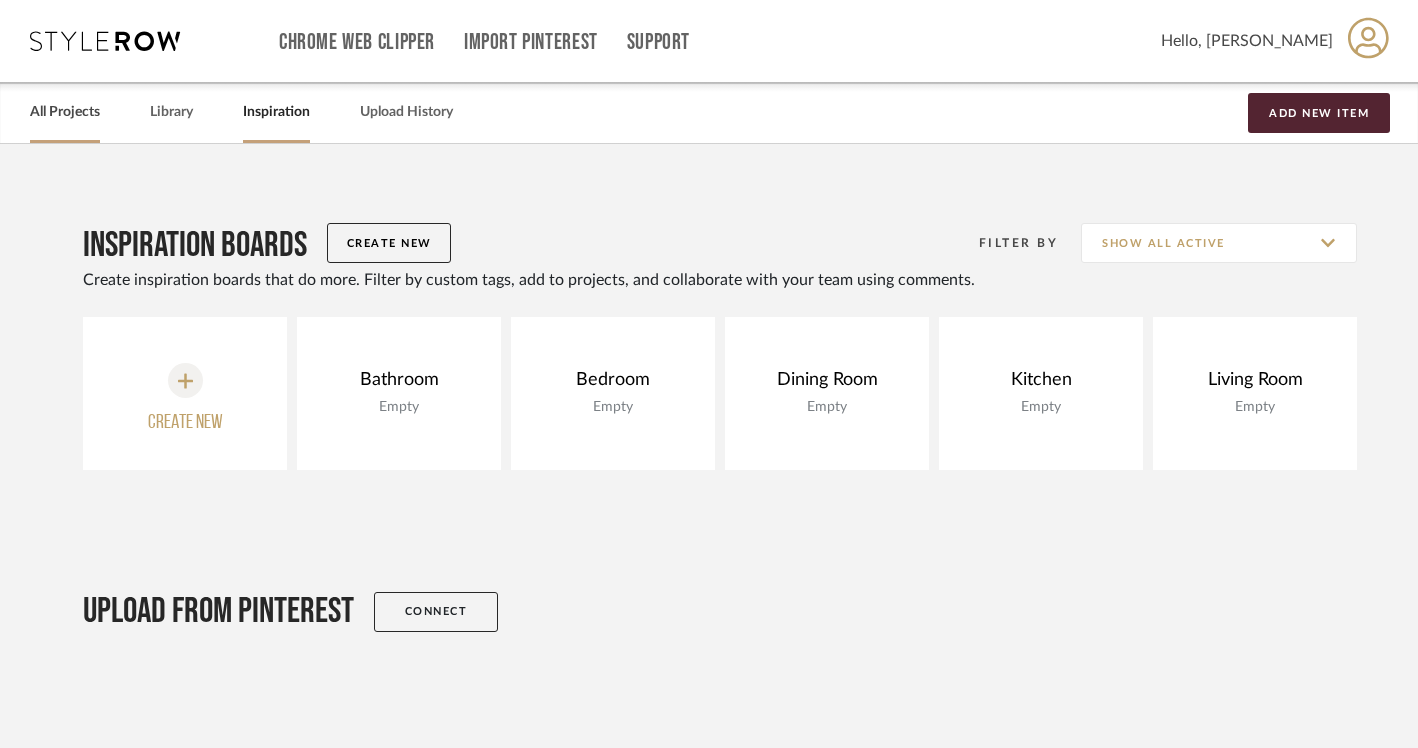 click on "All Projects" at bounding box center (65, 112) 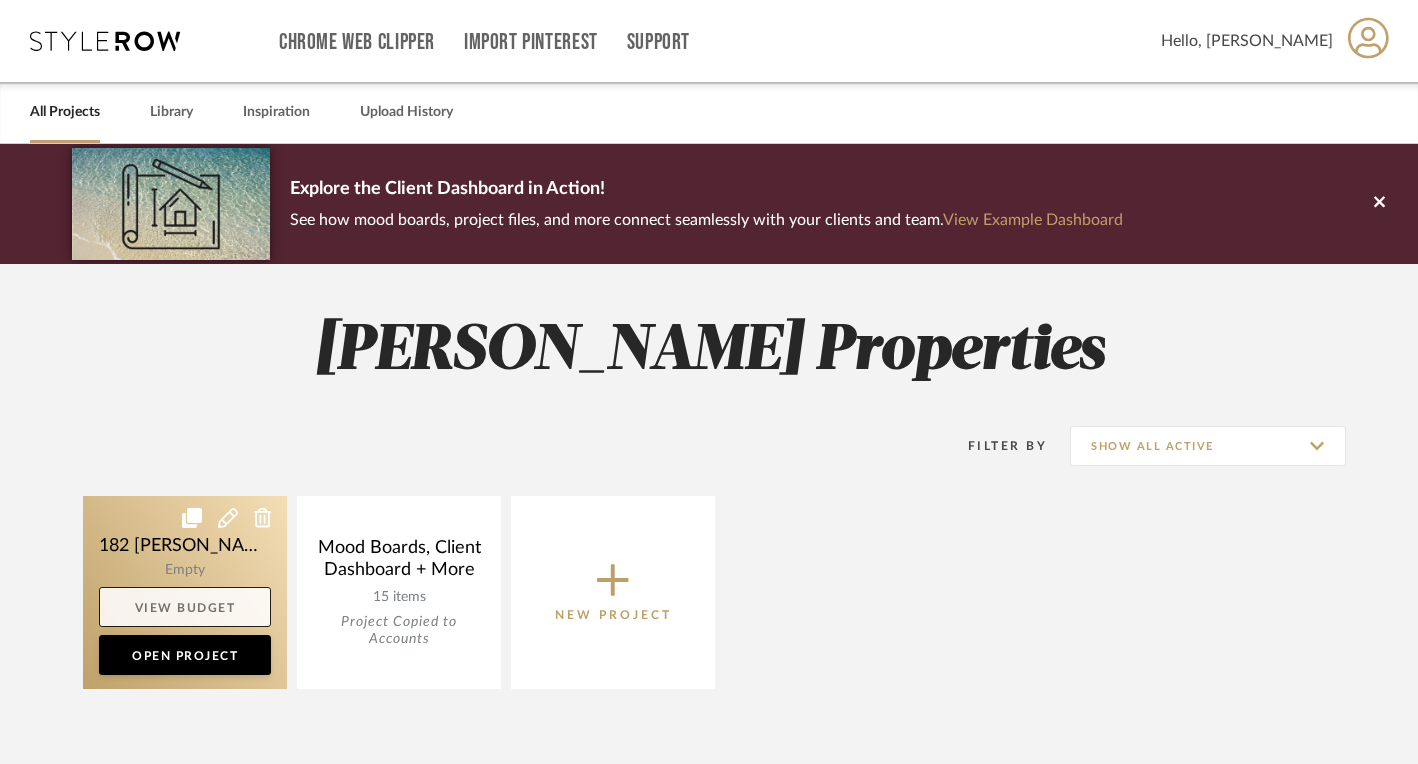 click on "View Budget" 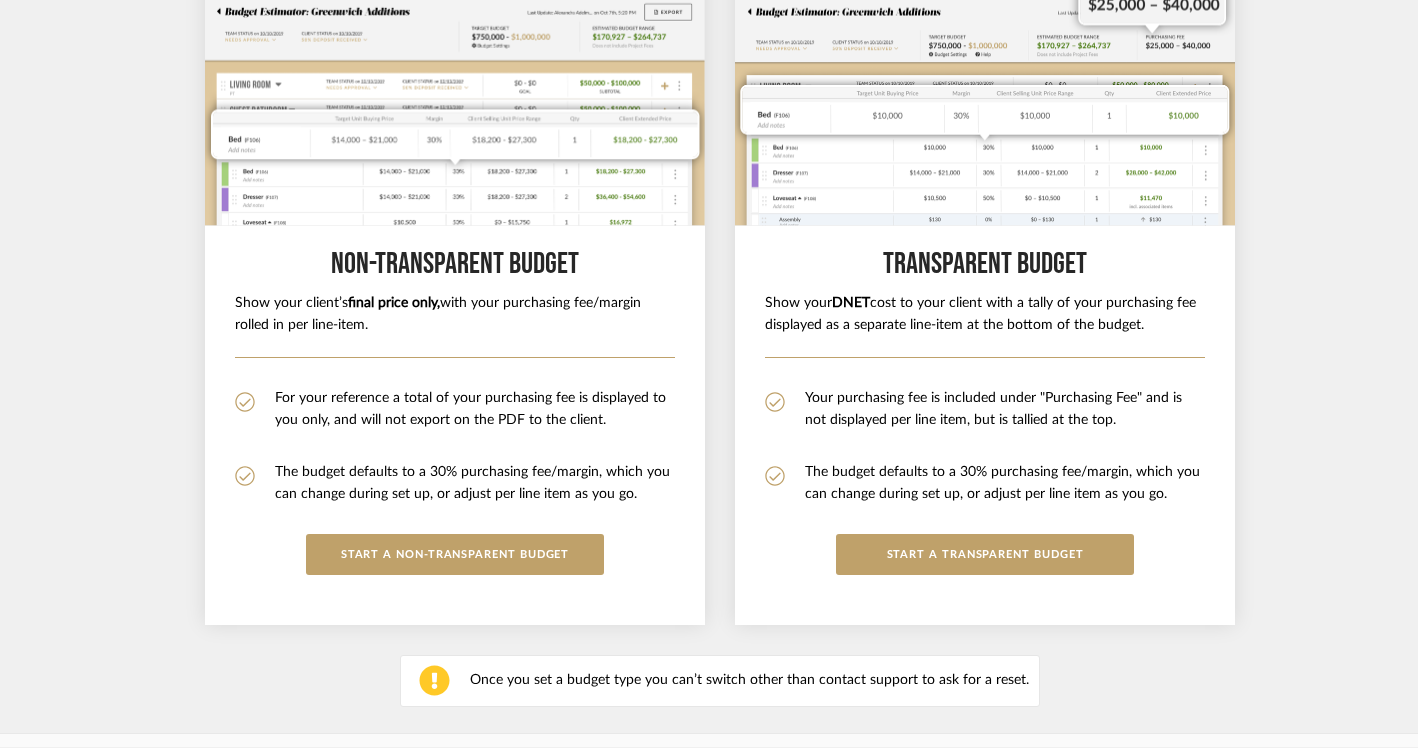 scroll, scrollTop: 426, scrollLeft: 0, axis: vertical 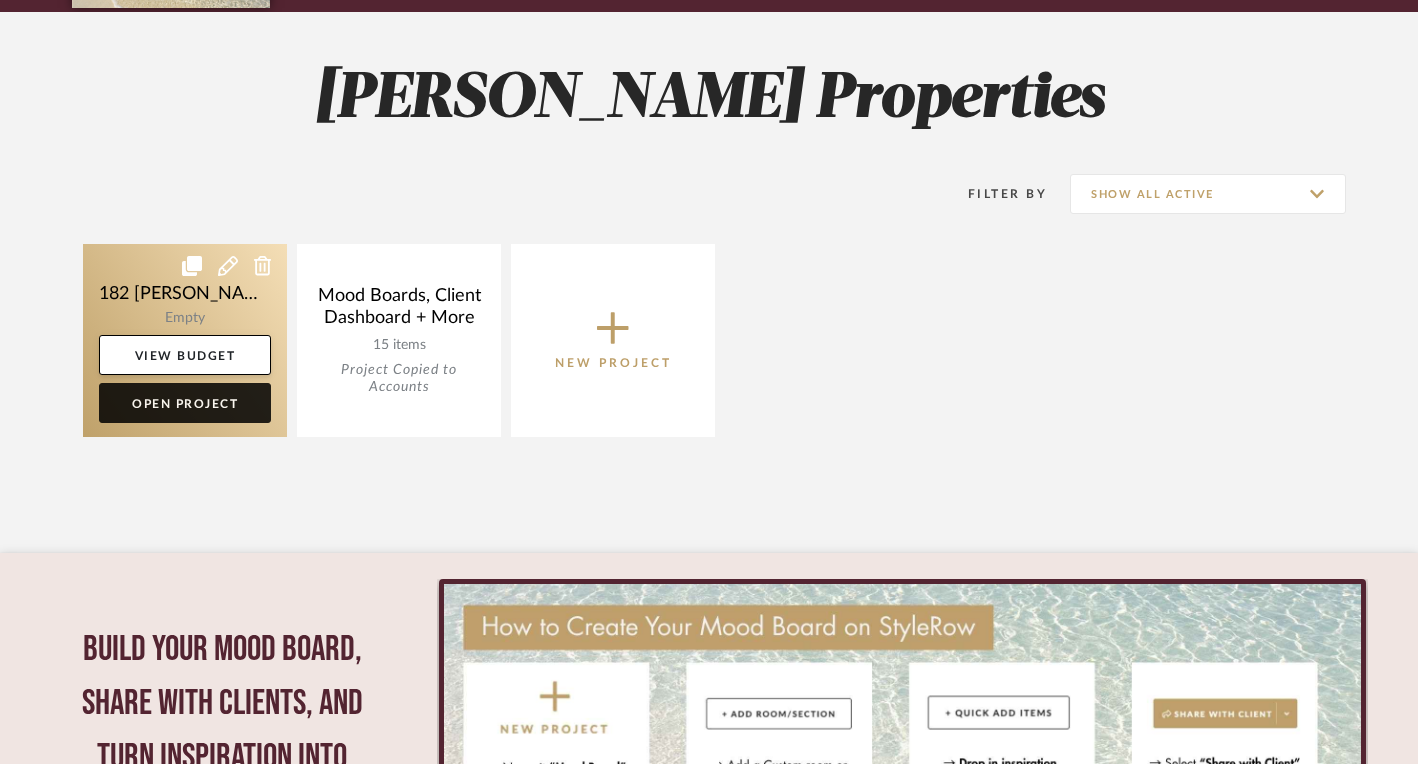 click on "Open Project" 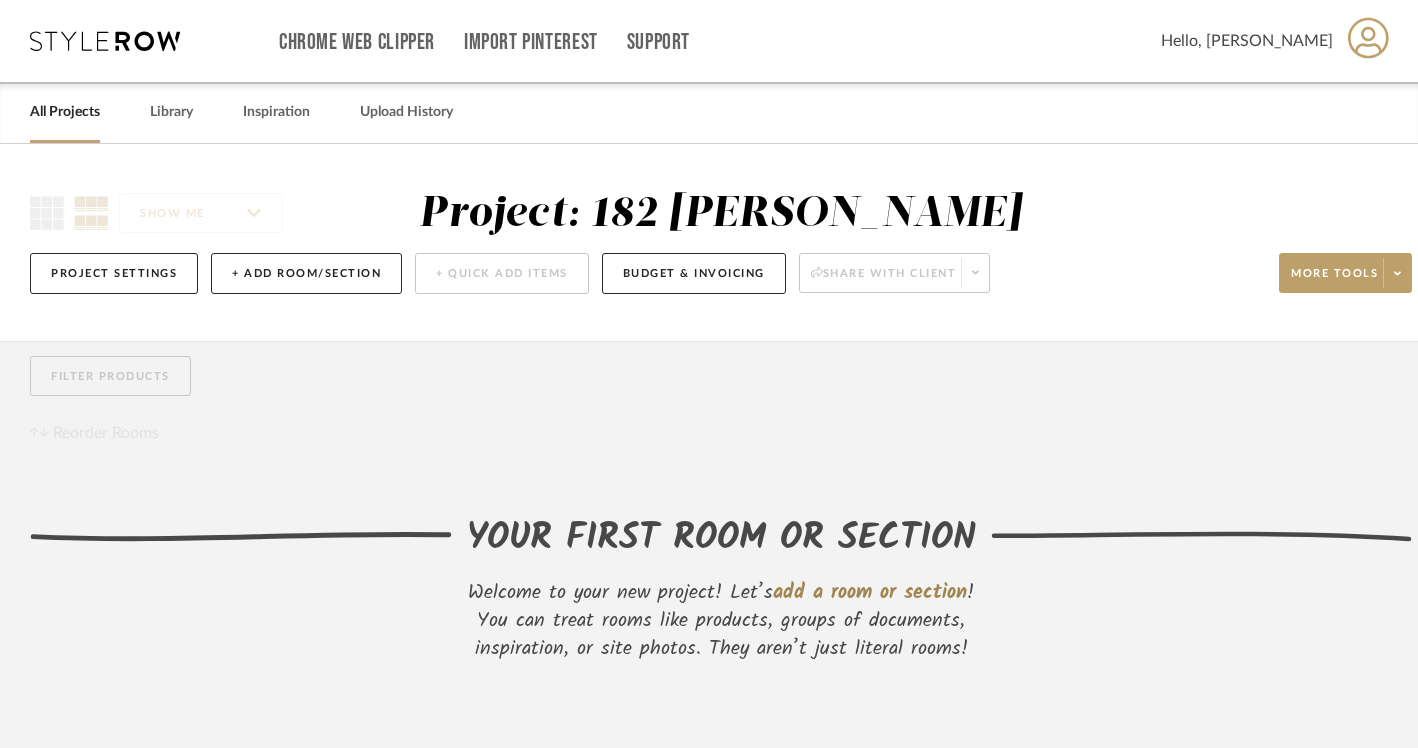 scroll, scrollTop: 140, scrollLeft: 0, axis: vertical 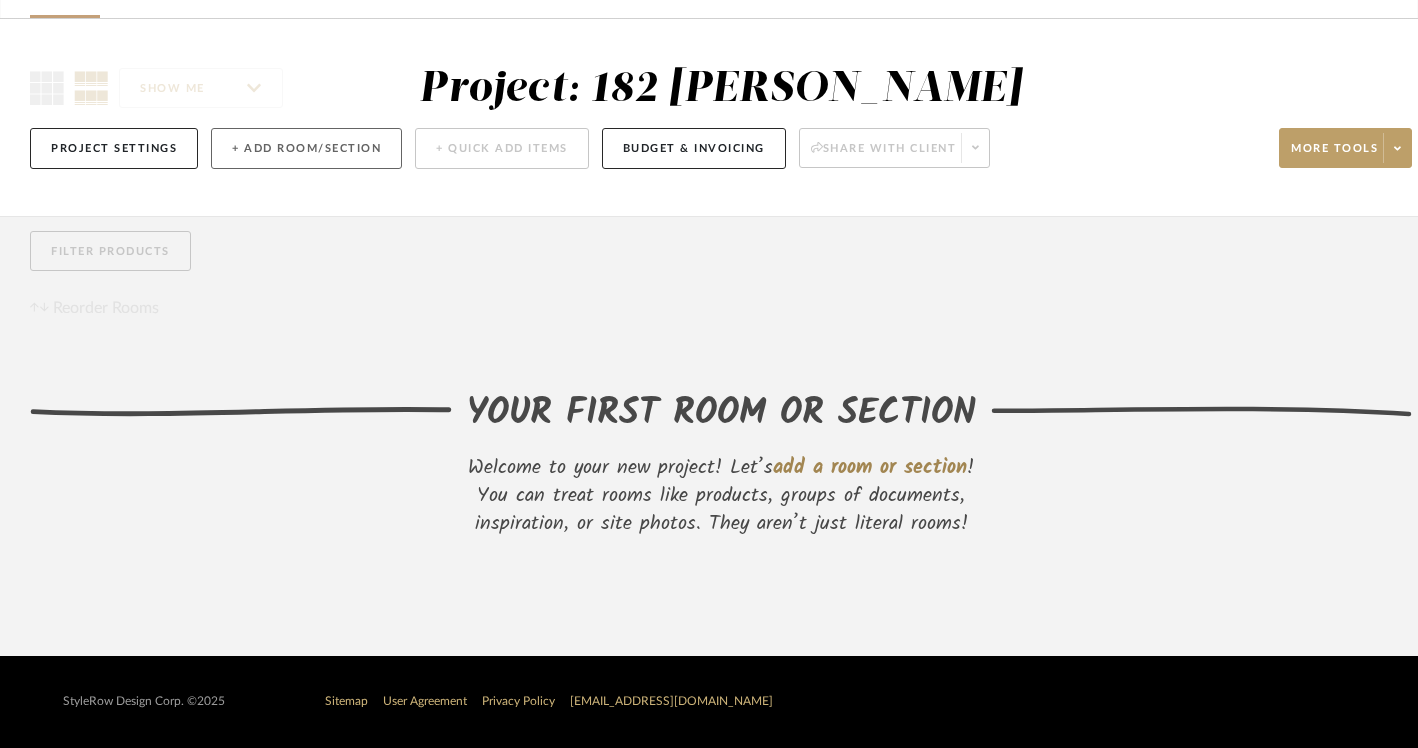 click on "+ Add Room/Section" 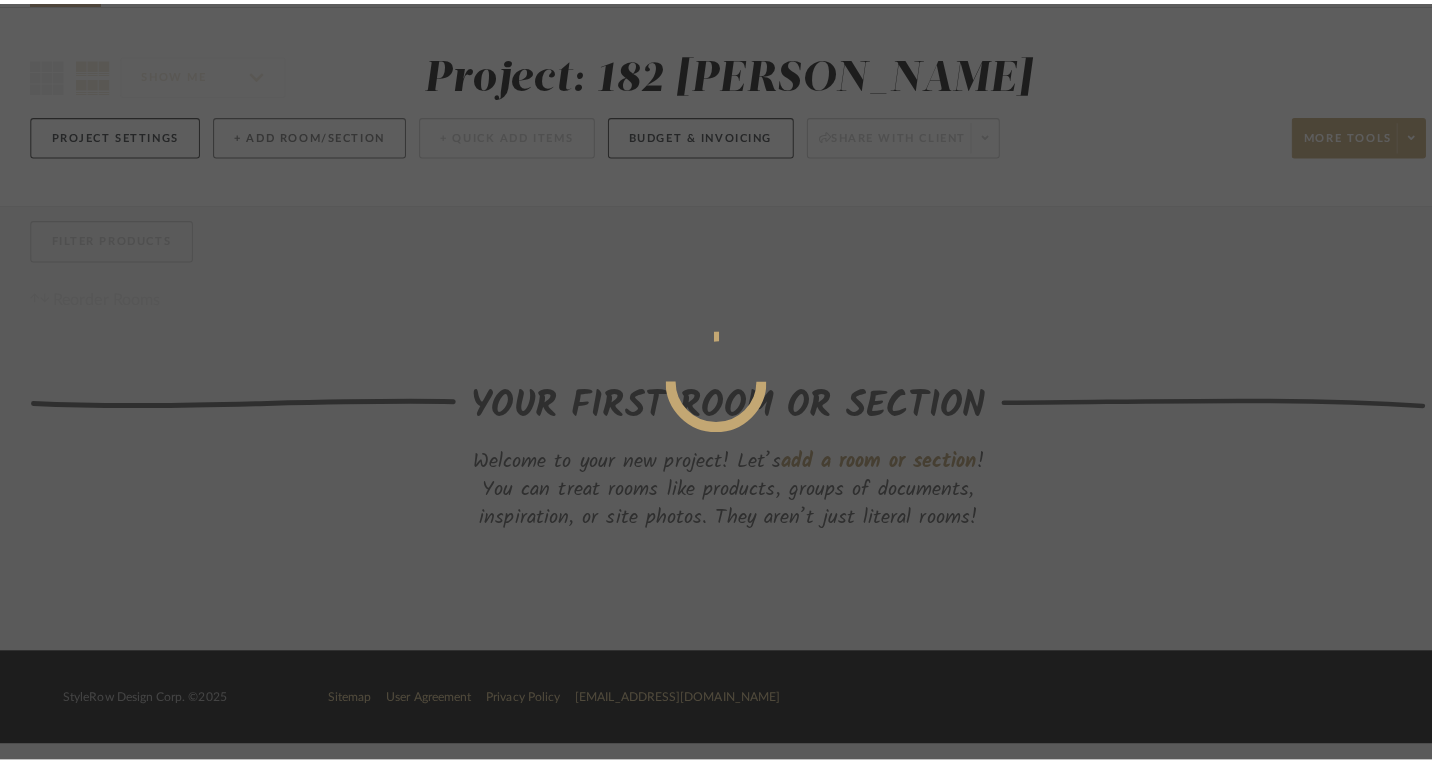 scroll, scrollTop: 0, scrollLeft: 0, axis: both 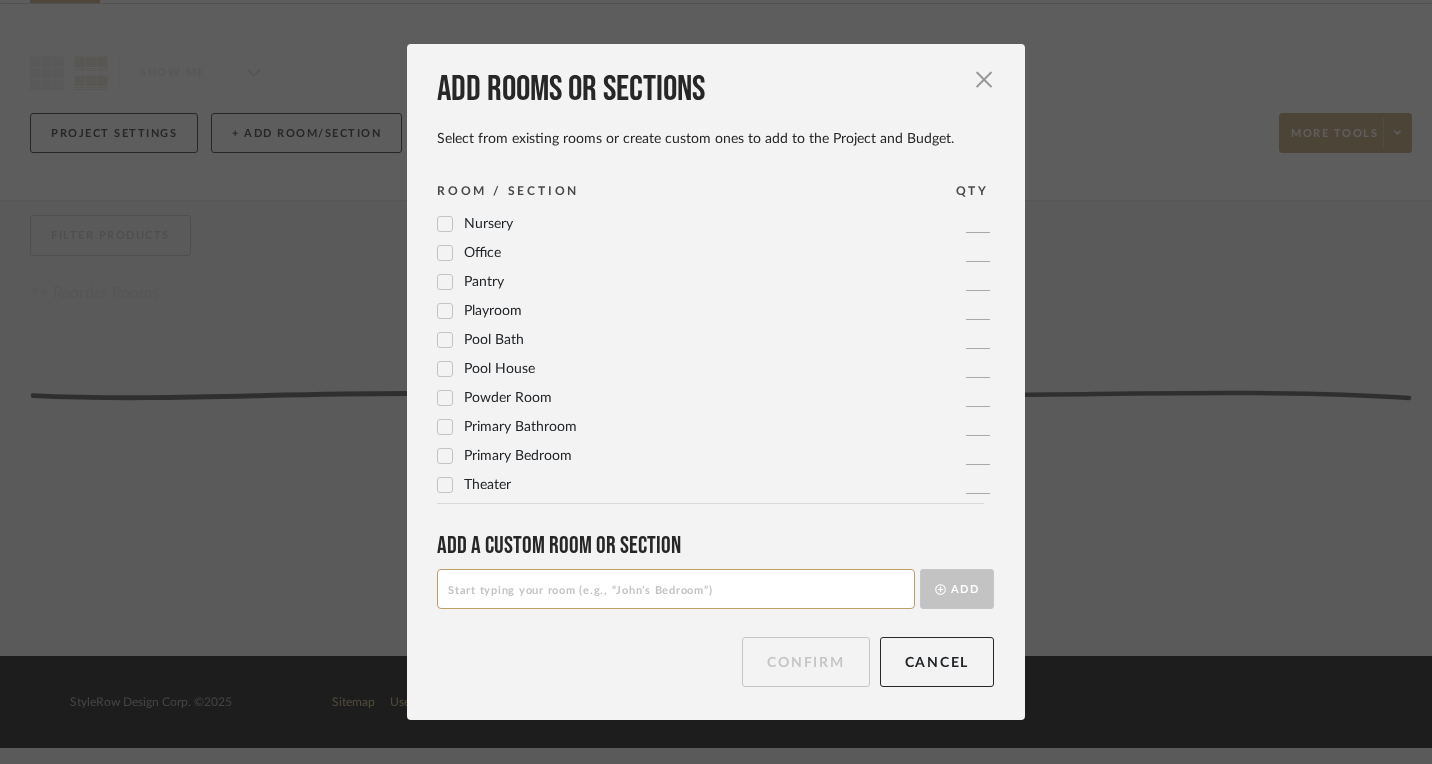 click 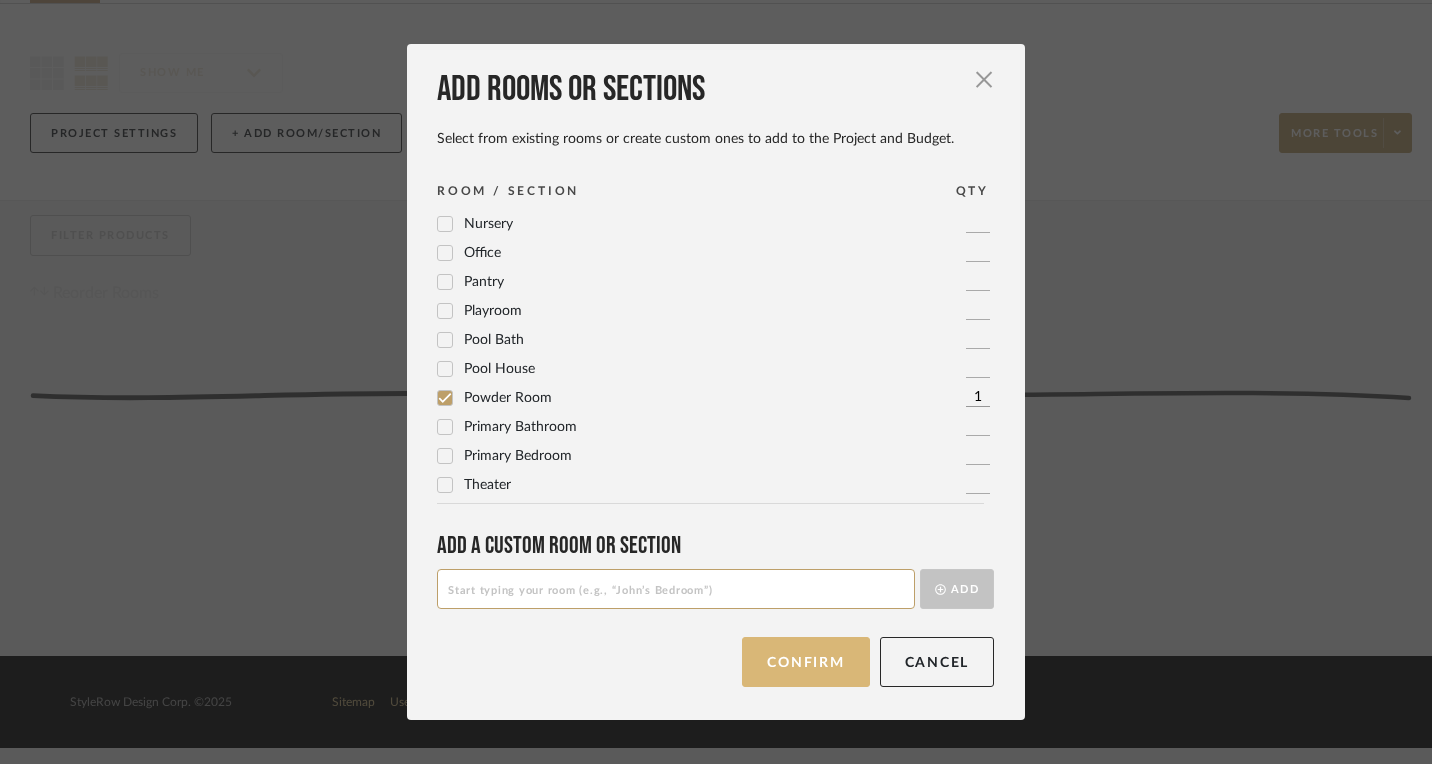 click on "Confirm" at bounding box center (805, 662) 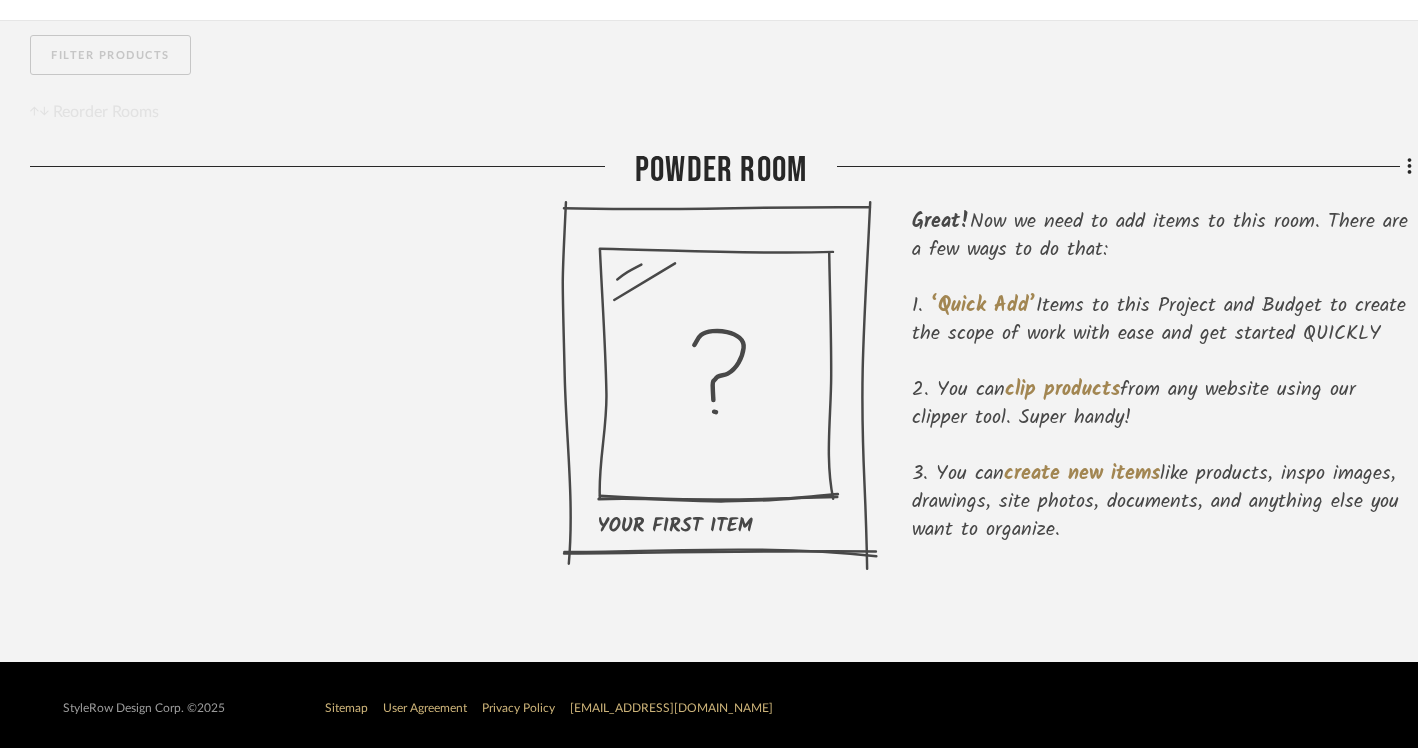 scroll, scrollTop: 322, scrollLeft: 0, axis: vertical 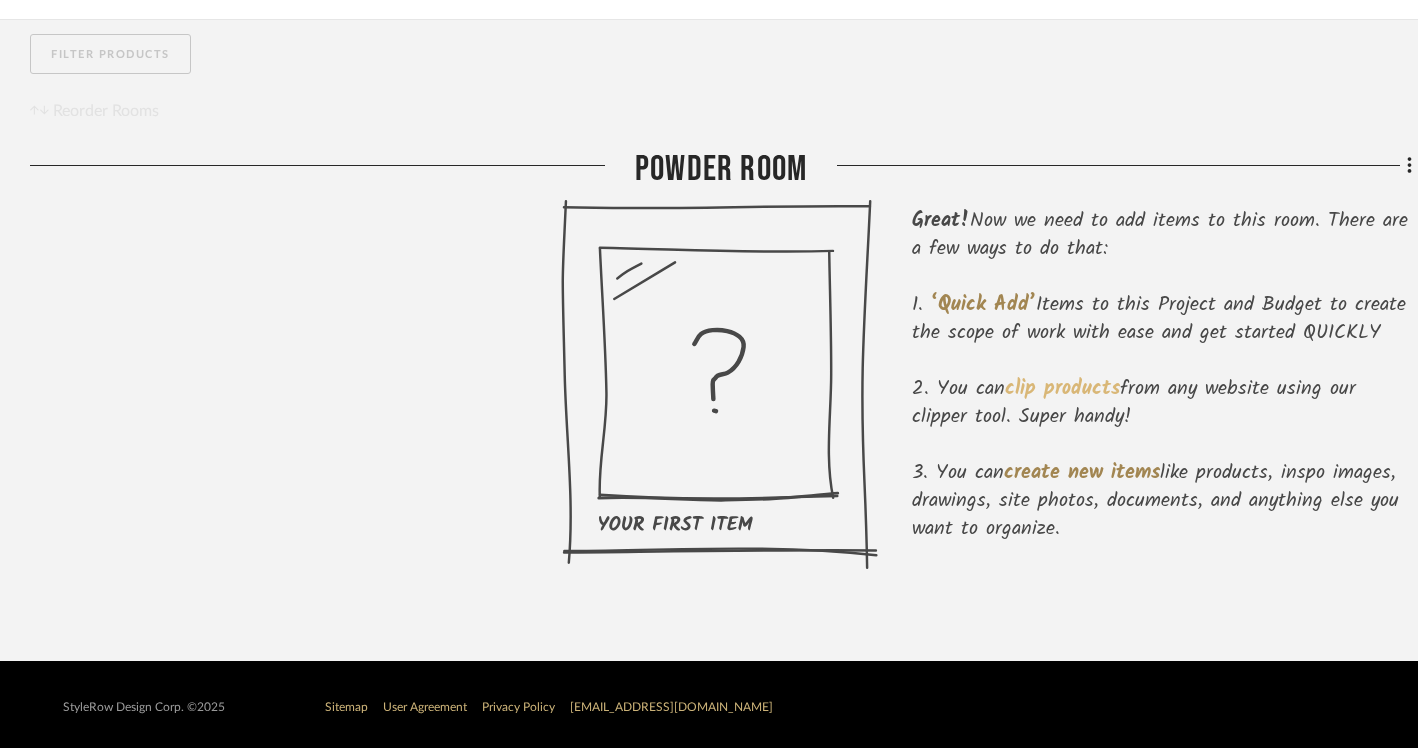 click on "clip products" 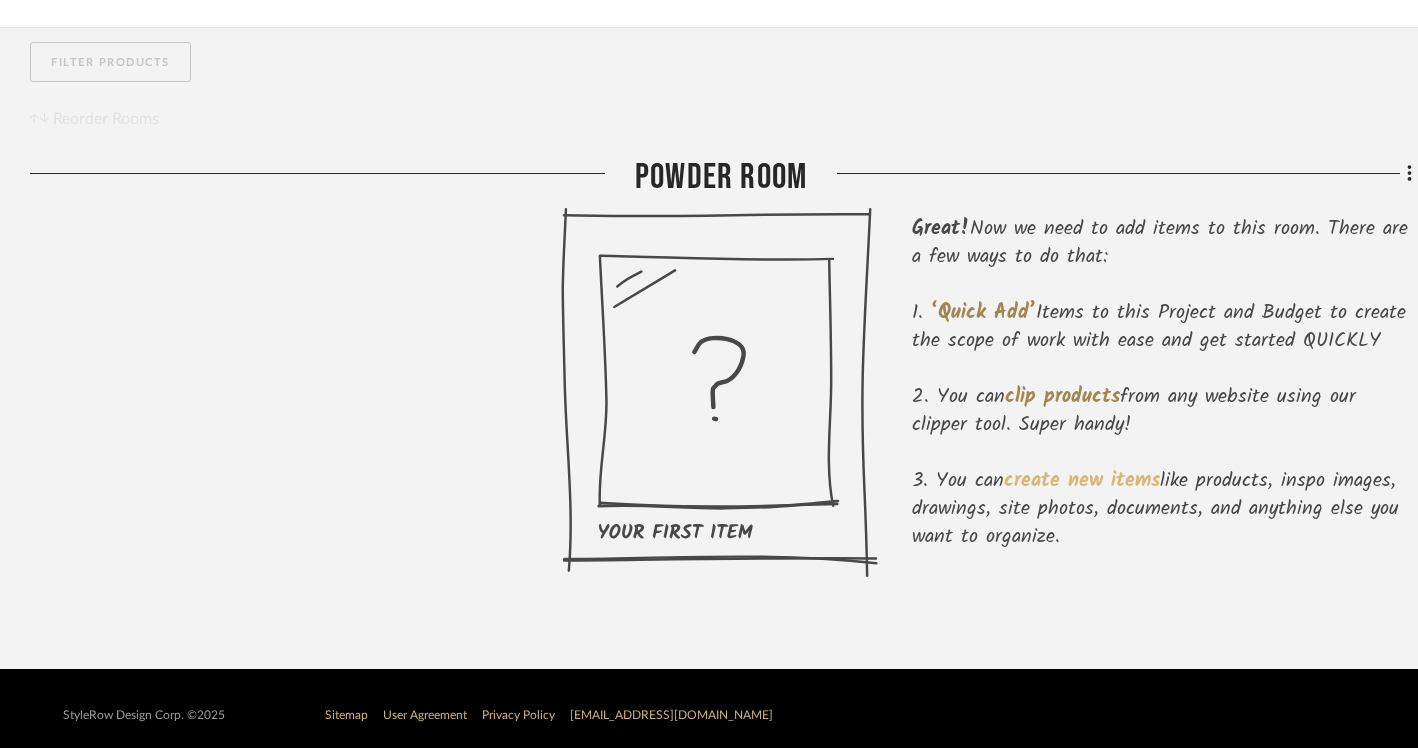 scroll, scrollTop: 315, scrollLeft: 0, axis: vertical 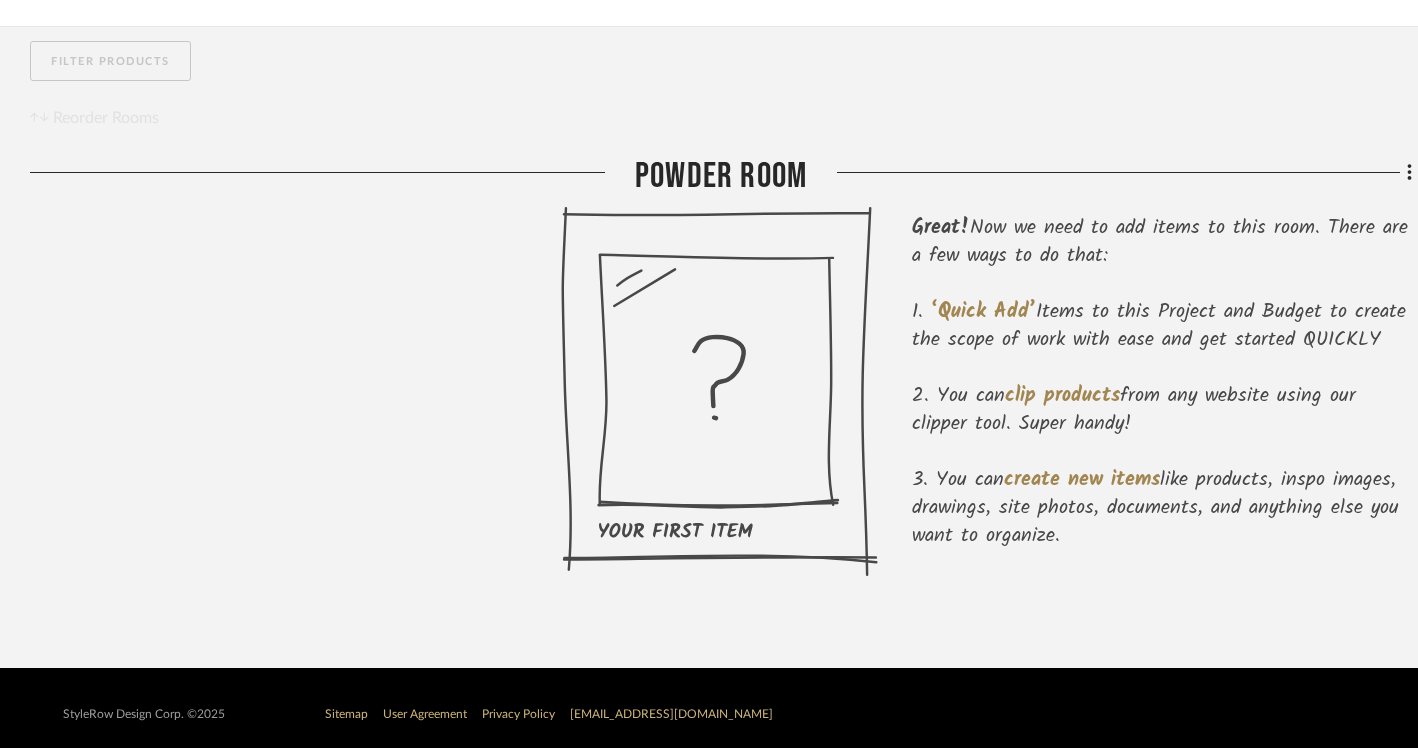 click on "You can  create new items  like products, inspo images, drawings, site photos, documents, and anything else you want to organize." 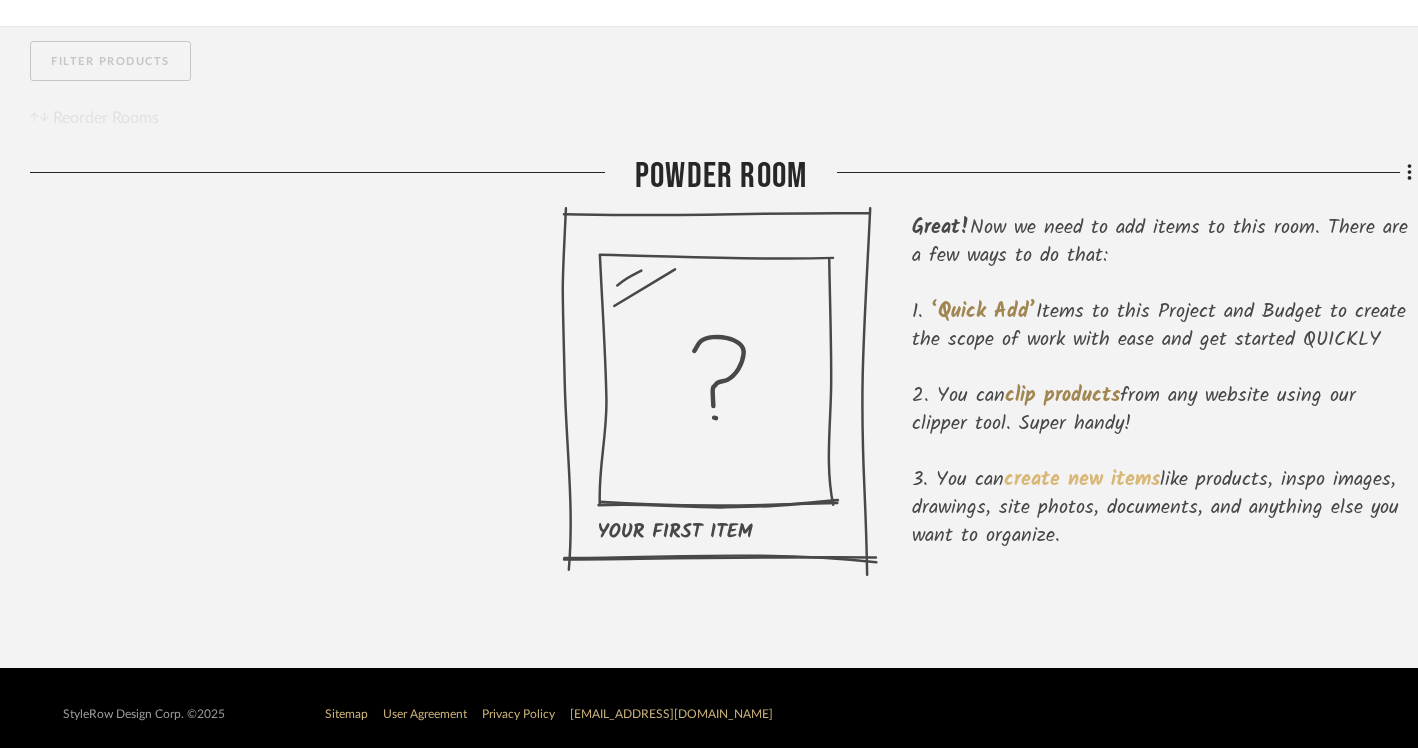 click on "create new items" 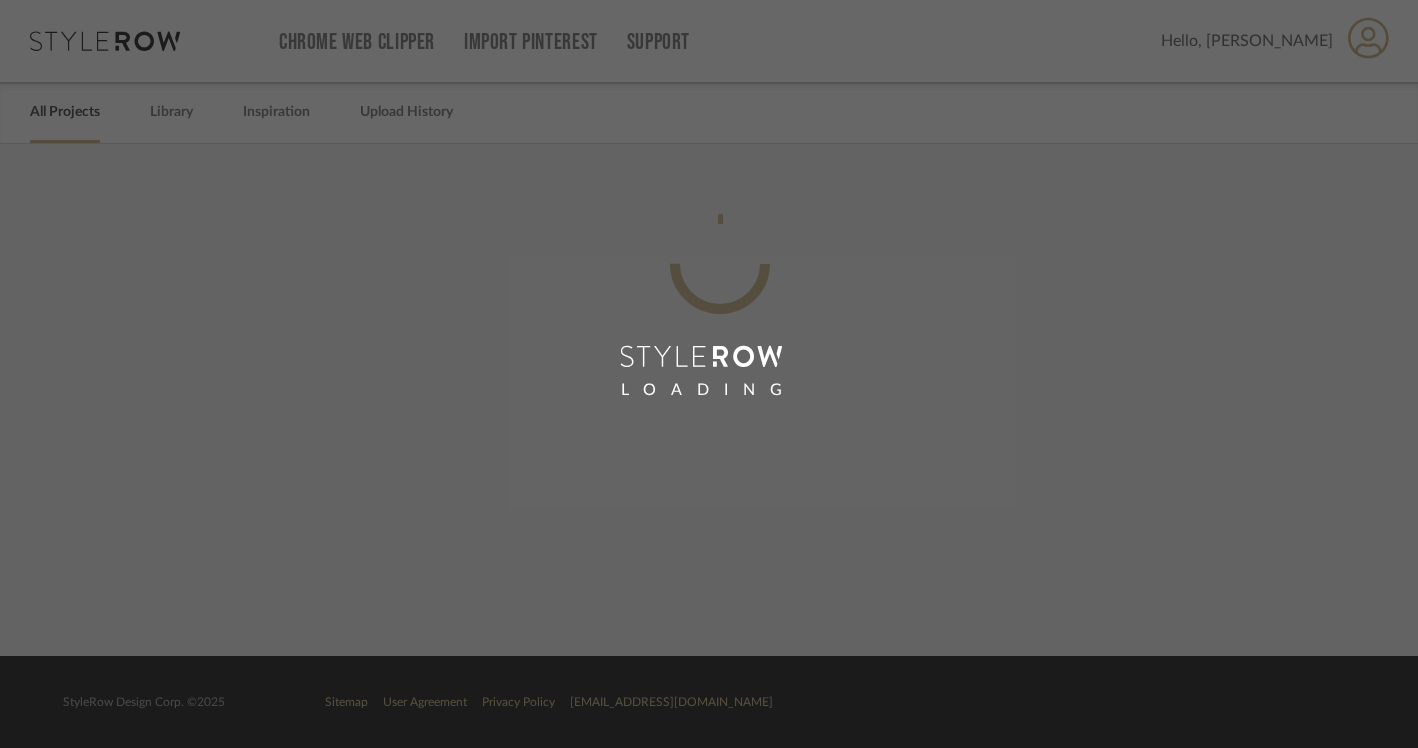scroll, scrollTop: 0, scrollLeft: 0, axis: both 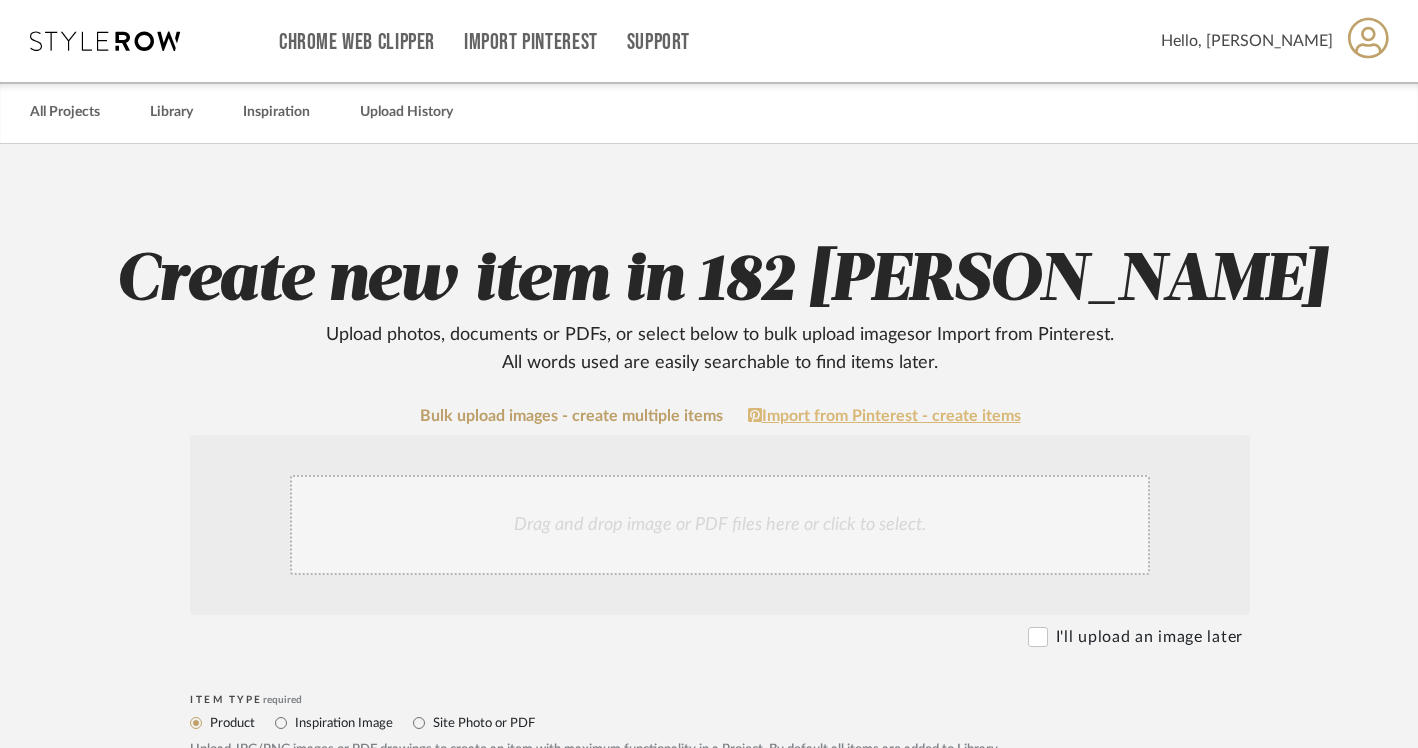 click on "Import from Pinterest - create items" 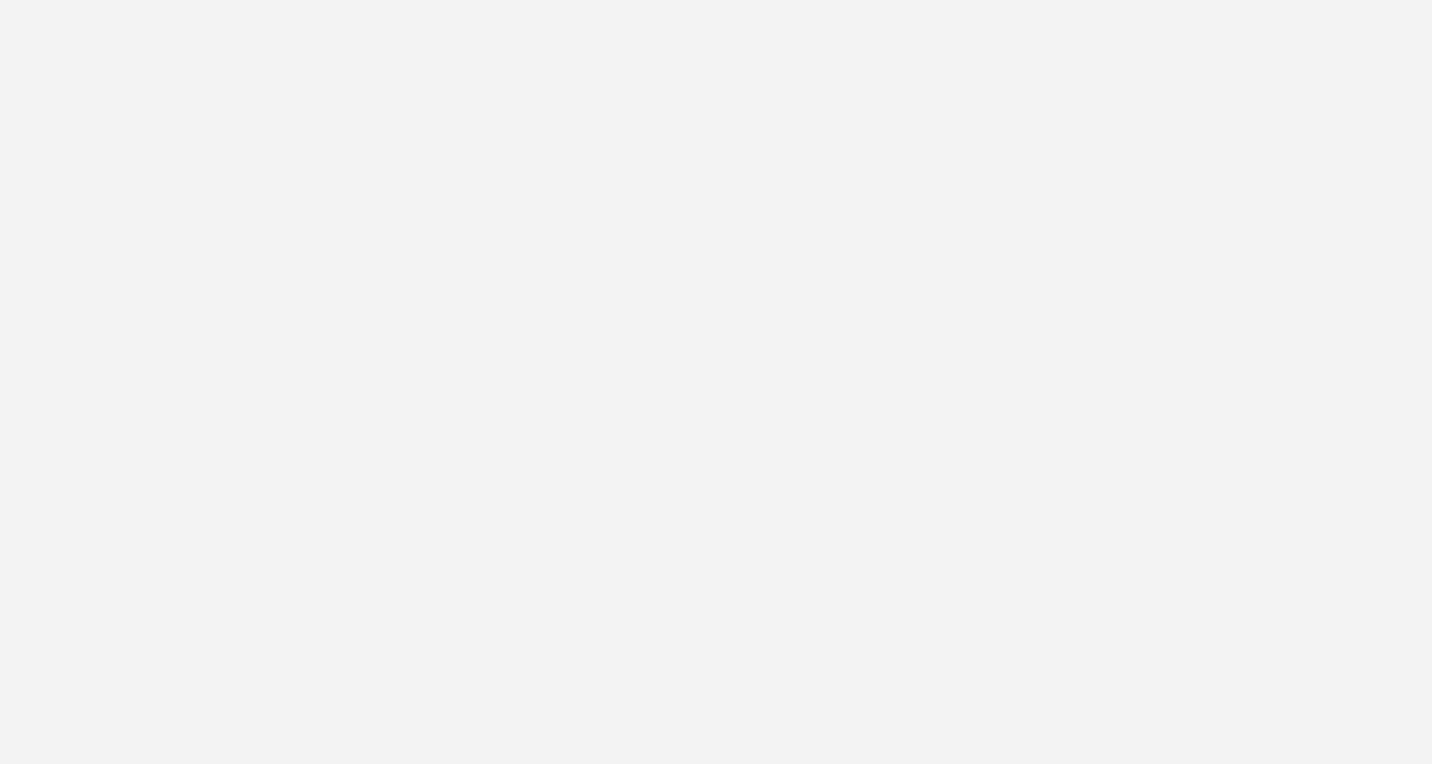 scroll, scrollTop: 0, scrollLeft: 0, axis: both 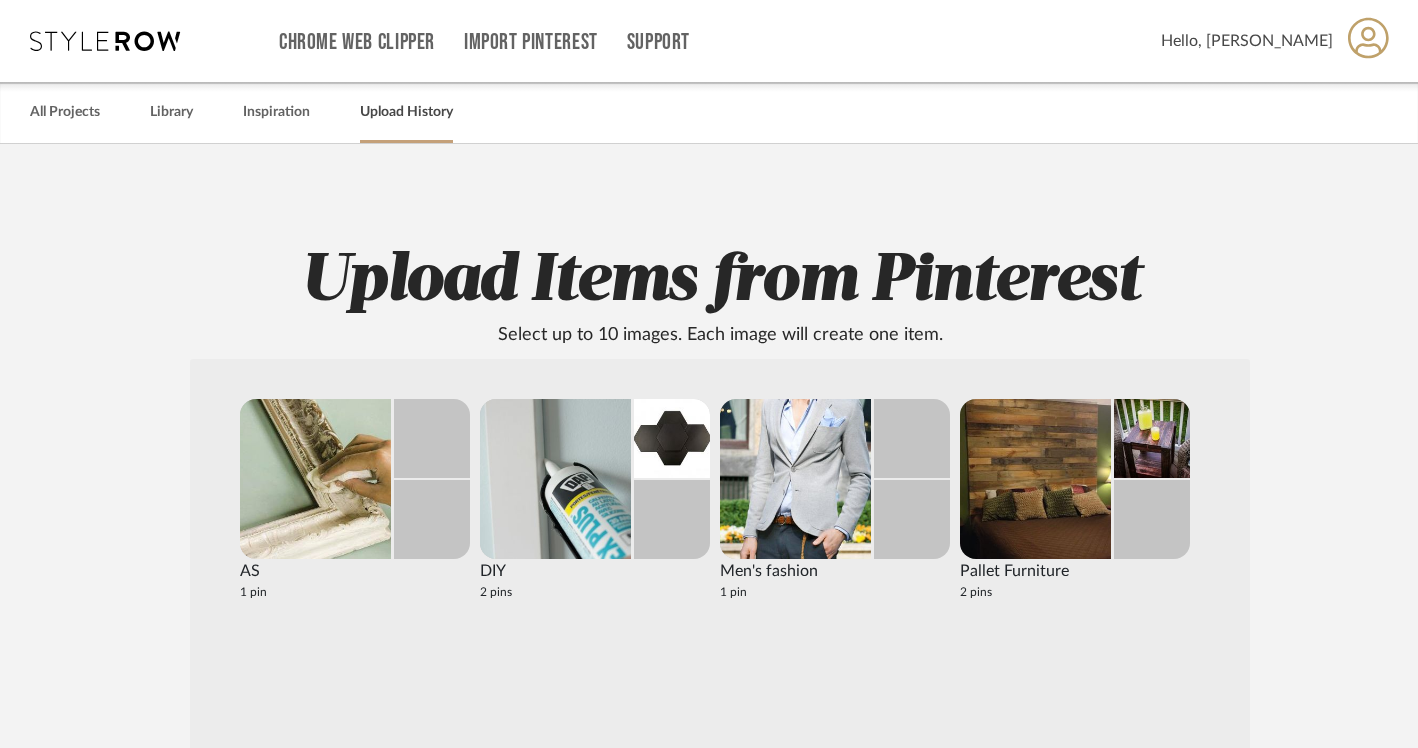 click on "Upload History" at bounding box center (406, 112) 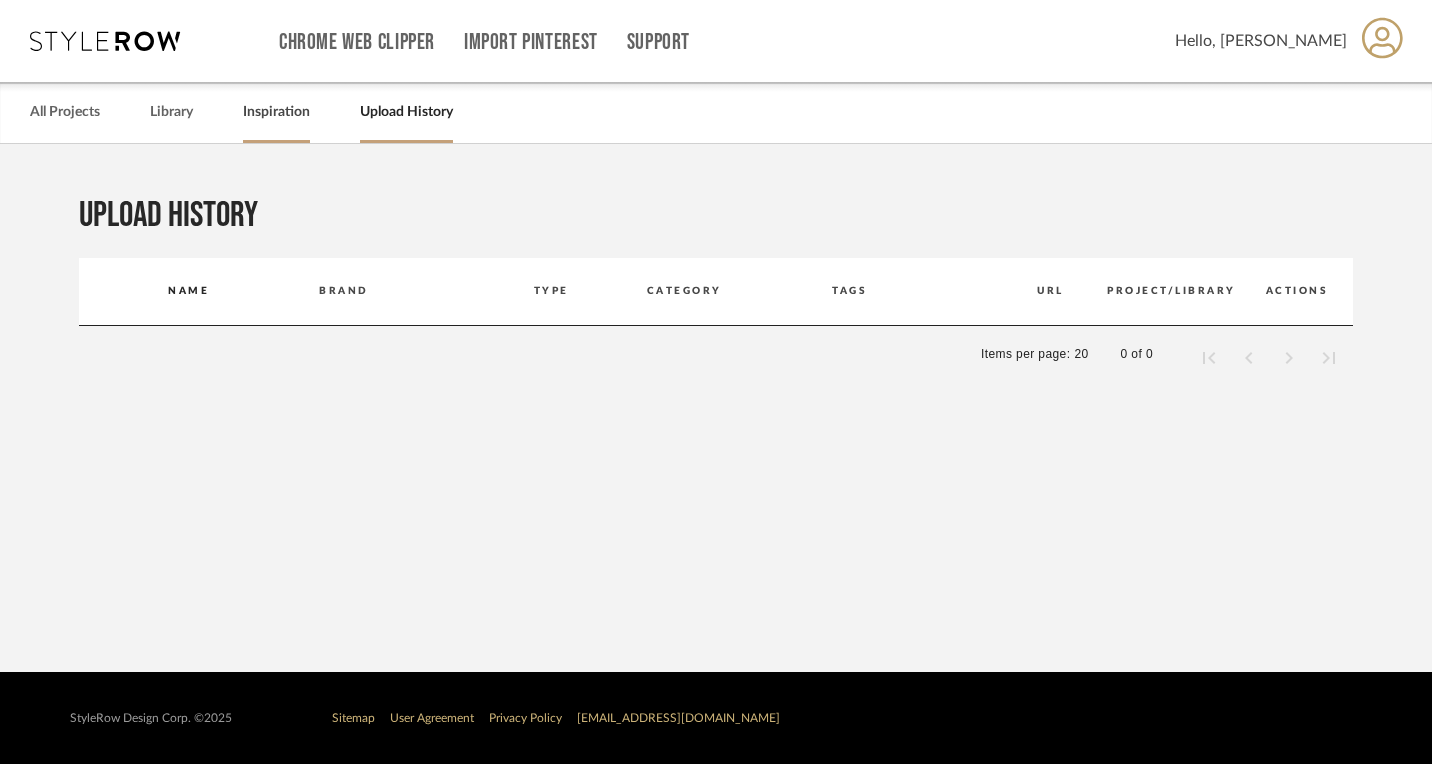 click on "Inspiration" at bounding box center (276, 112) 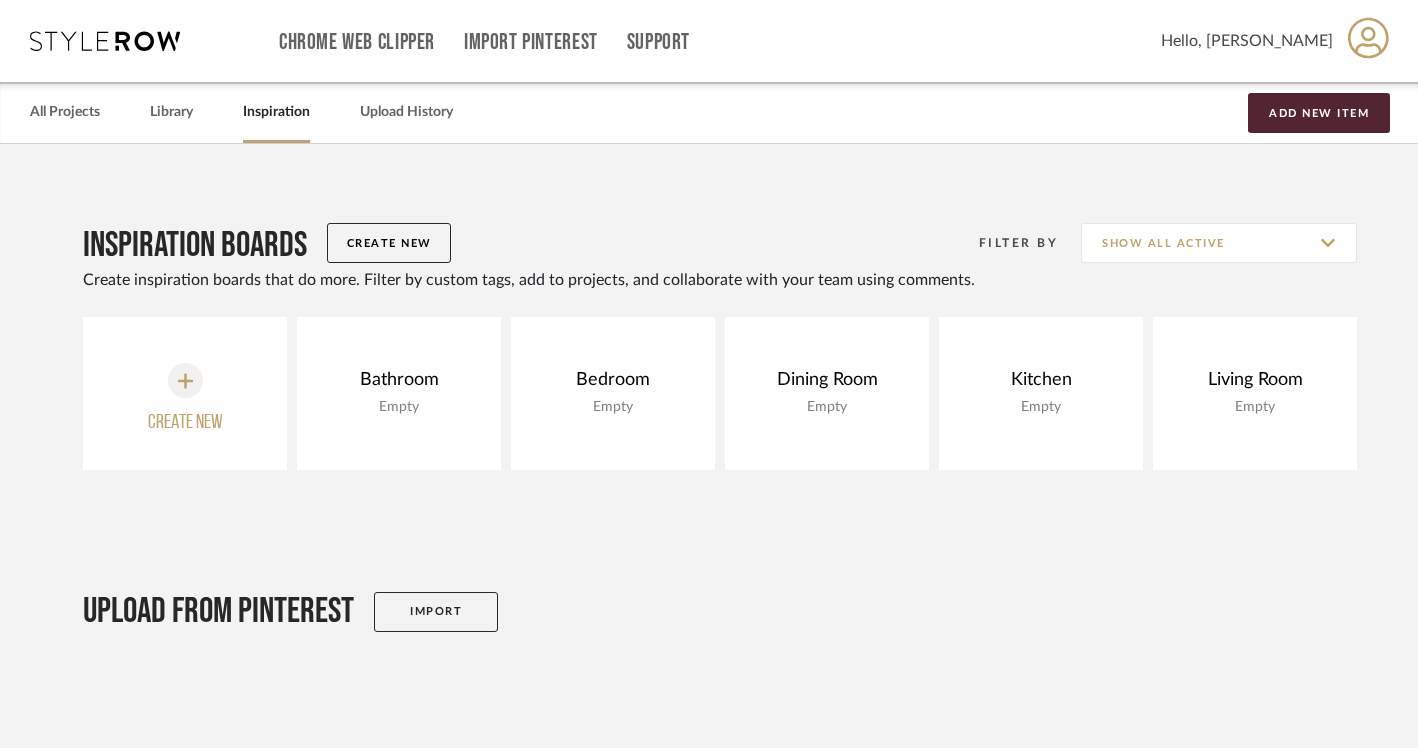 click on "All Projects   Library   Inspiration   Upload History   Add New Item" at bounding box center (709, 112) 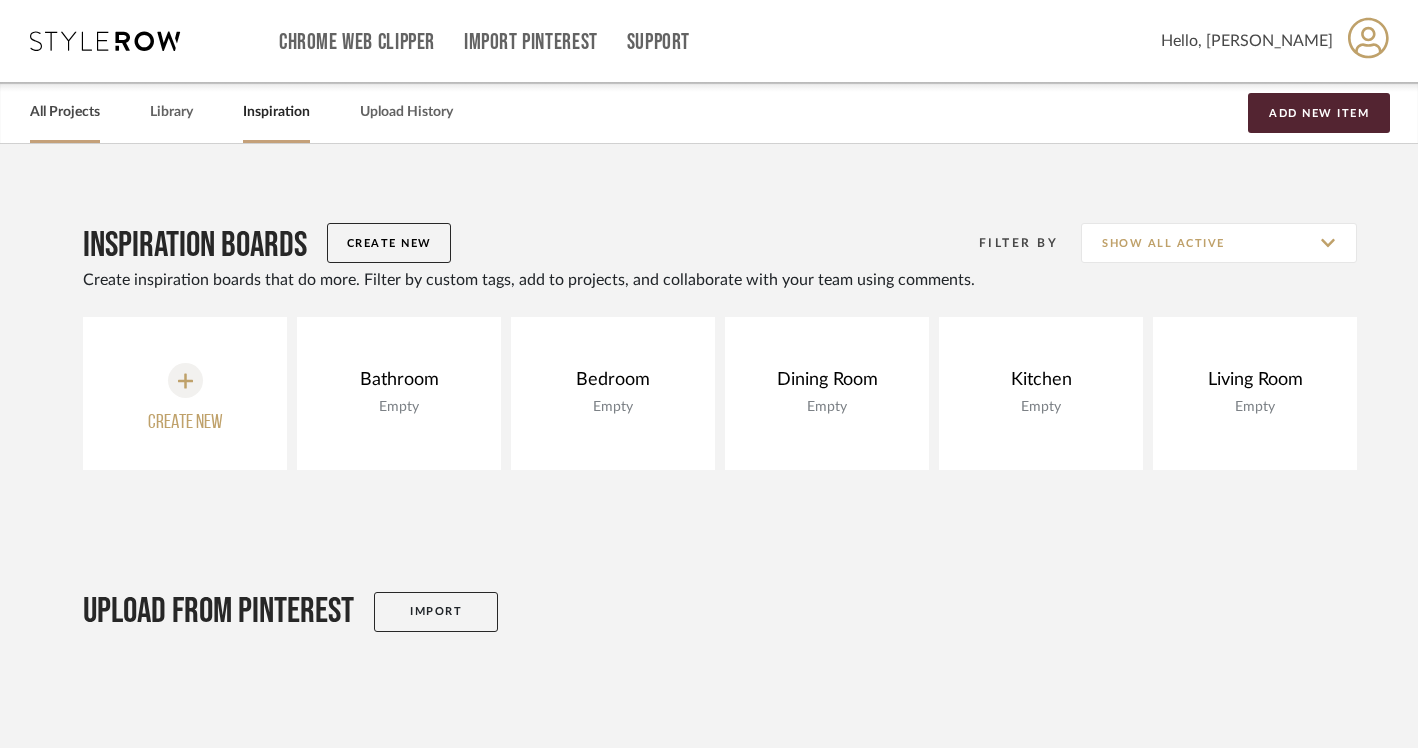 click on "All Projects" at bounding box center (65, 112) 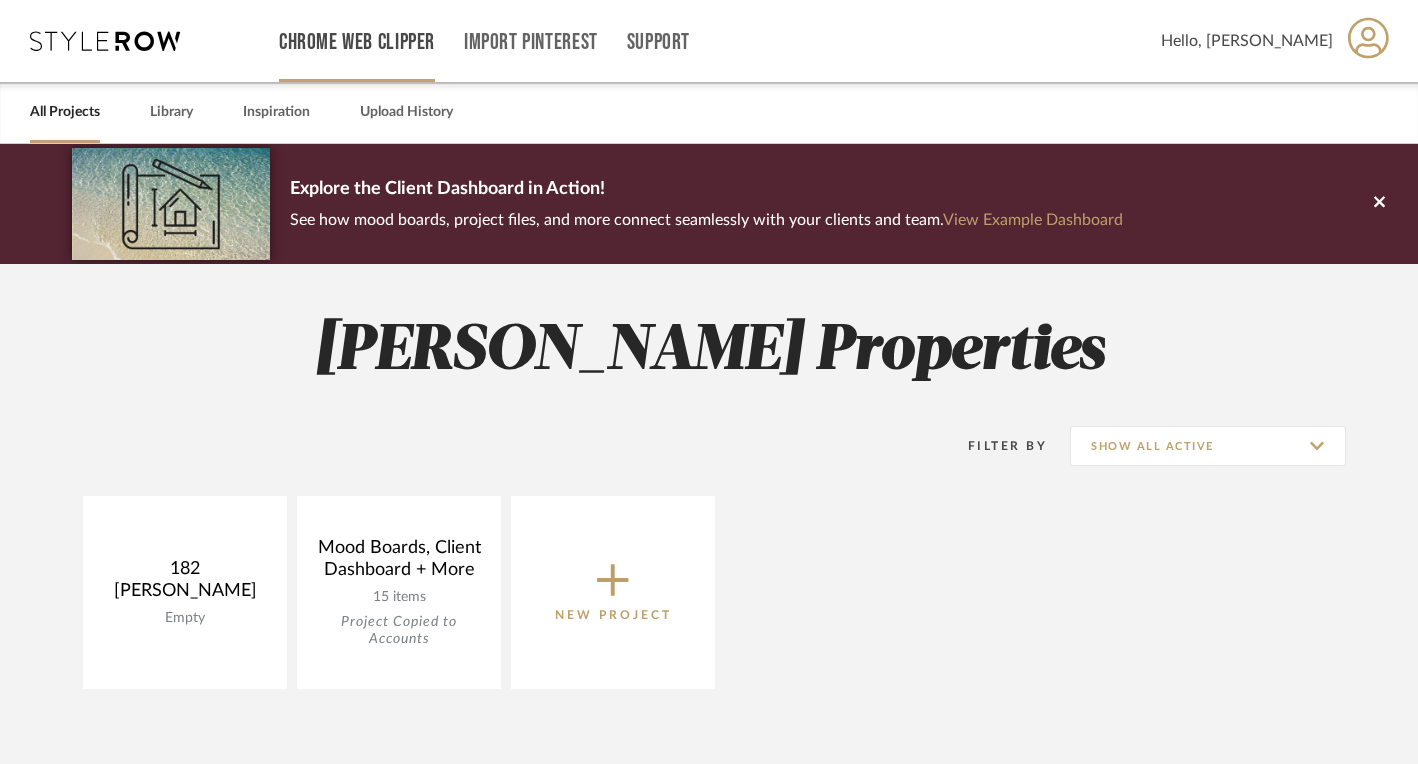 click on "Chrome Web Clipper" at bounding box center (357, 42) 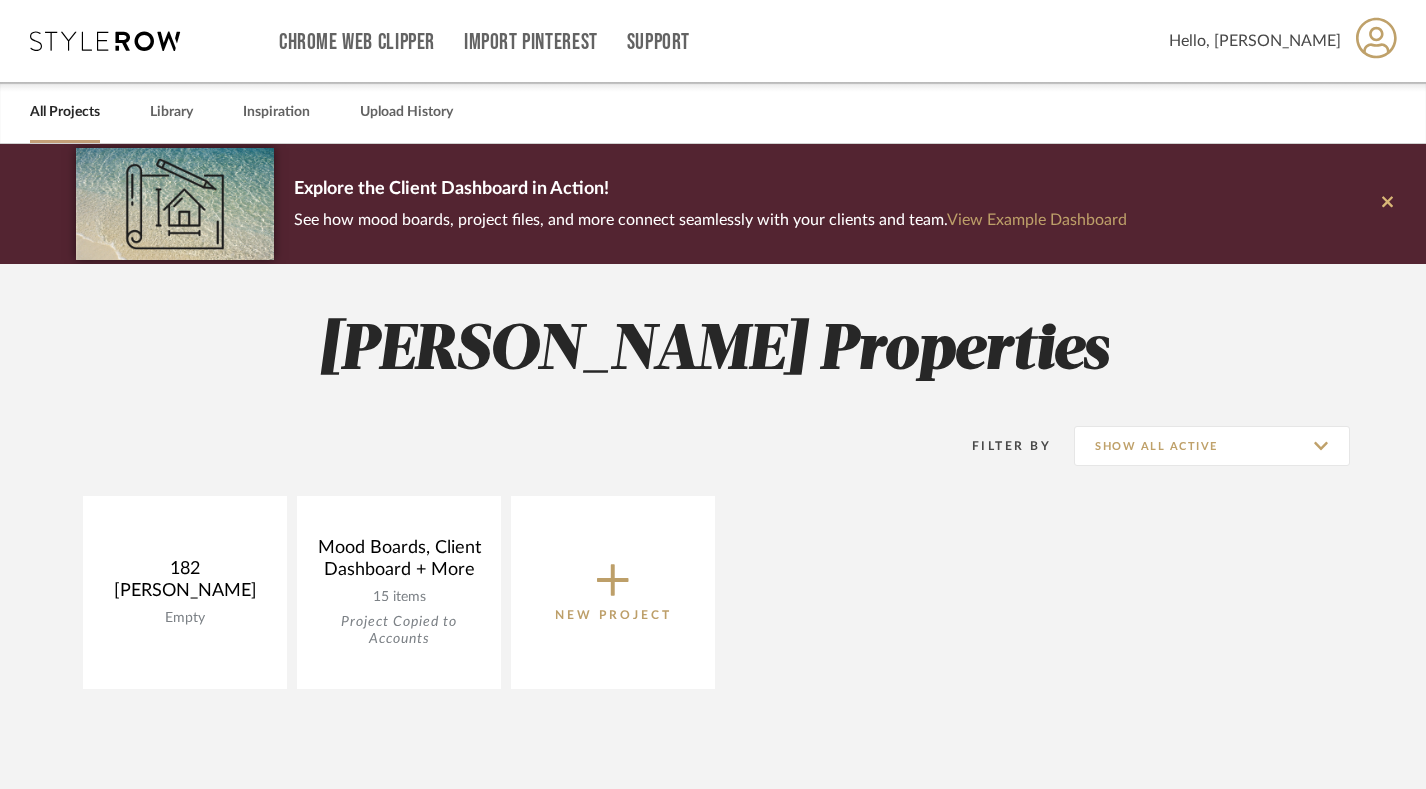 click 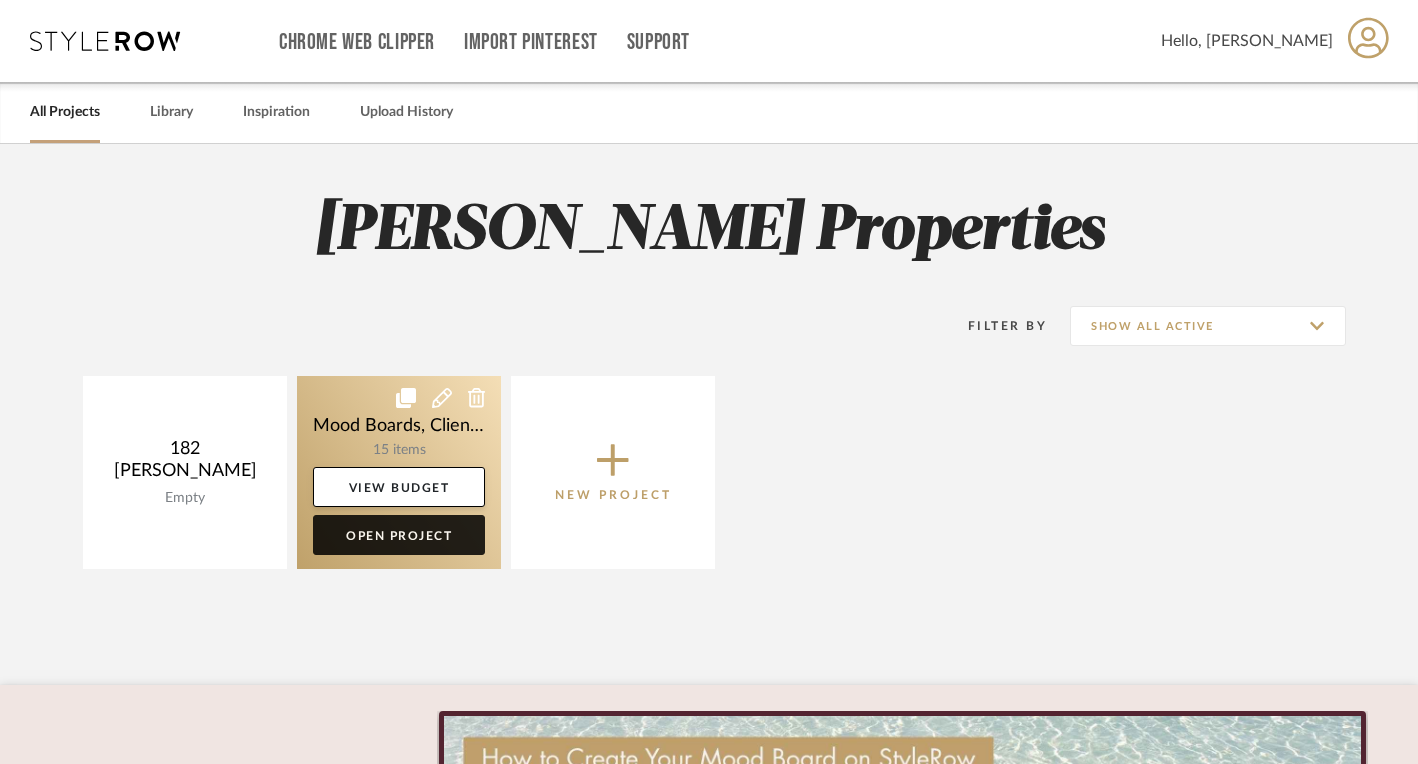 click on "Open Project" 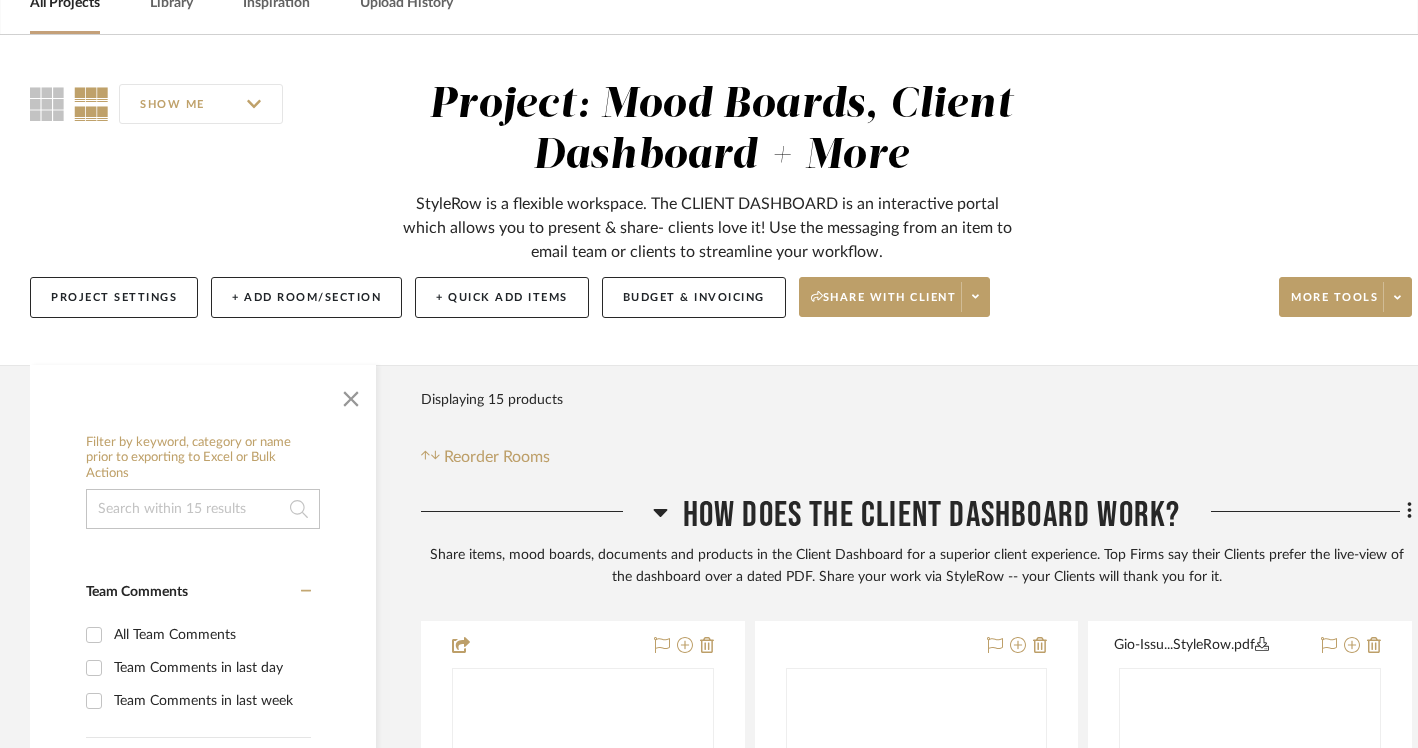scroll, scrollTop: 141, scrollLeft: 0, axis: vertical 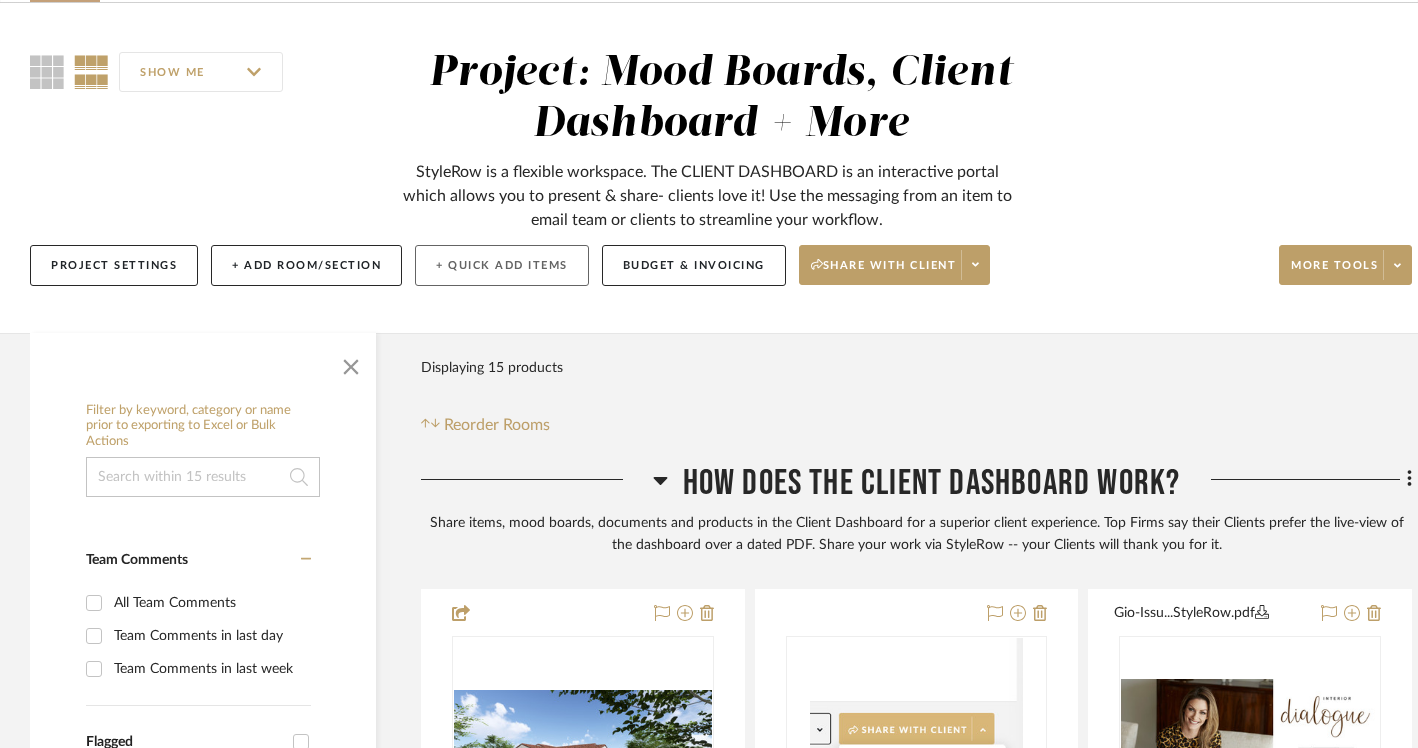 click on "+ Quick Add Items" 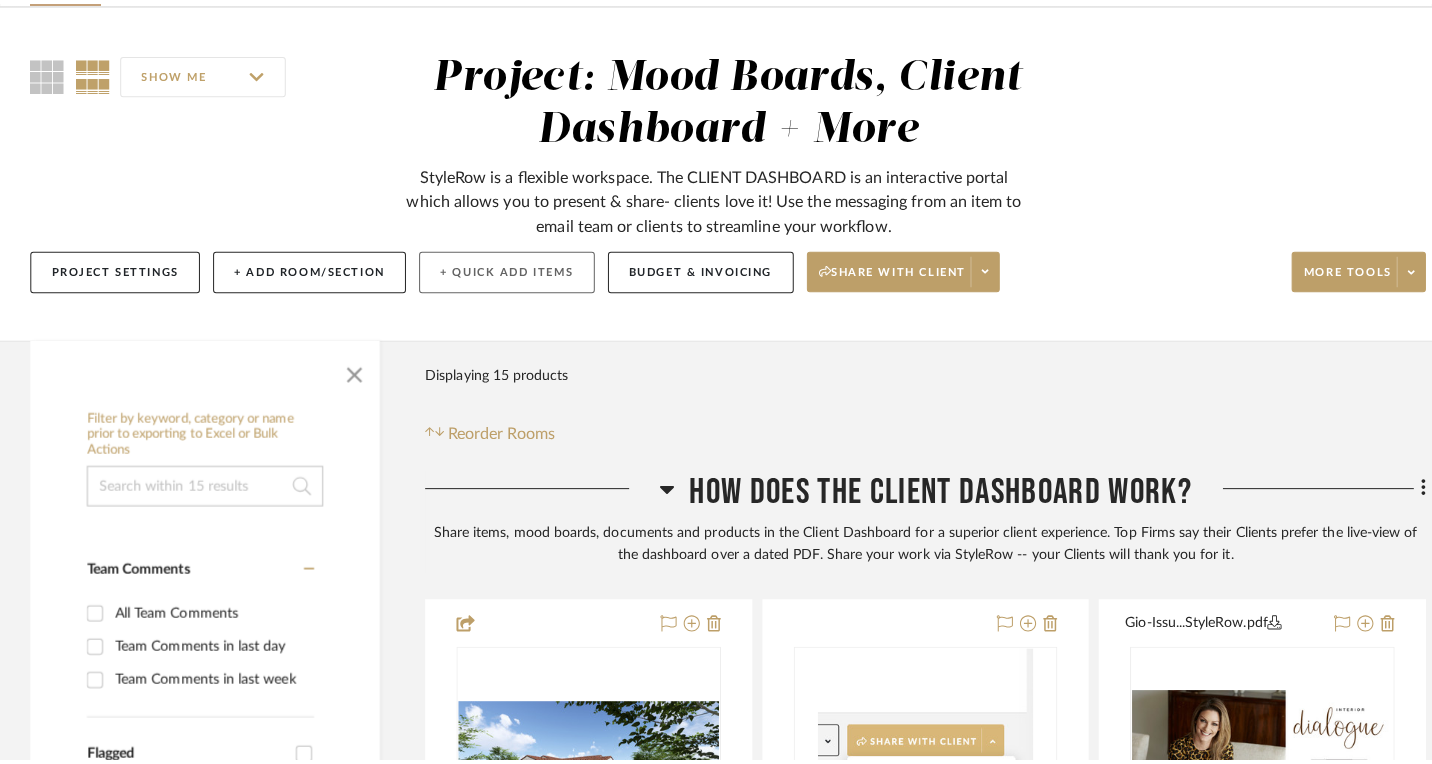 scroll, scrollTop: 0, scrollLeft: 0, axis: both 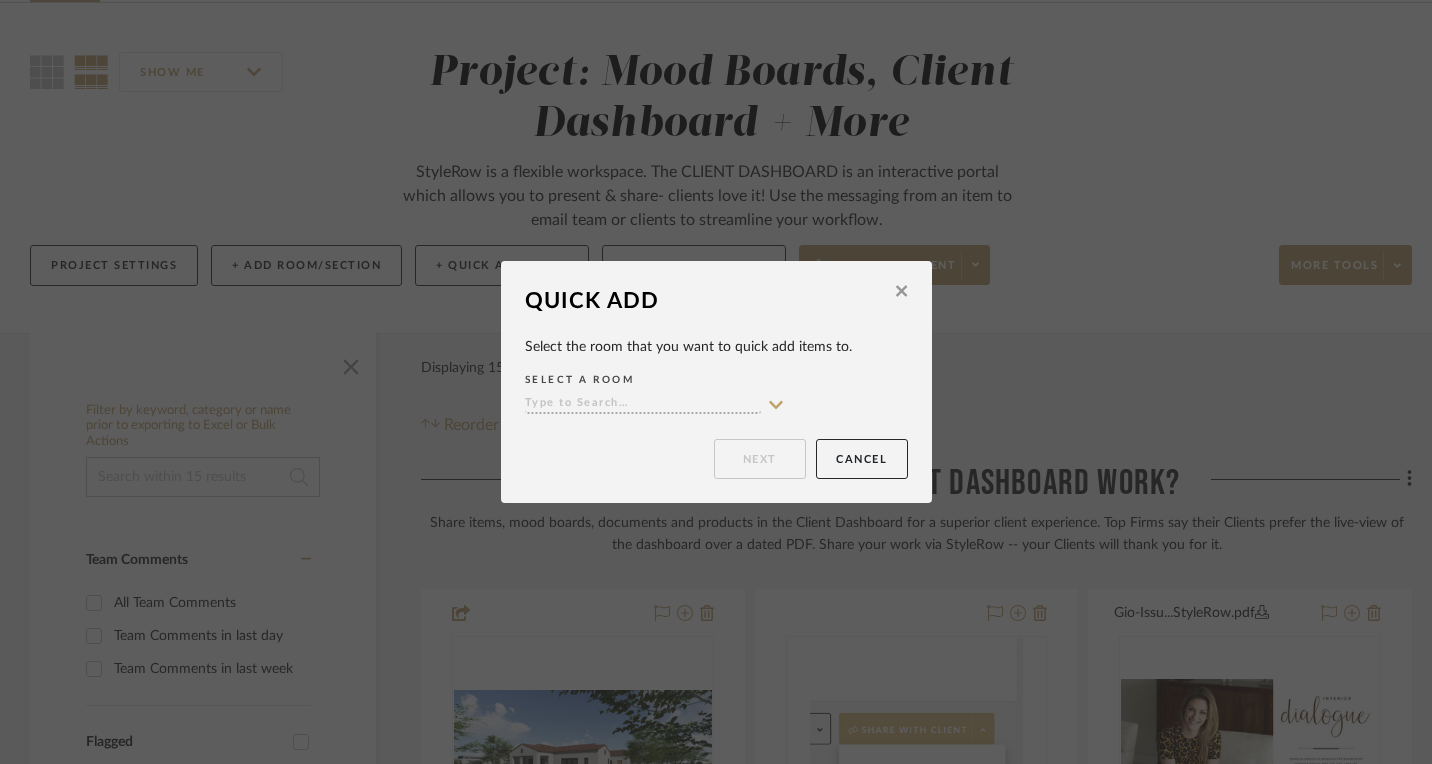 click at bounding box center [643, 404] 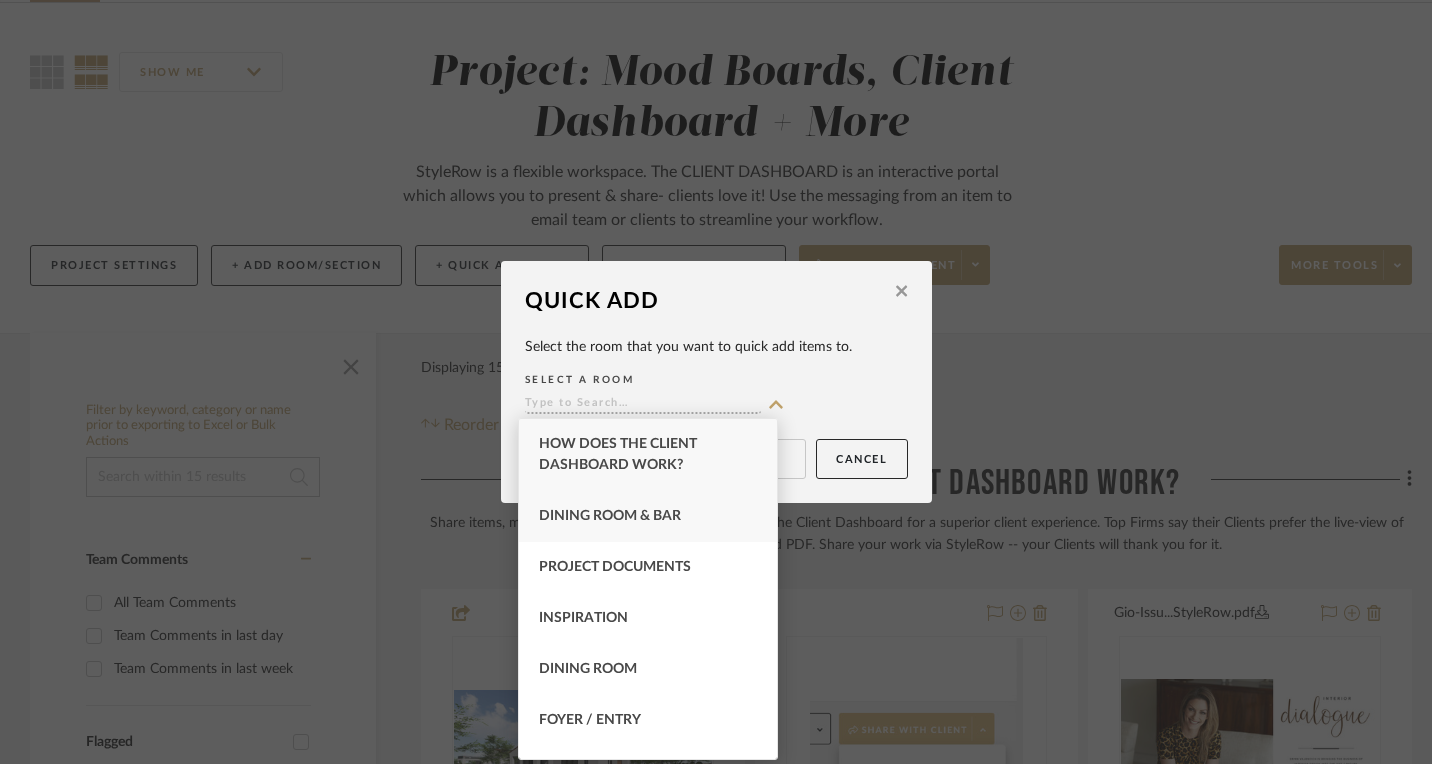 click on "Dining Room & Bar" at bounding box center [610, 516] 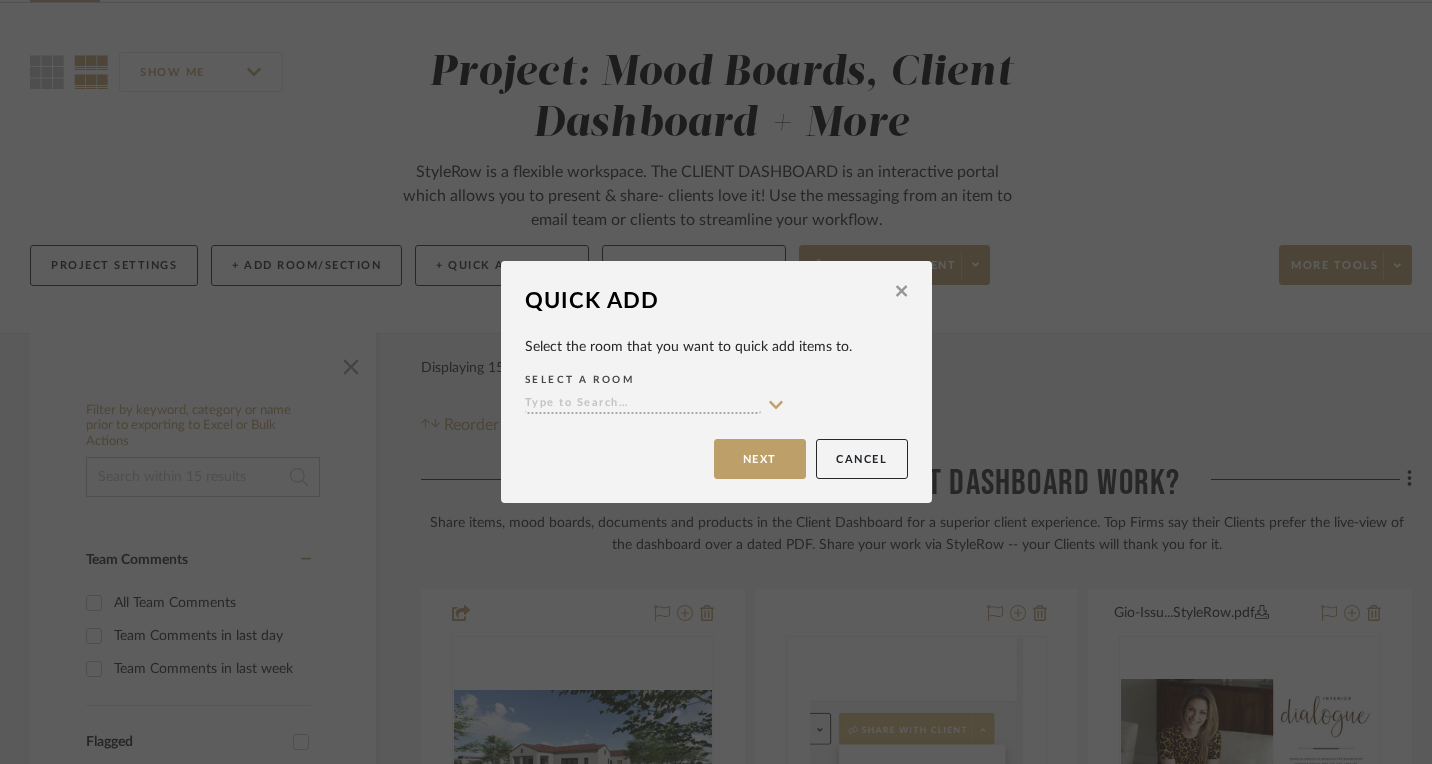 type on "Dining Room & Bar" 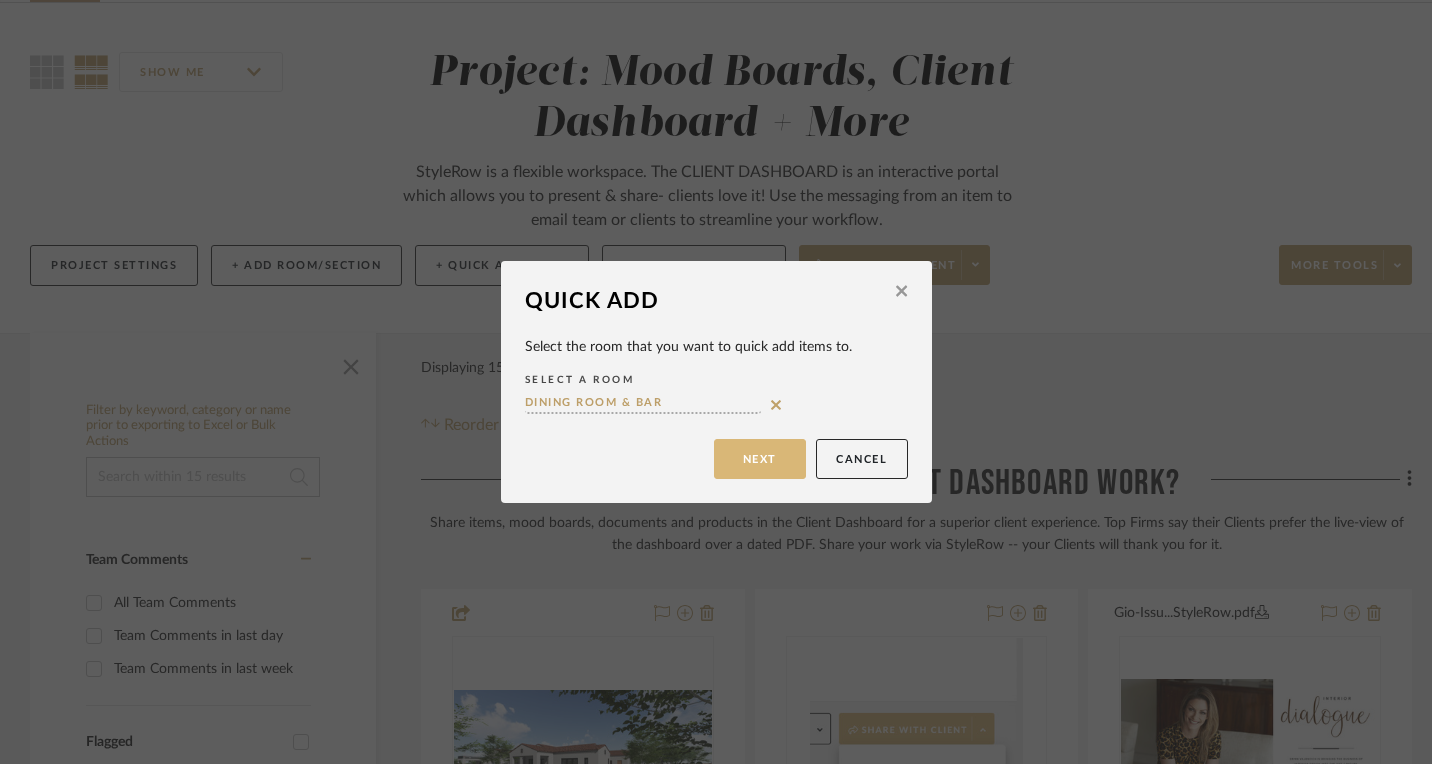 click on "Next" at bounding box center (760, 459) 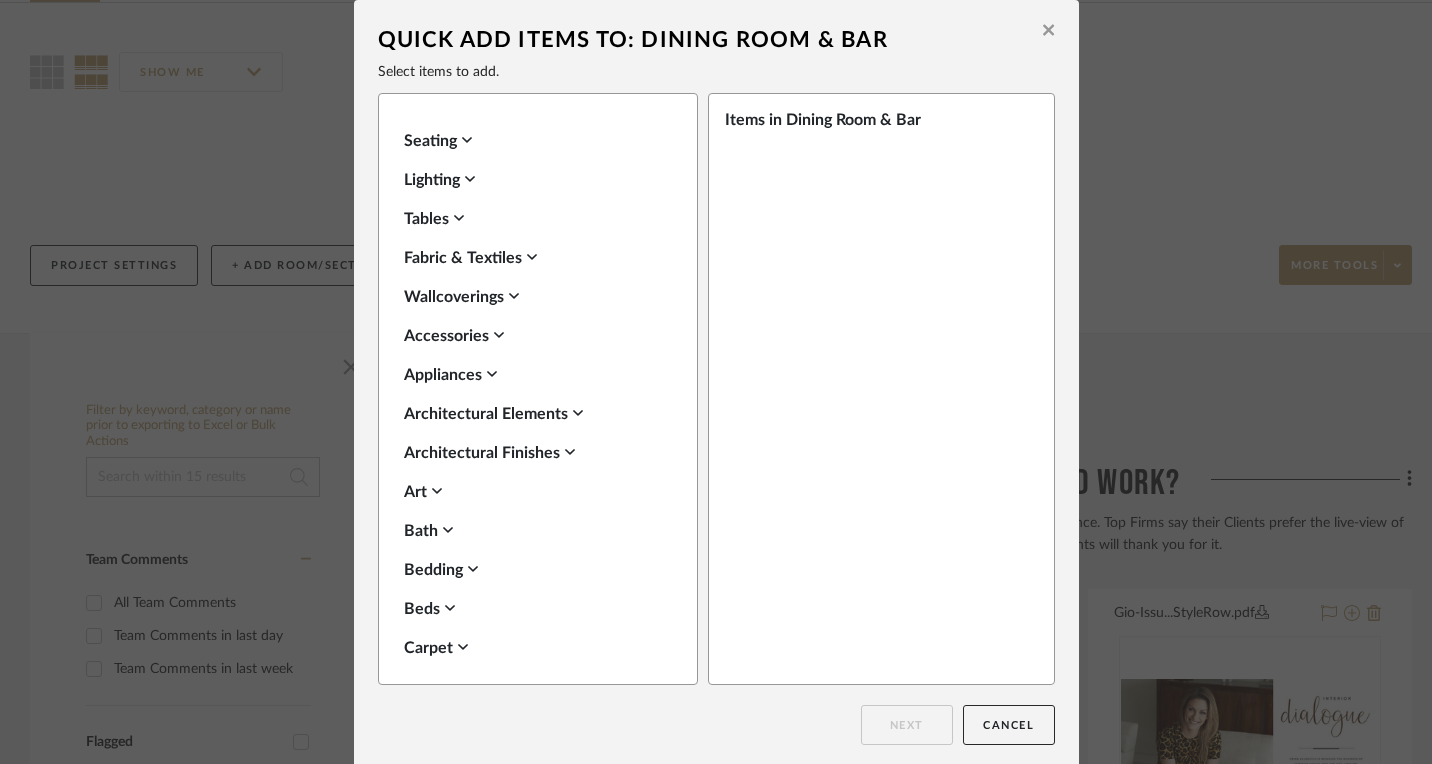 click on "Lighting" at bounding box center [533, 180] 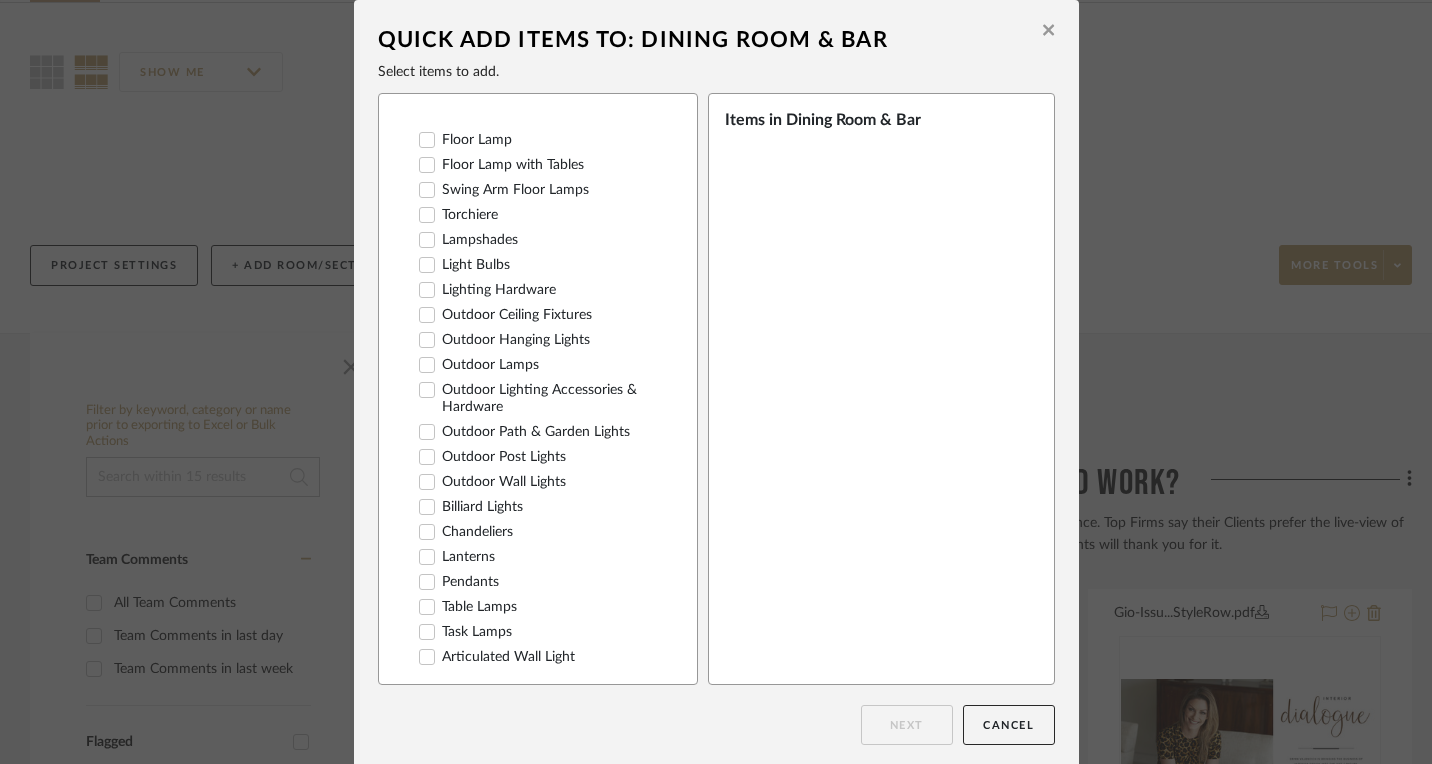 scroll, scrollTop: 228, scrollLeft: 0, axis: vertical 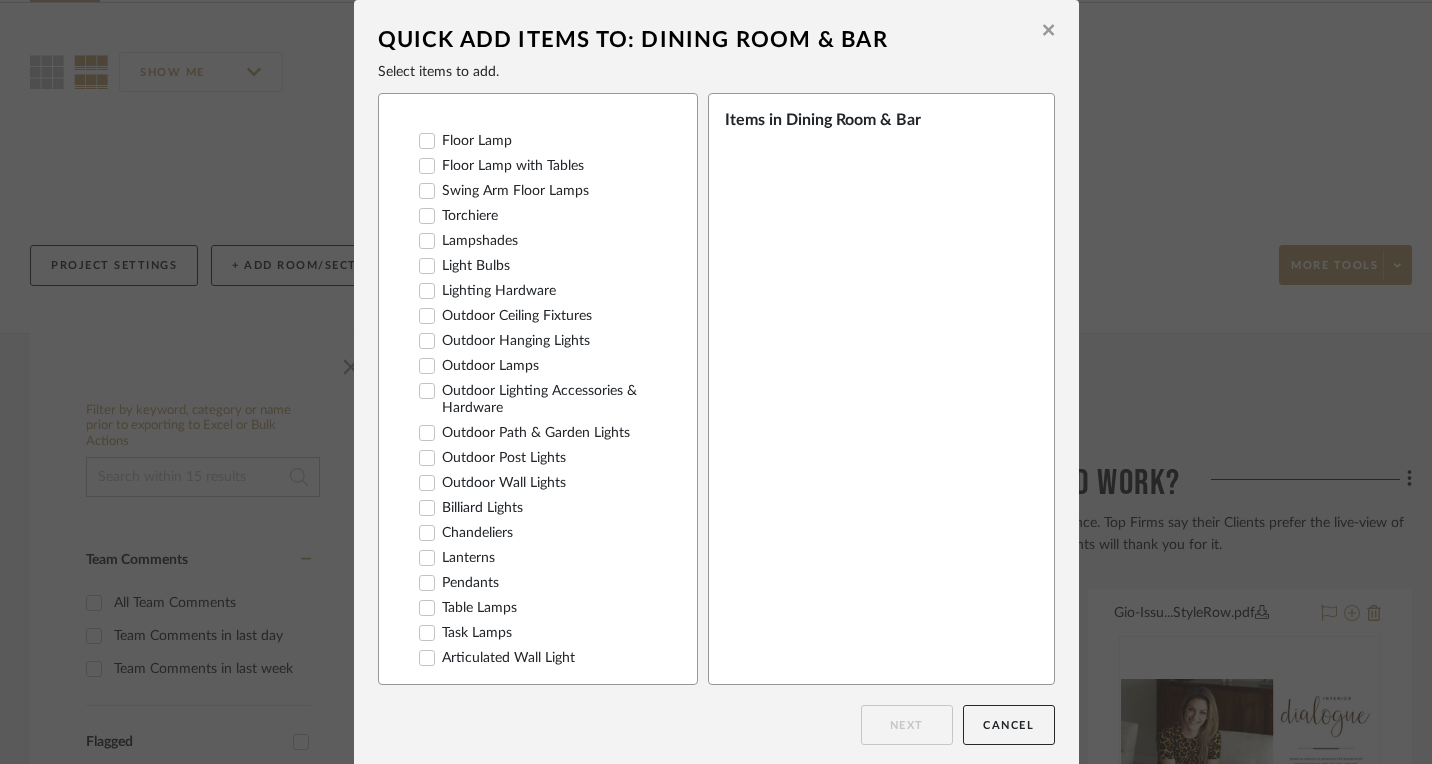 click 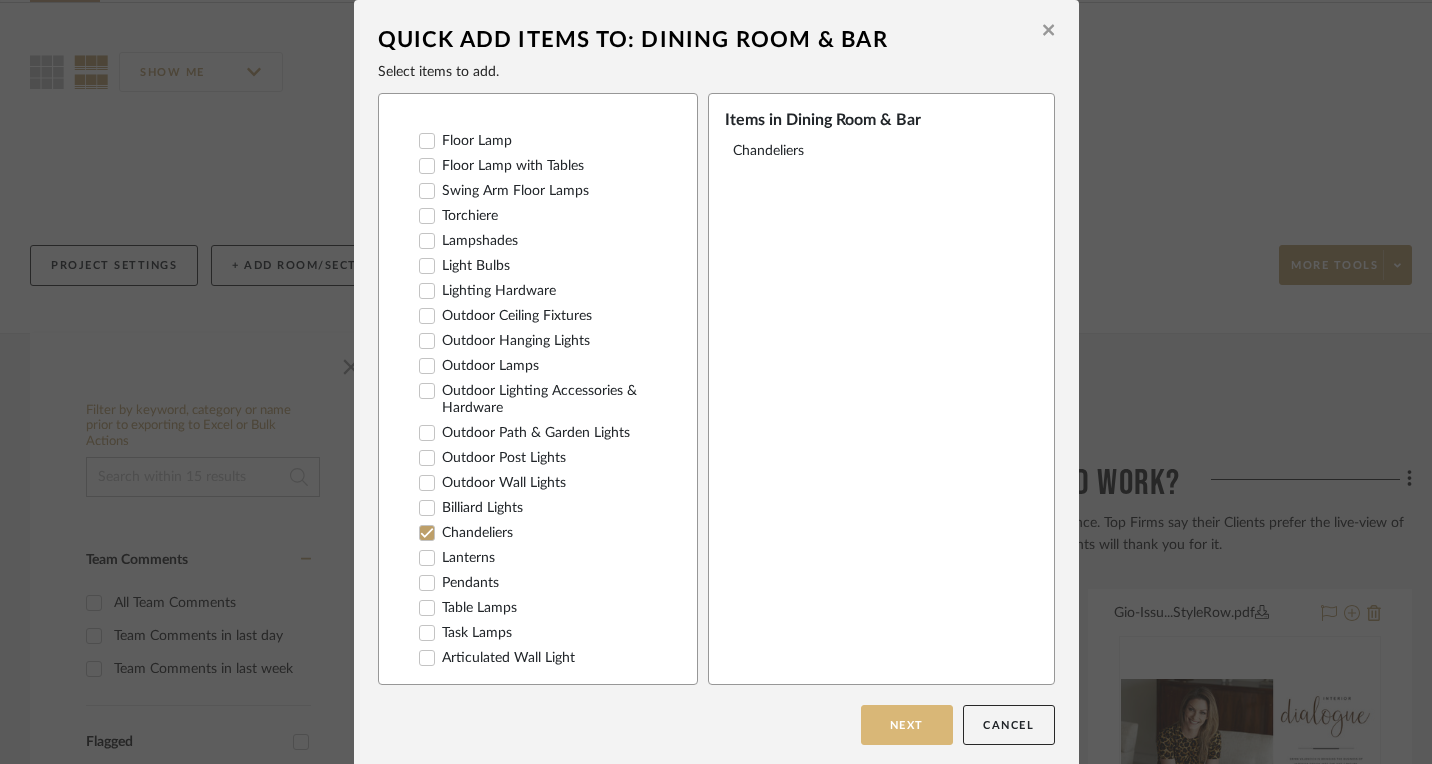 click on "Next" at bounding box center [907, 725] 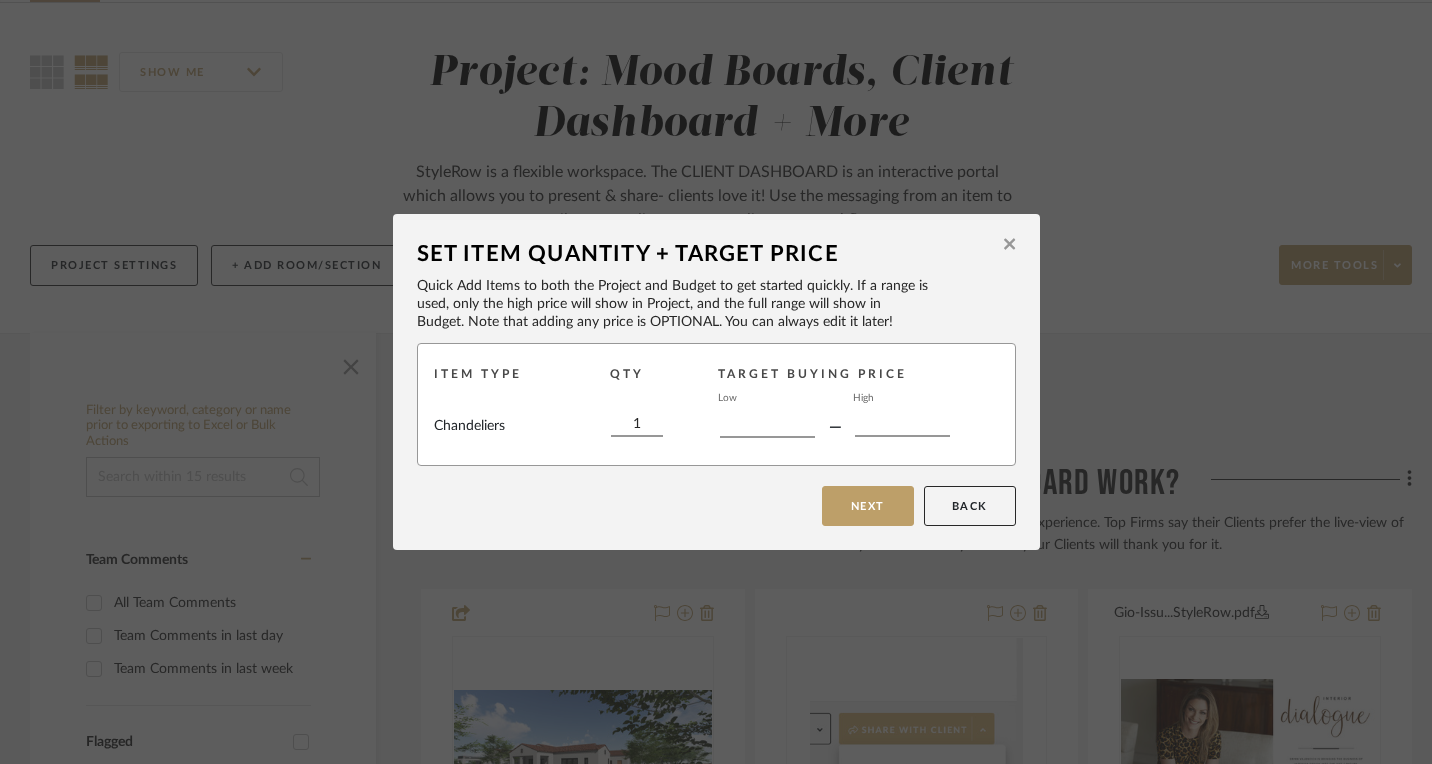type on "$" 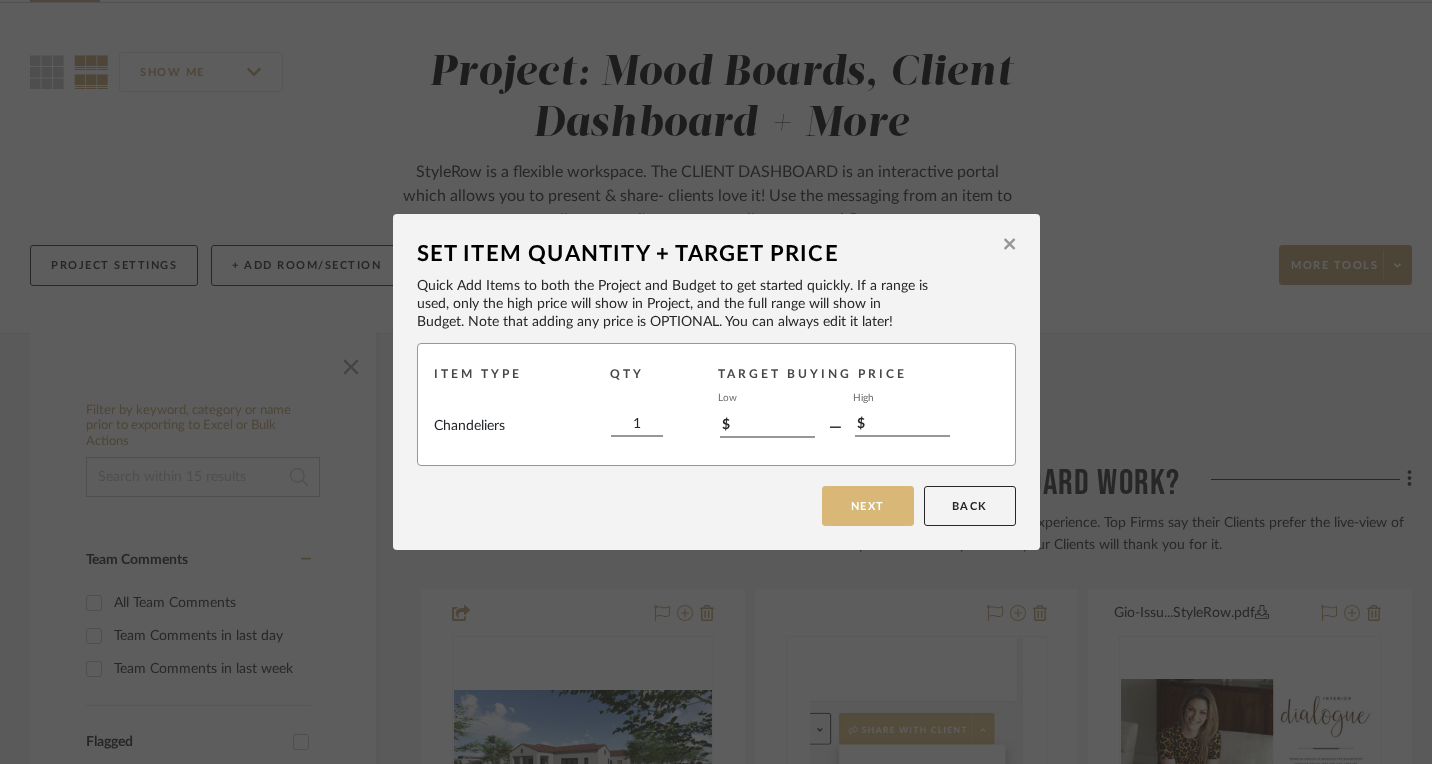 click on "Next" at bounding box center [868, 506] 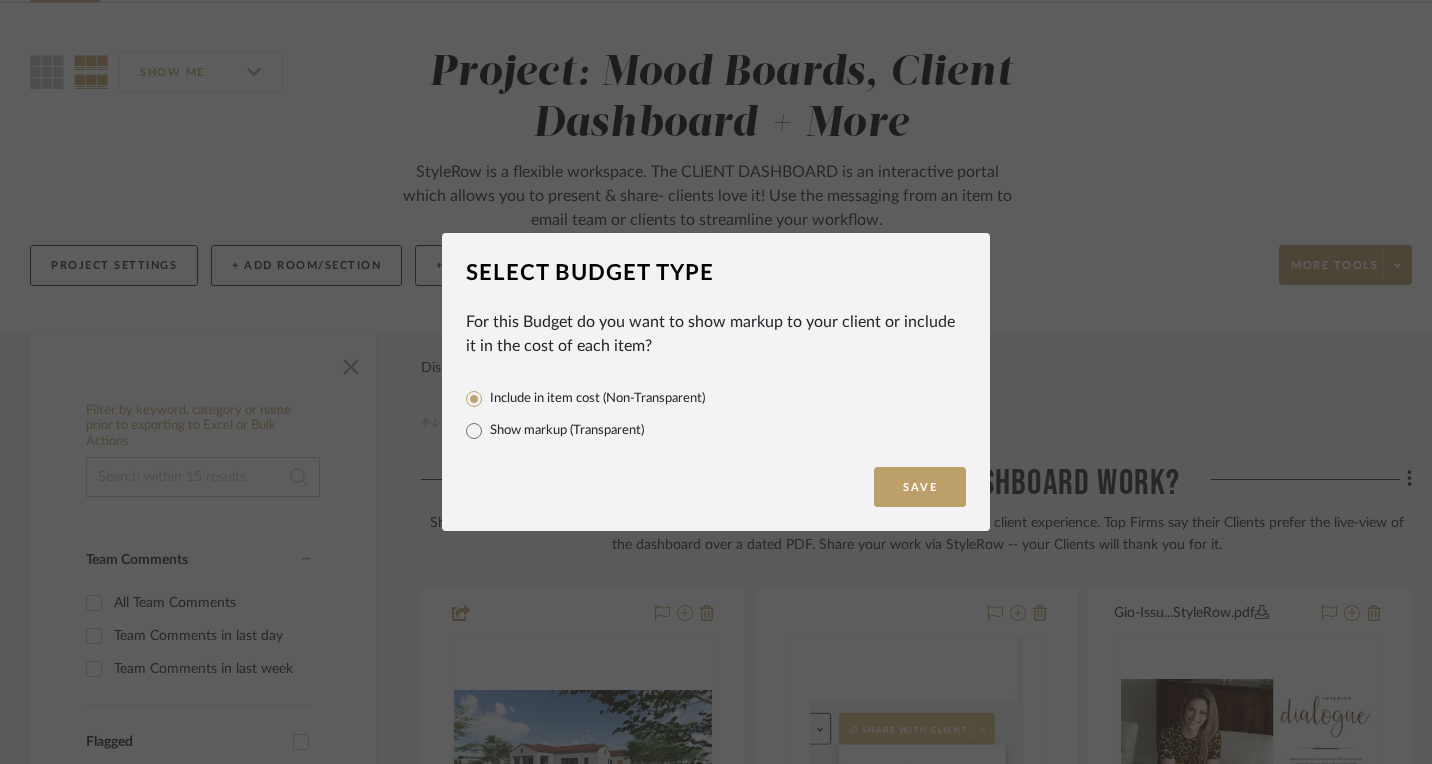 click on "Select Budget Type  For this Budget do you want to show markup to your client or include it in the cost of each item?  Include in item cost (Non-Transparent) Show markup (Transparent) Save" at bounding box center [716, 382] 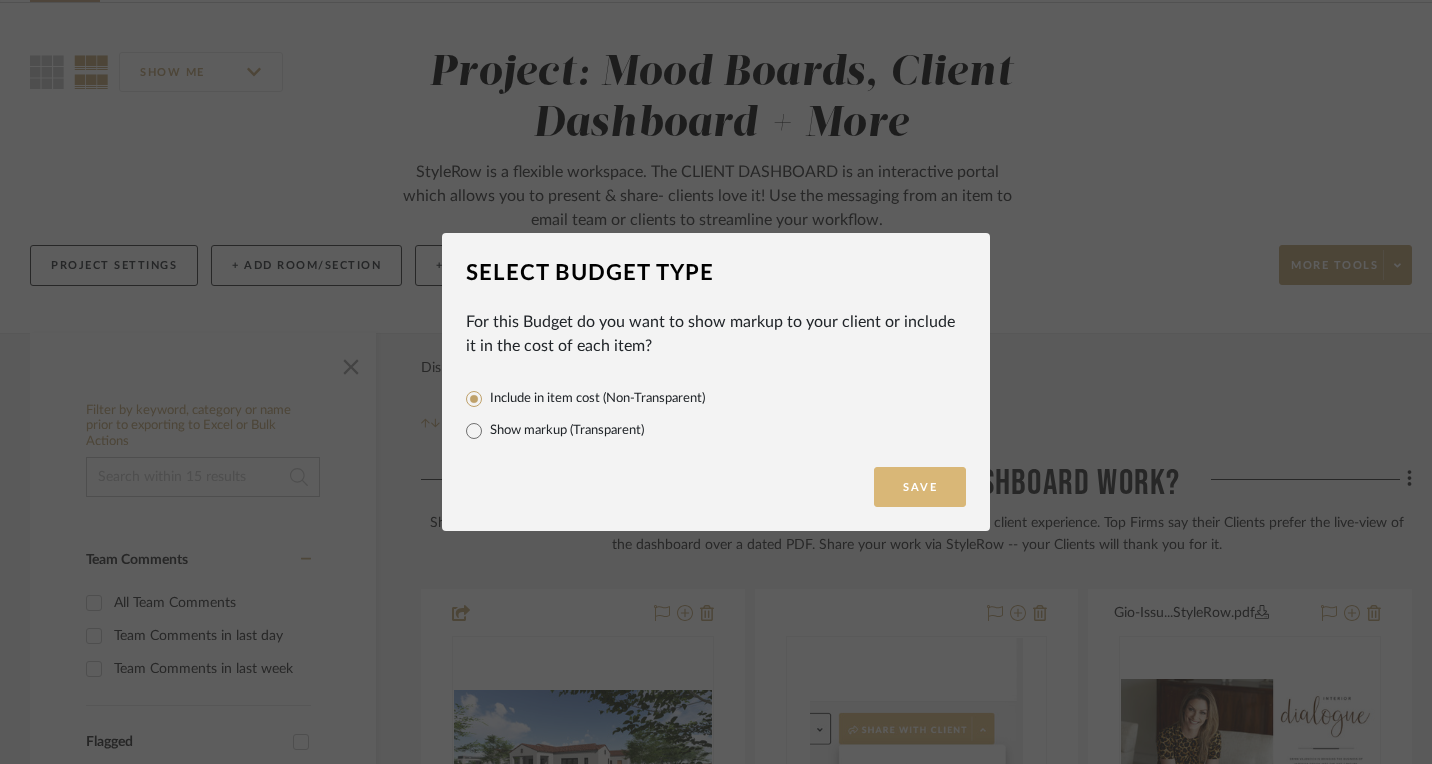 click on "Save" at bounding box center [920, 487] 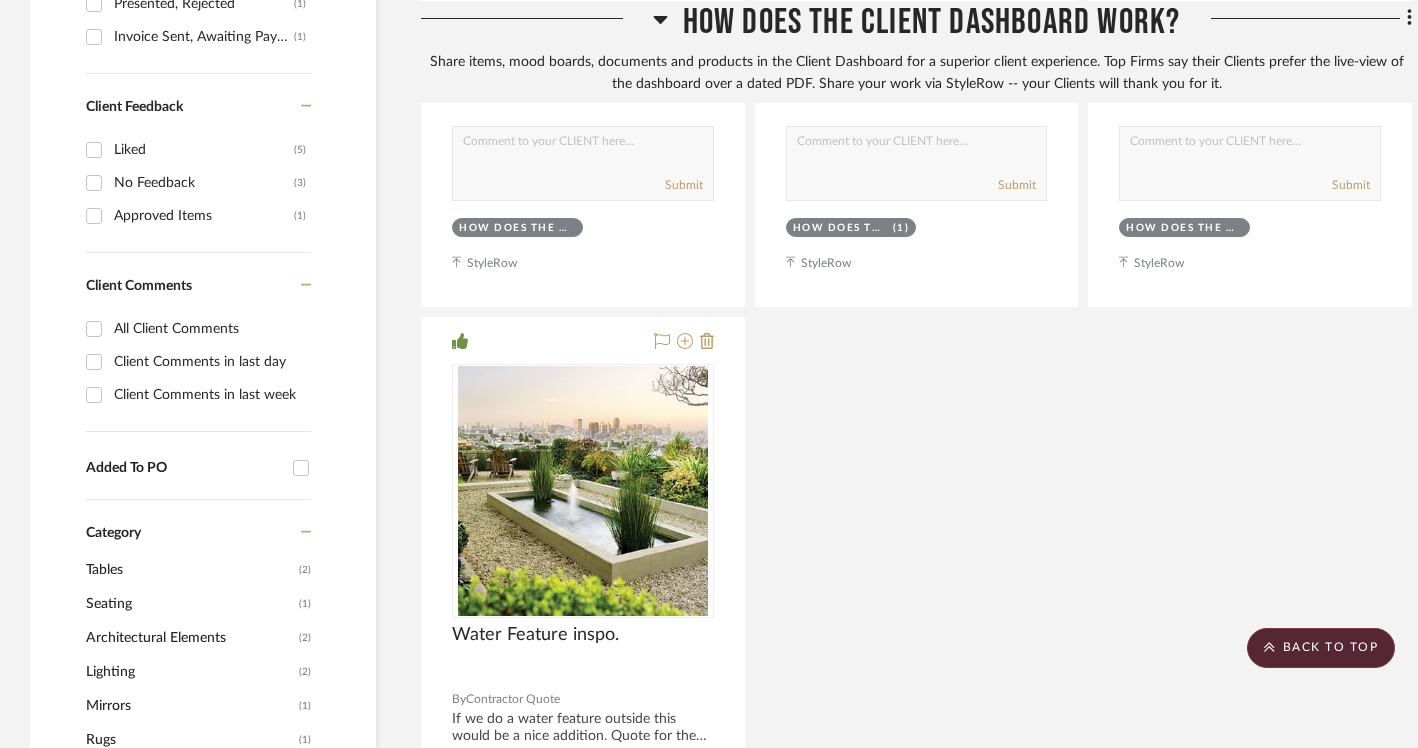 type 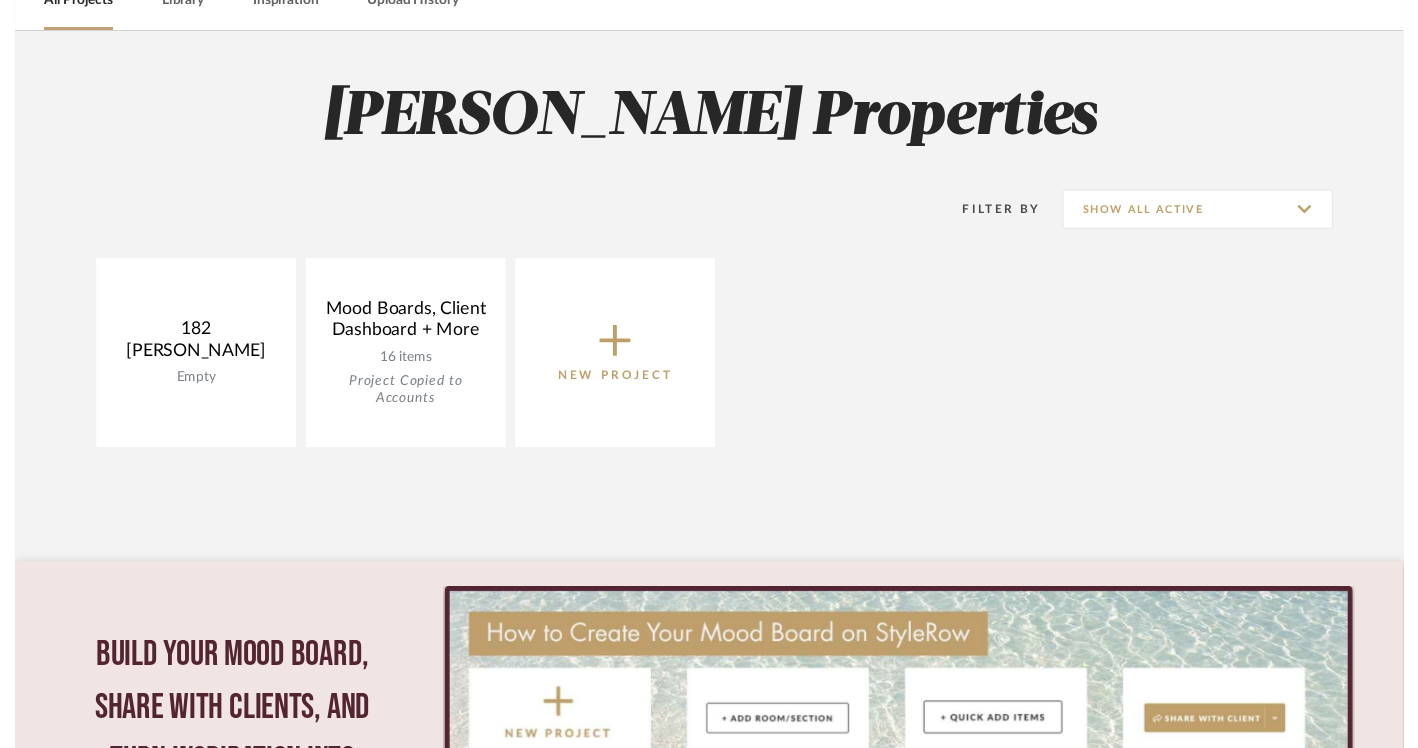 scroll, scrollTop: 0, scrollLeft: 0, axis: both 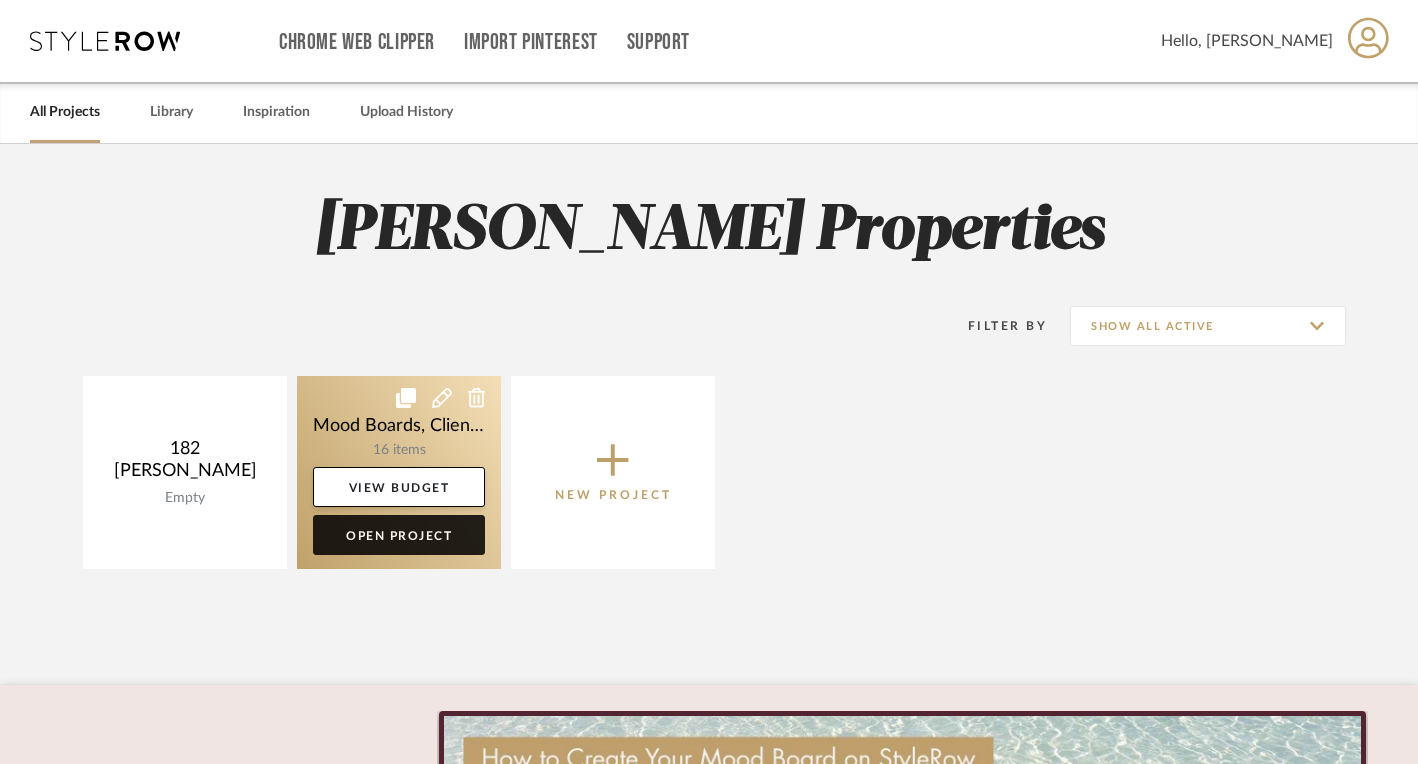 click on "Open Project" 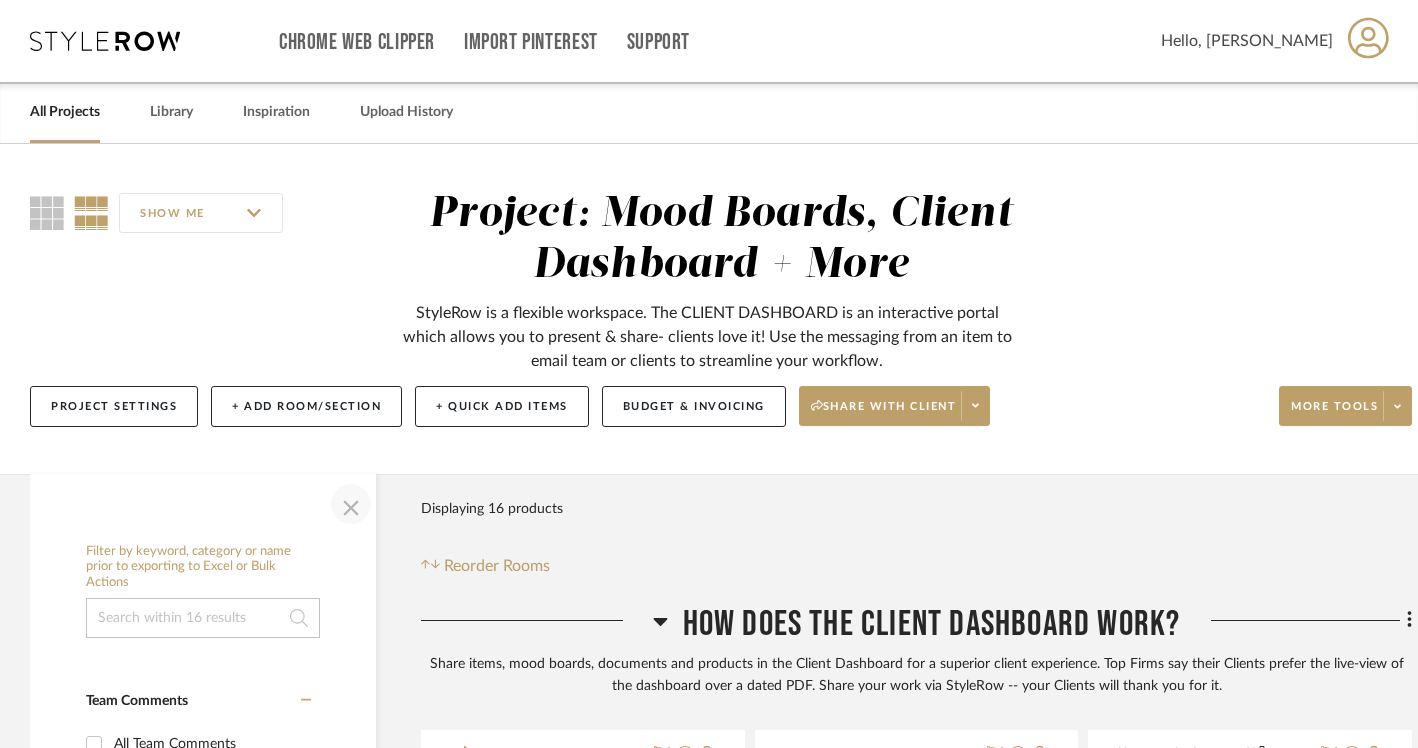 click 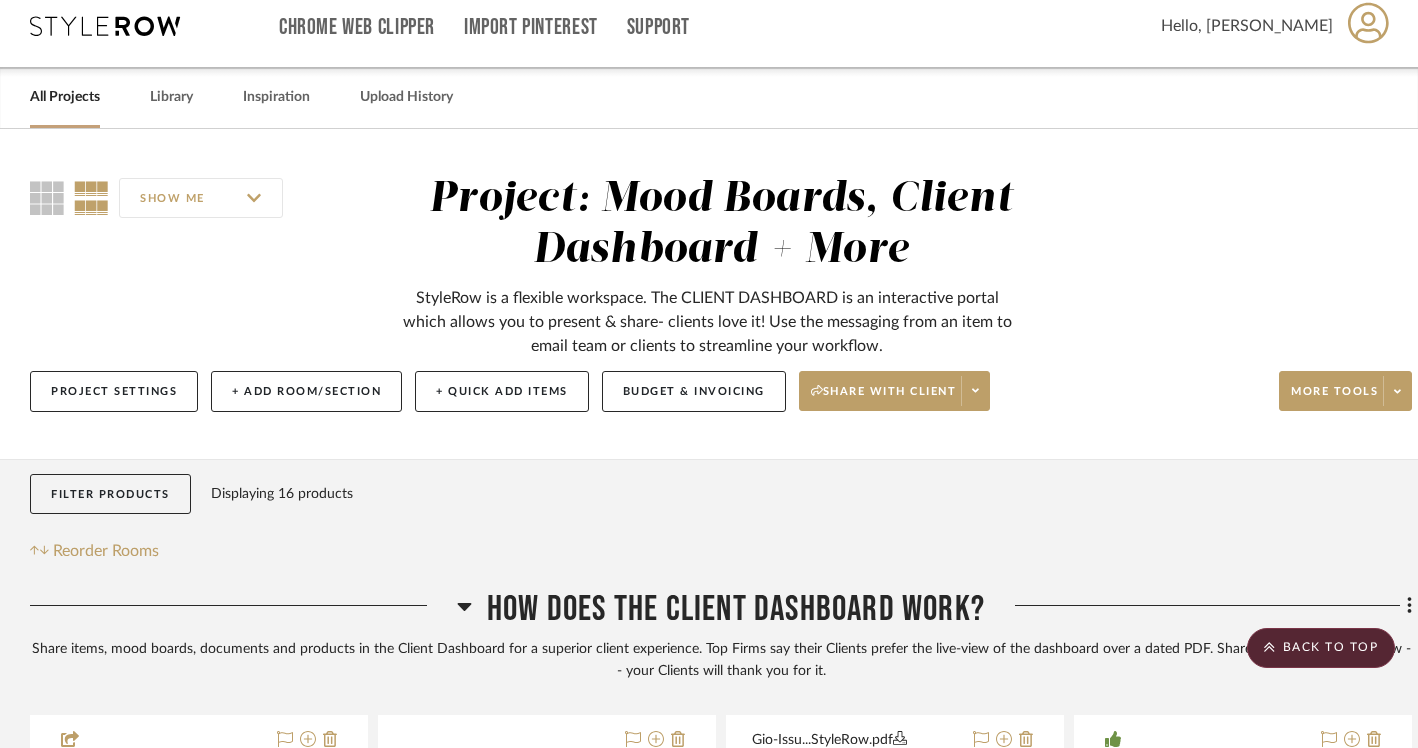 scroll, scrollTop: 0, scrollLeft: 0, axis: both 